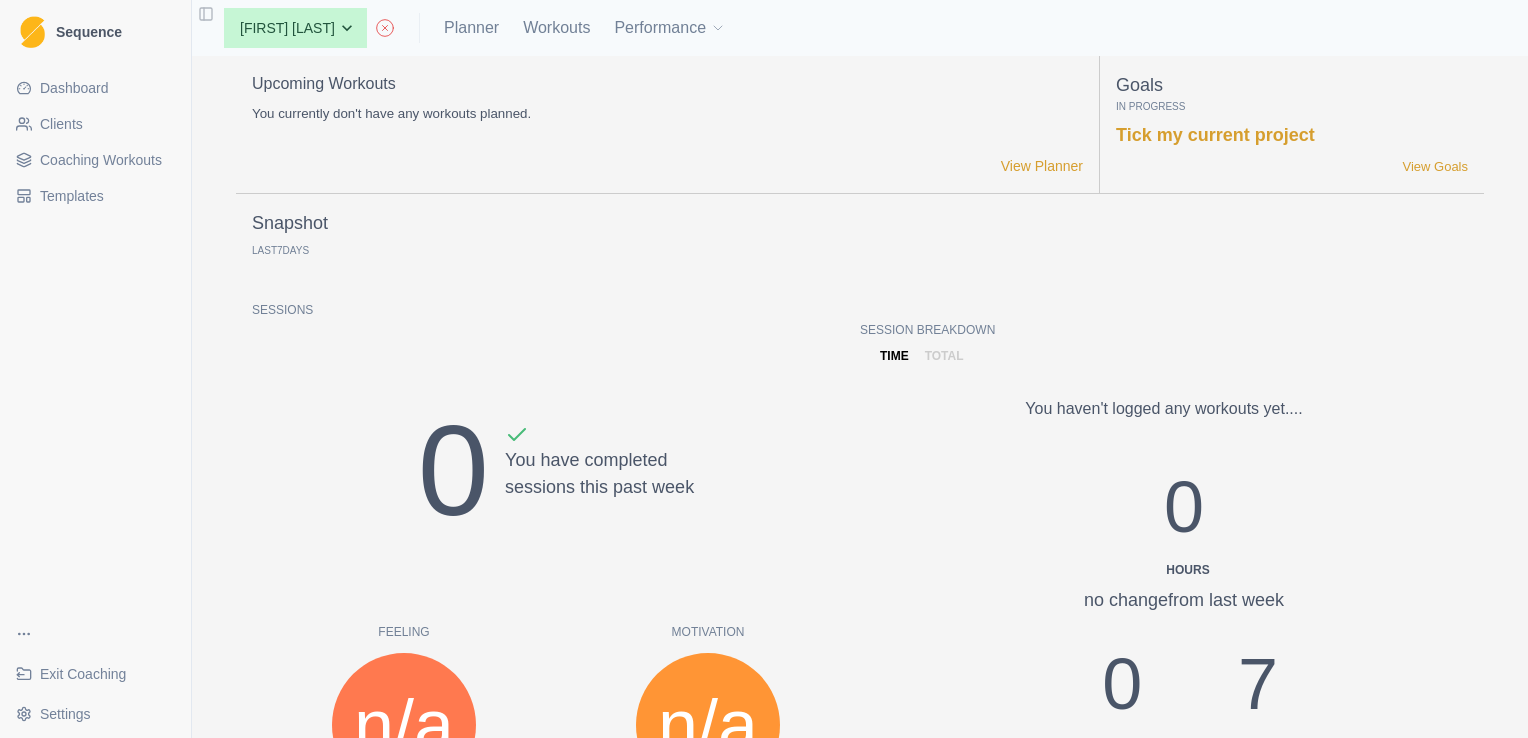 scroll, scrollTop: 0, scrollLeft: 0, axis: both 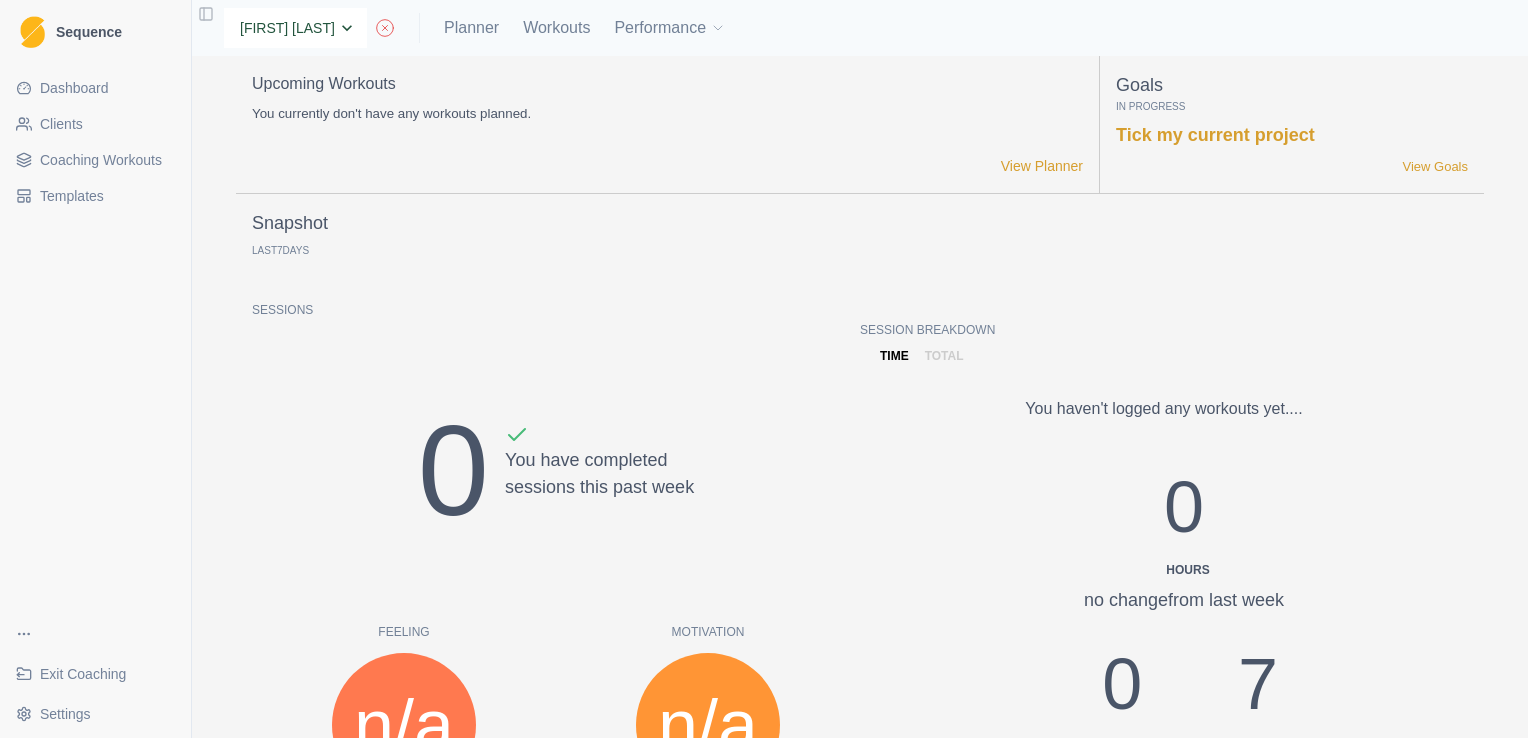 click on "None [FIRST] [LAST] [FIRST] [LAST] [FIRST] [LAST] [FIRST] [LAST] [FIRST] [LAST] [FIRST] [LAST] [FIRST] [LAST] [FIRST] [LAST] [FIRST] [LAST] [FIRST] [LAST] [FIRST] [LAST] [FIRST] [LAST]" at bounding box center [295, 28] 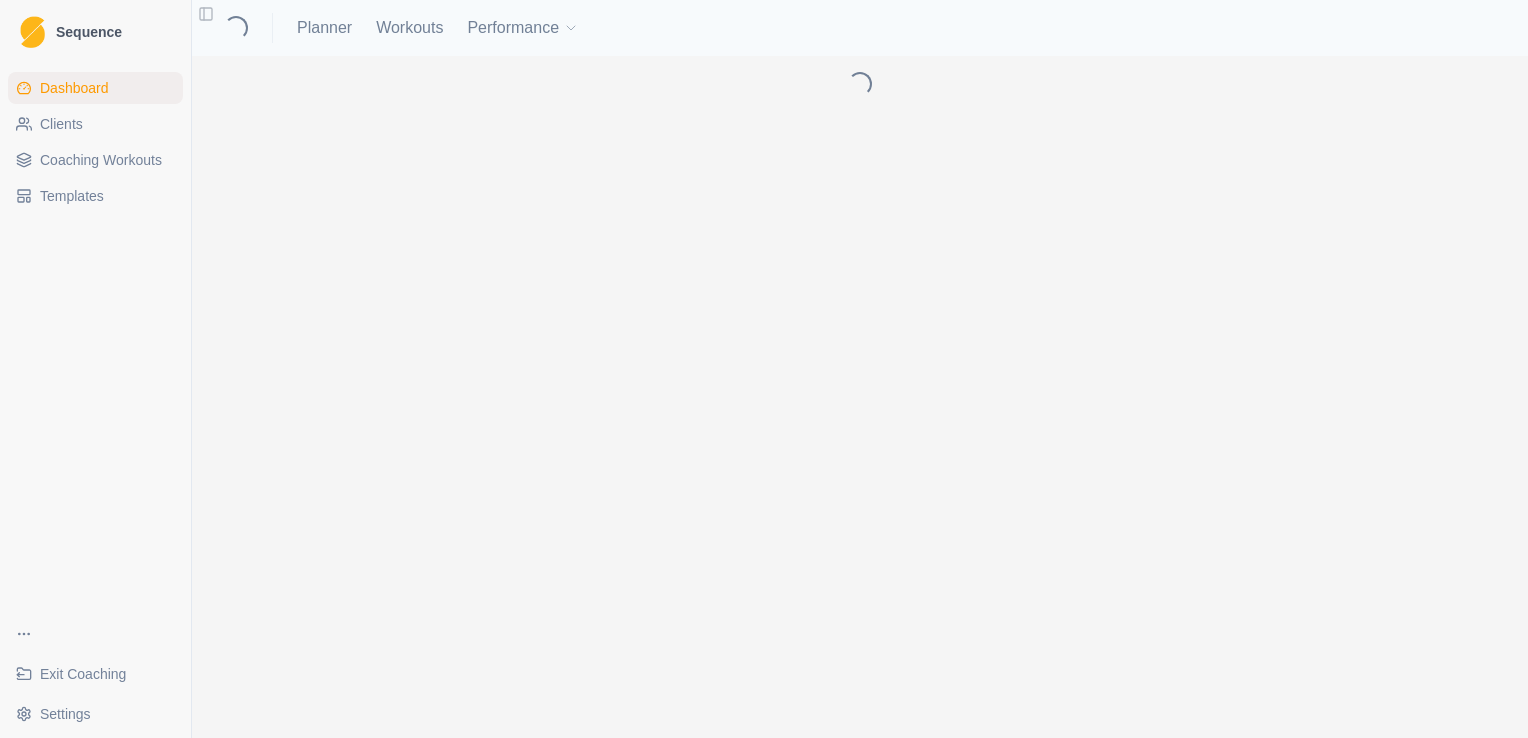 scroll, scrollTop: 0, scrollLeft: 0, axis: both 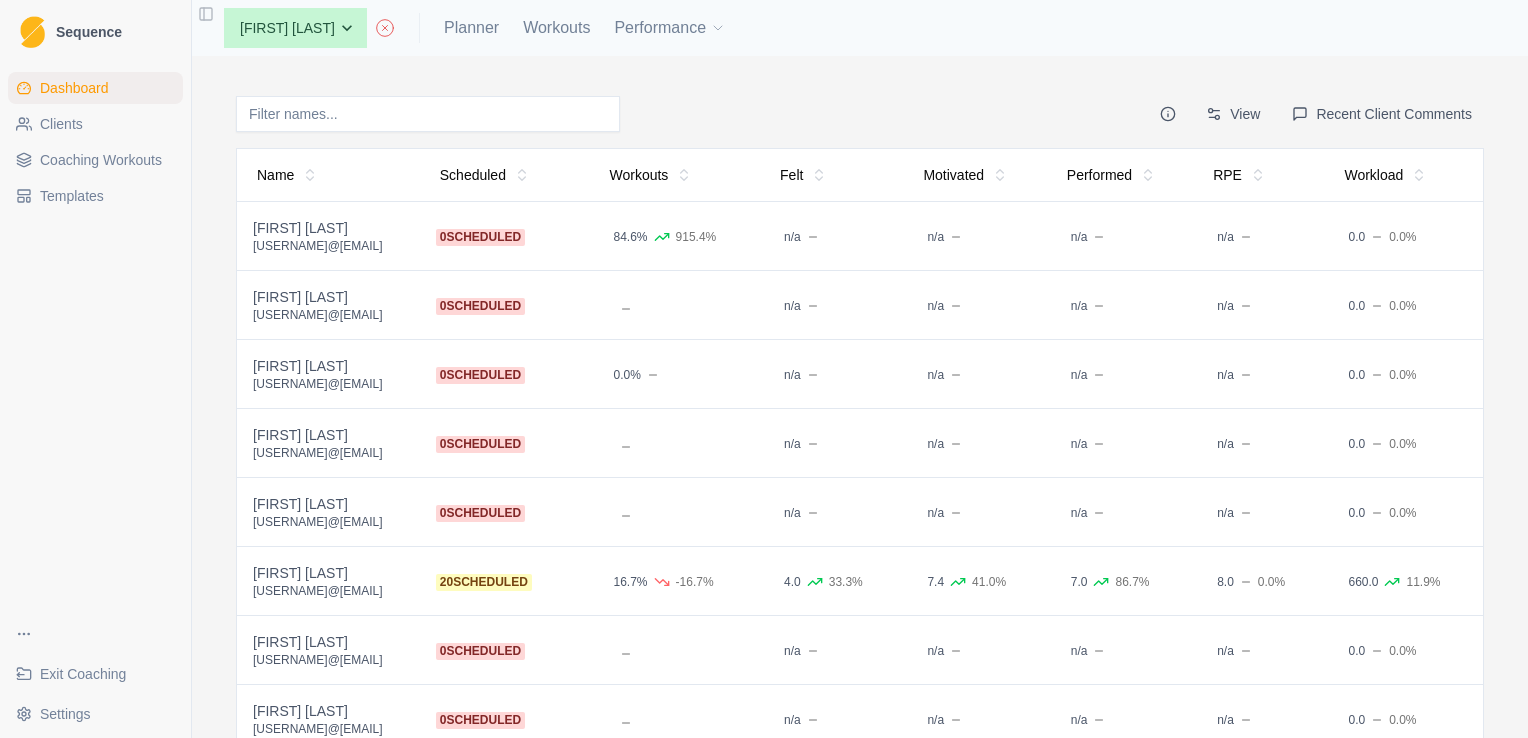 click on "0  scheduled" at bounding box center (505, 236) 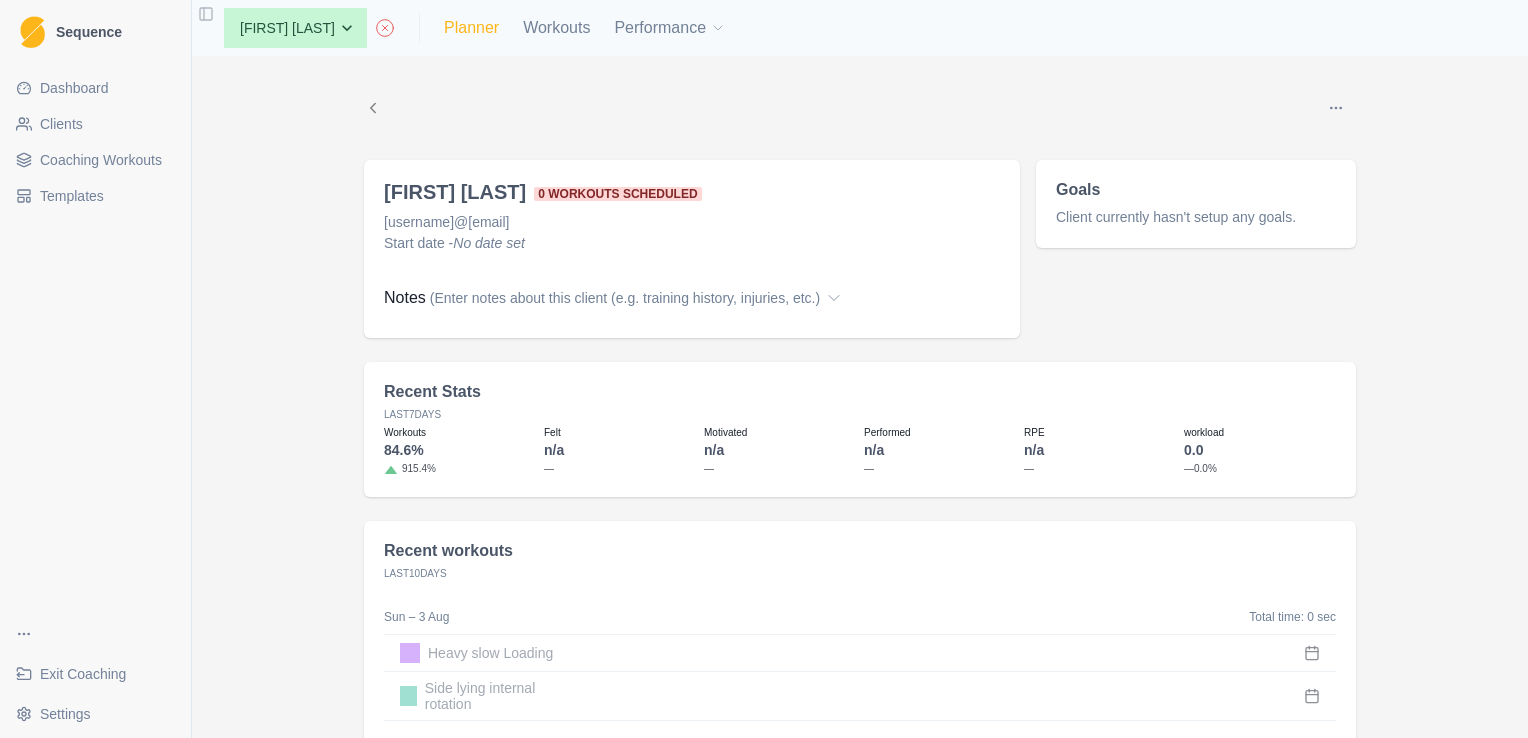 click on "Planner" at bounding box center (471, 28) 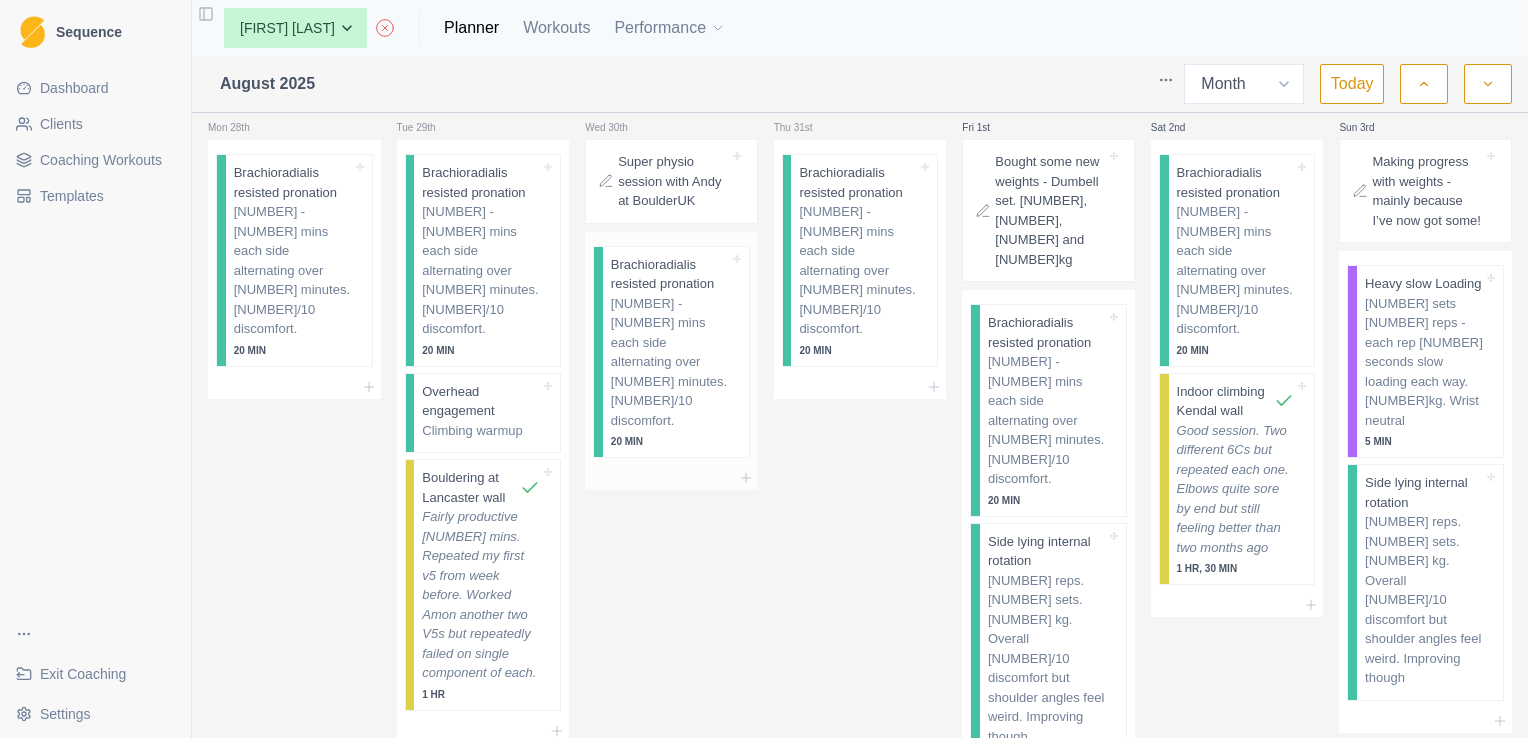 scroll, scrollTop: 30, scrollLeft: 0, axis: vertical 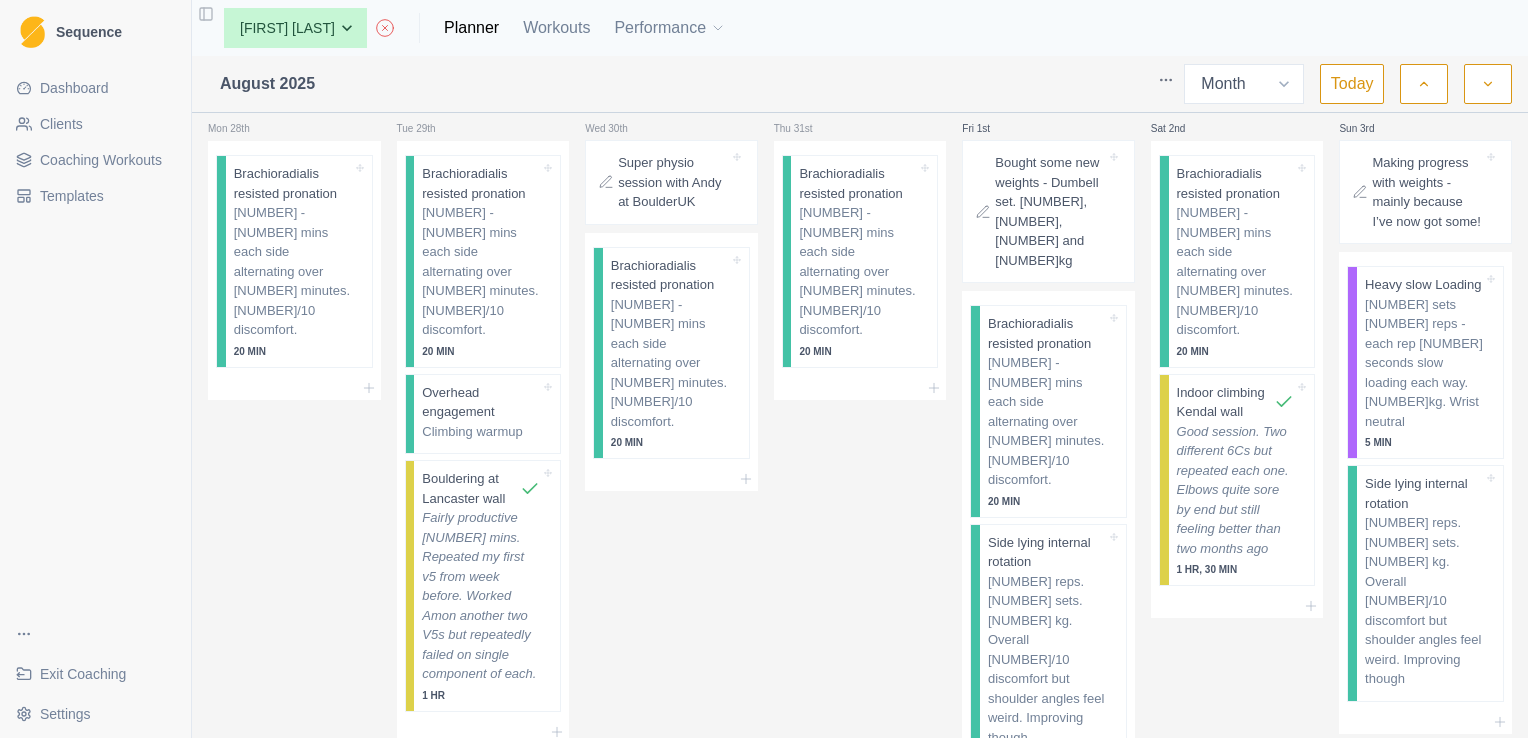 click on "Super physio session with Andy at BoulderUK" at bounding box center (671, 182) 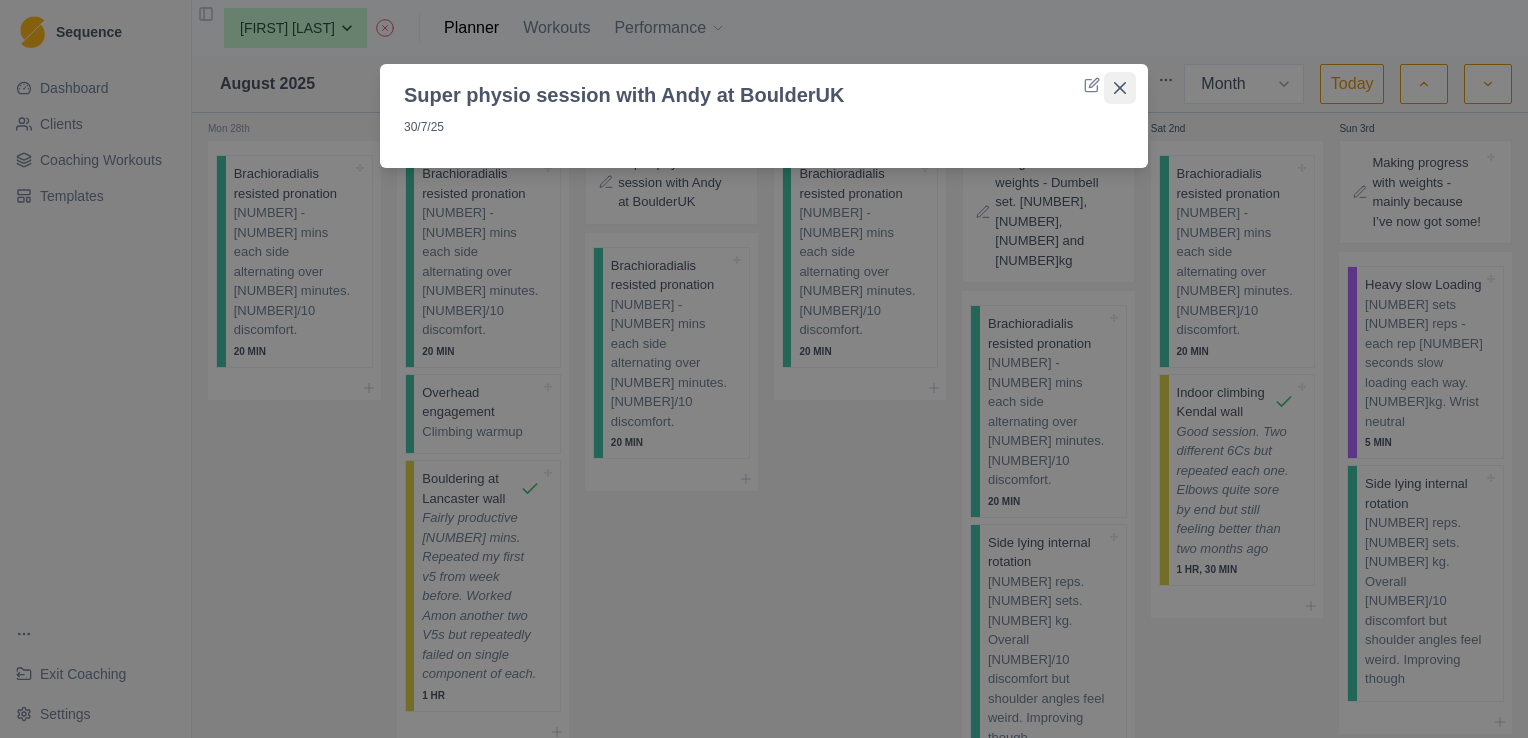 click 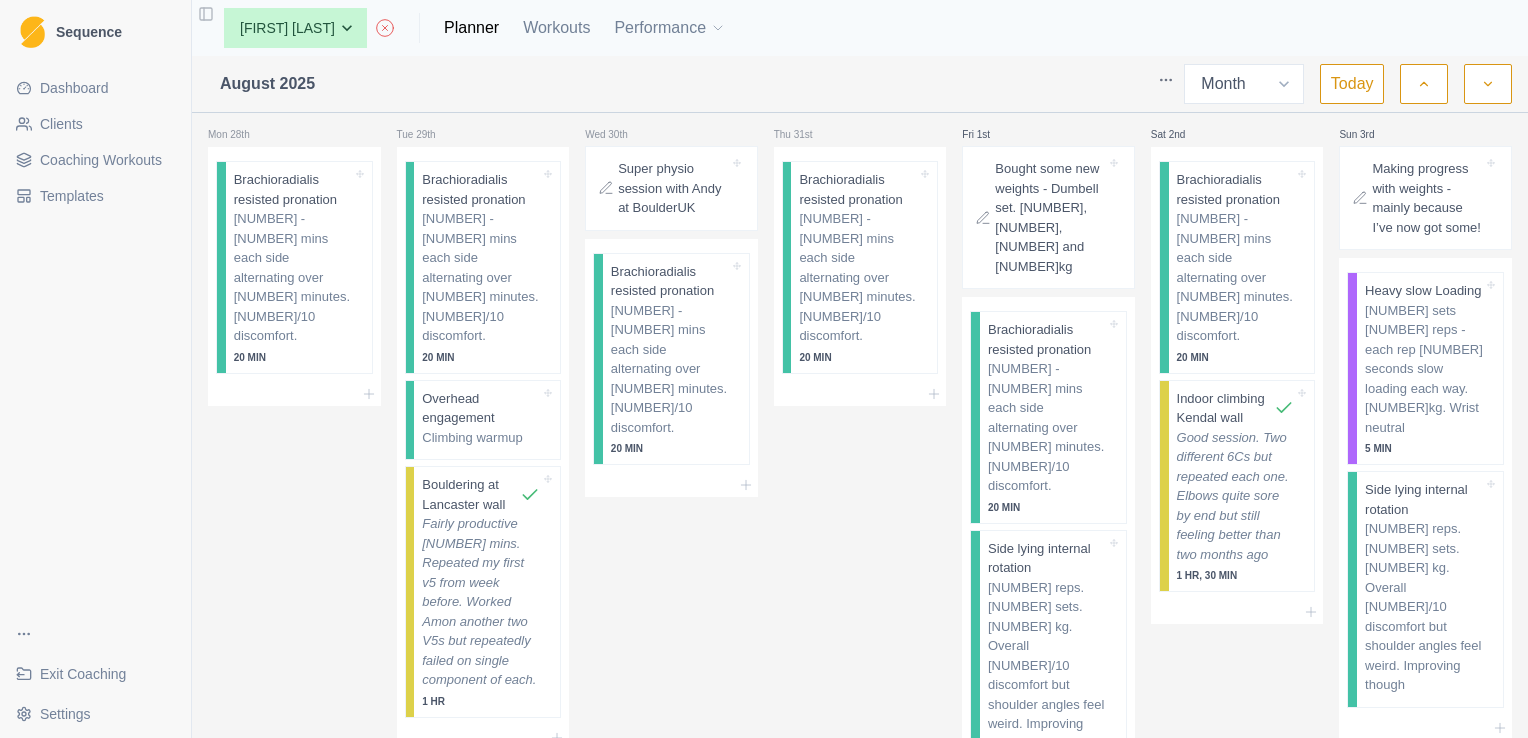 scroll, scrollTop: 28, scrollLeft: 0, axis: vertical 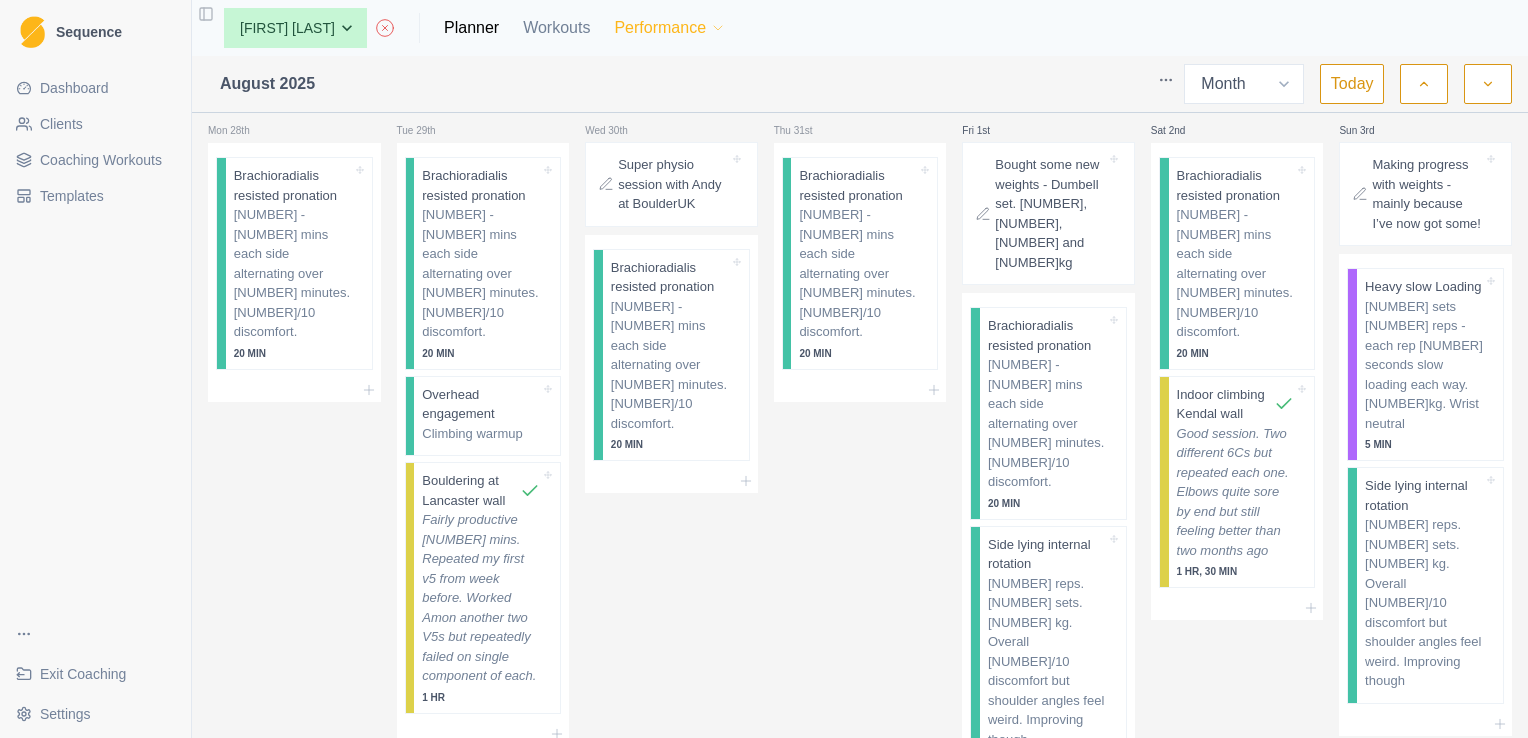 click on "Performance" at bounding box center [670, 28] 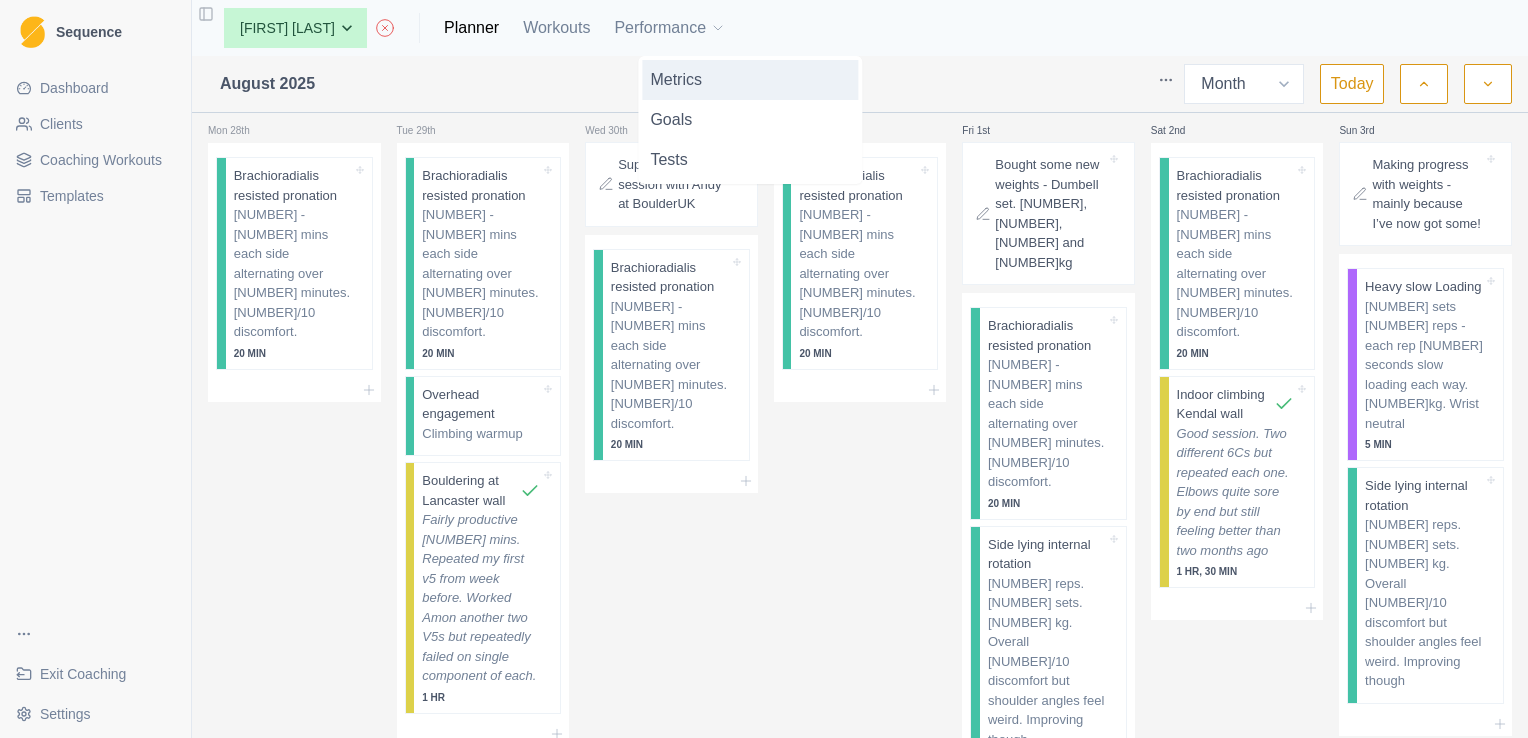 click on "Metrics" at bounding box center [750, 80] 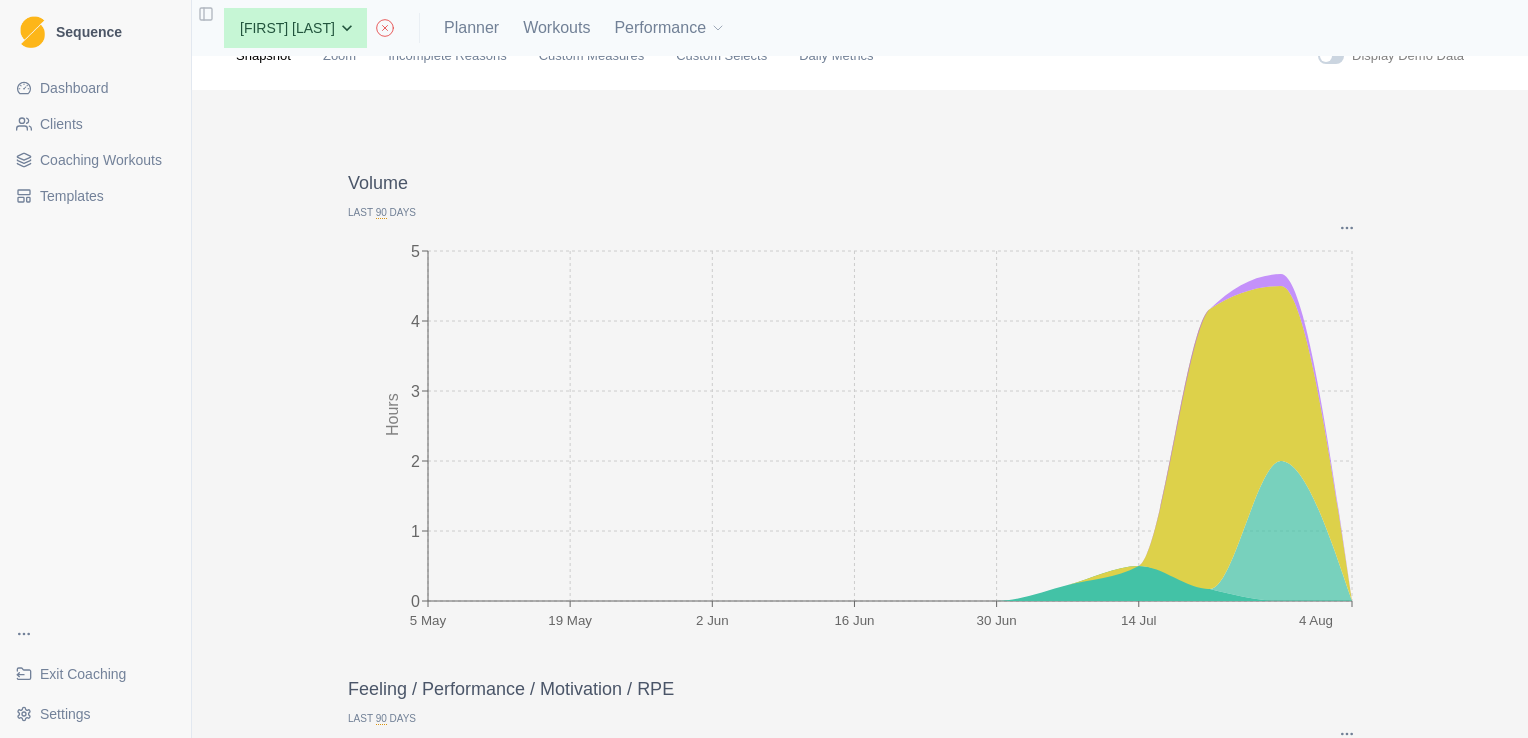 scroll, scrollTop: 35, scrollLeft: 0, axis: vertical 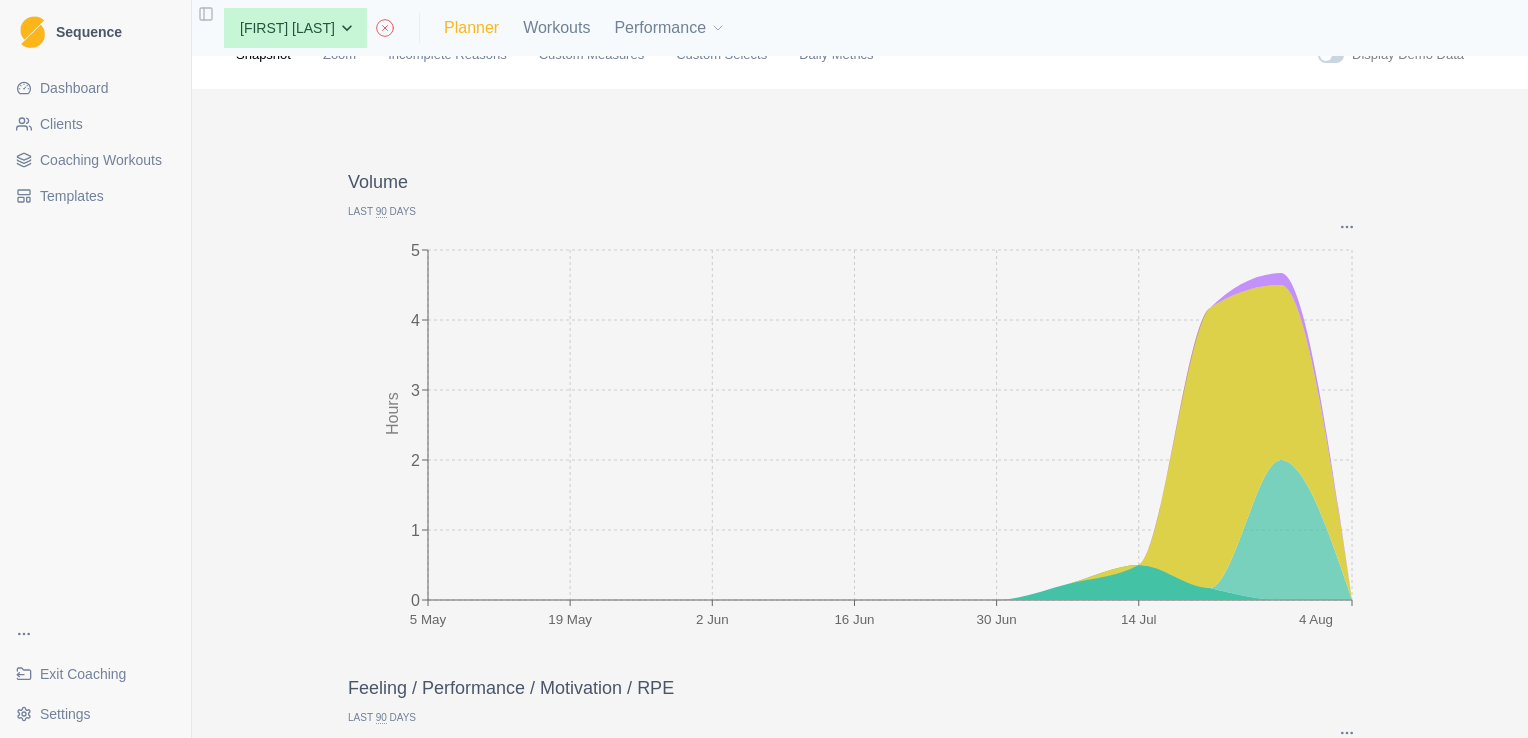 click on "Planner" at bounding box center [471, 28] 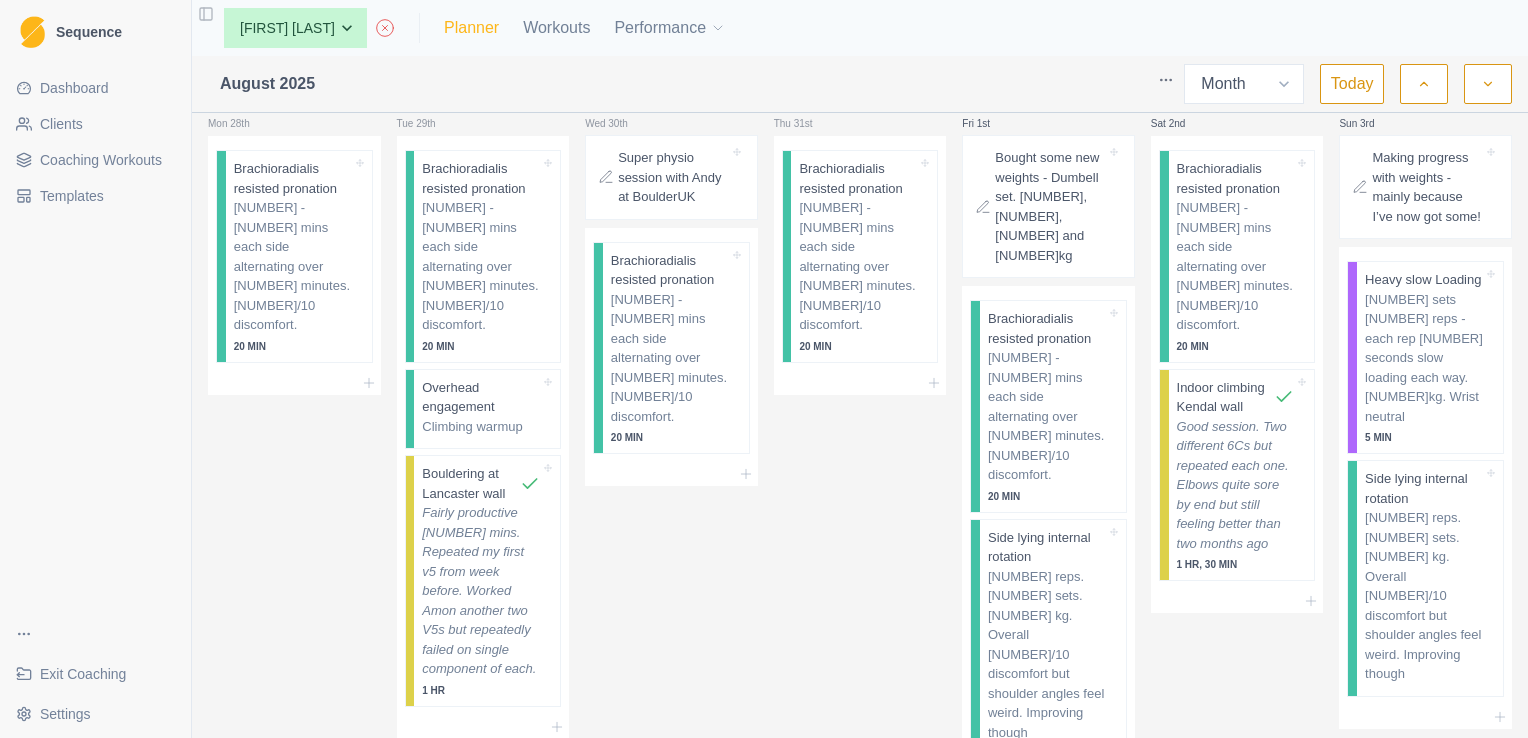 click on "Planner" at bounding box center [471, 28] 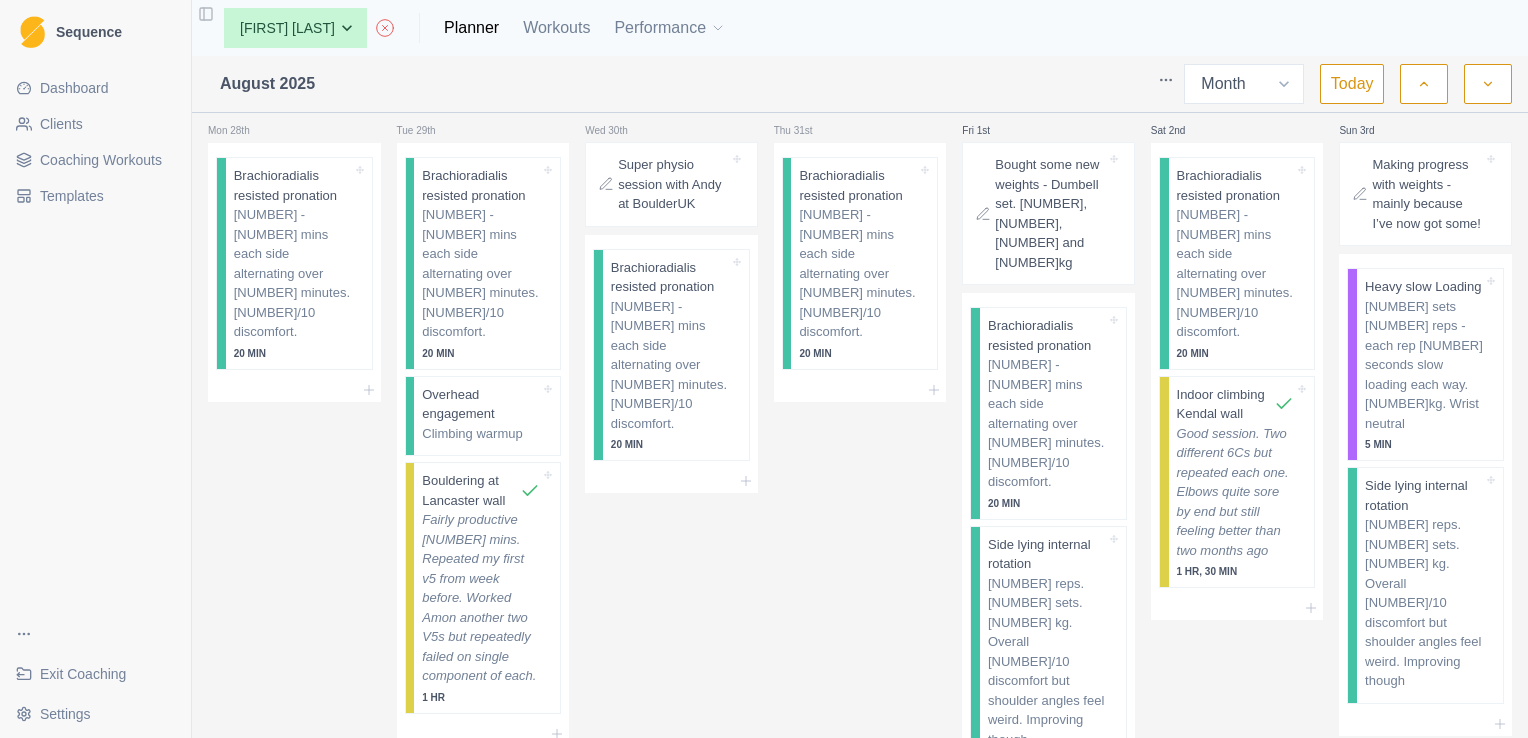 scroll, scrollTop: 20, scrollLeft: 0, axis: vertical 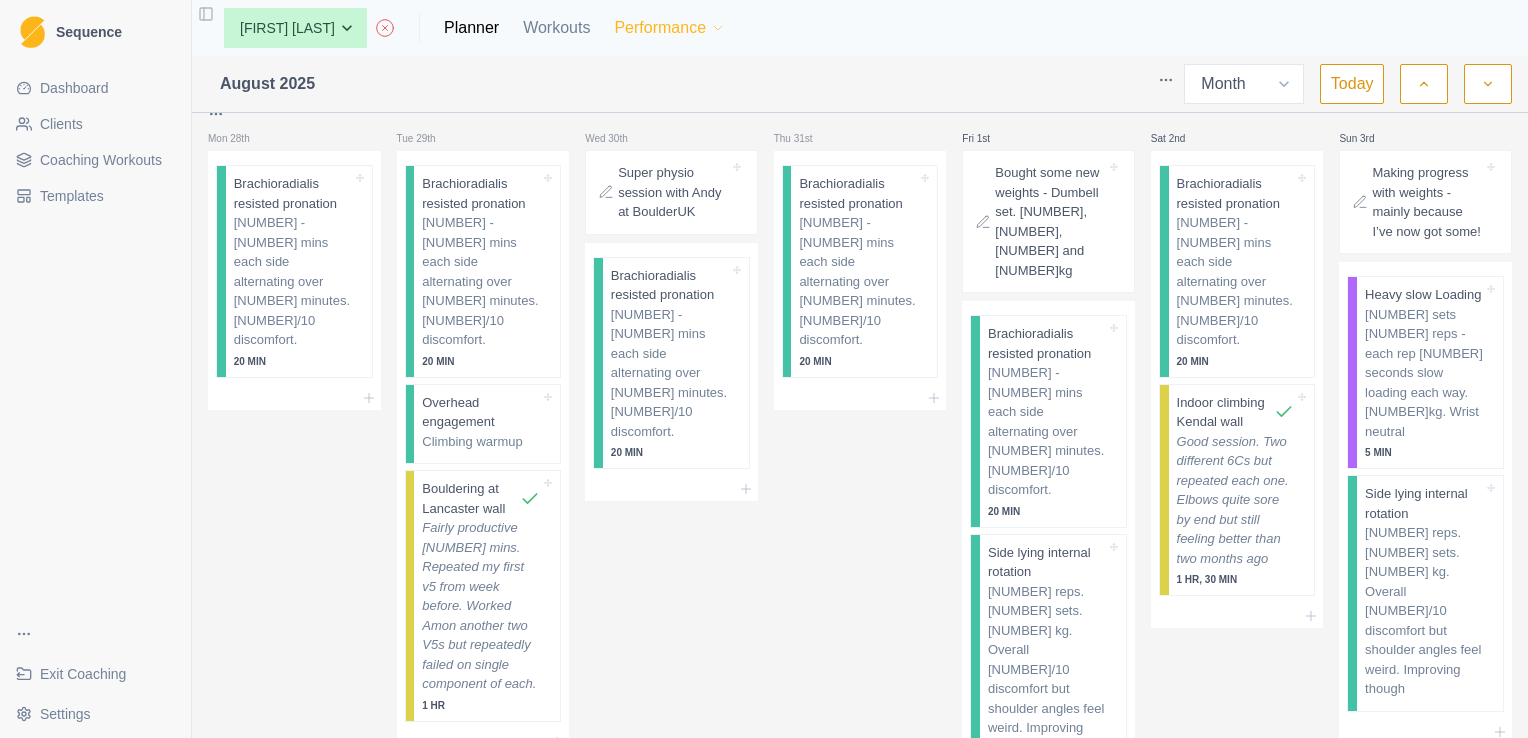 click on "Performance" at bounding box center (670, 28) 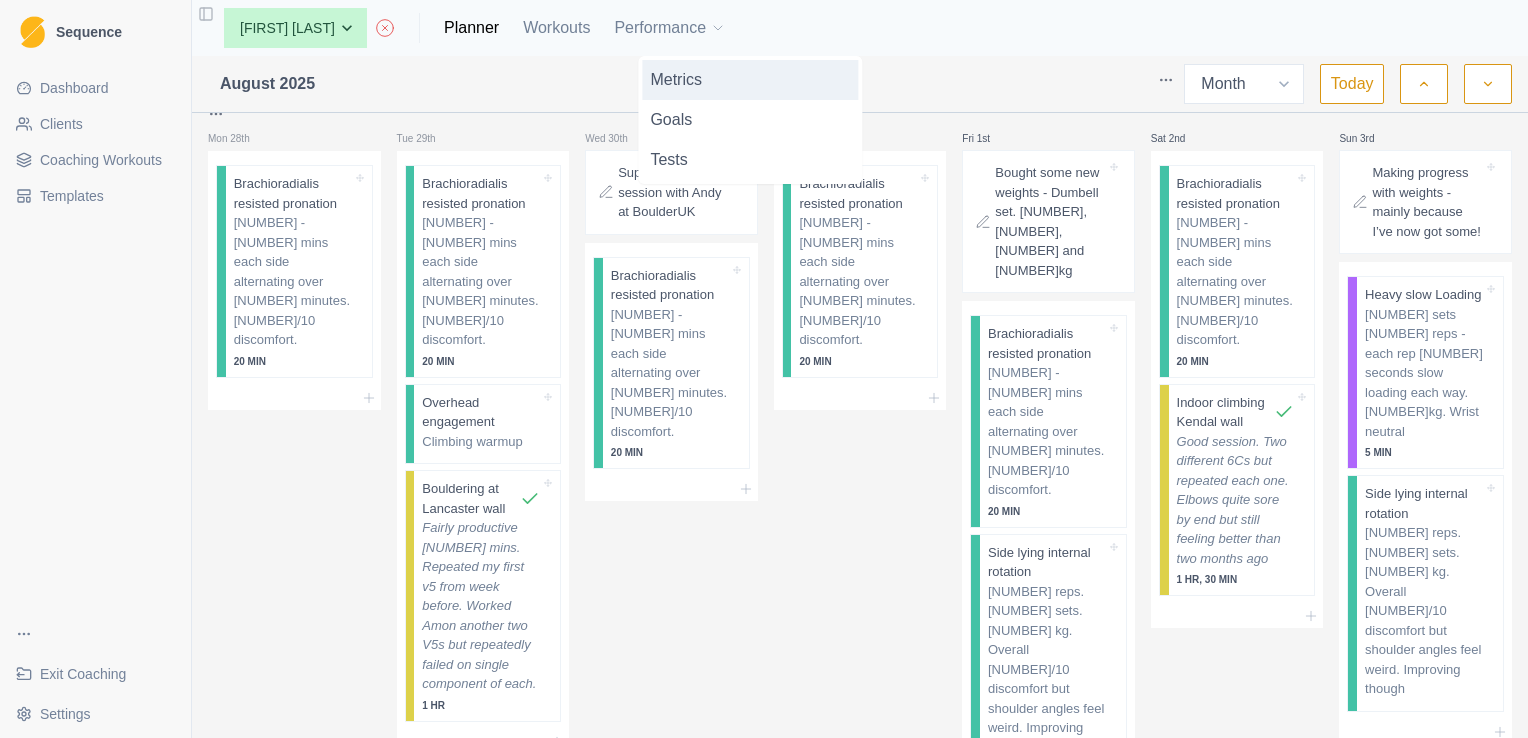 click on "Metrics" at bounding box center [750, 80] 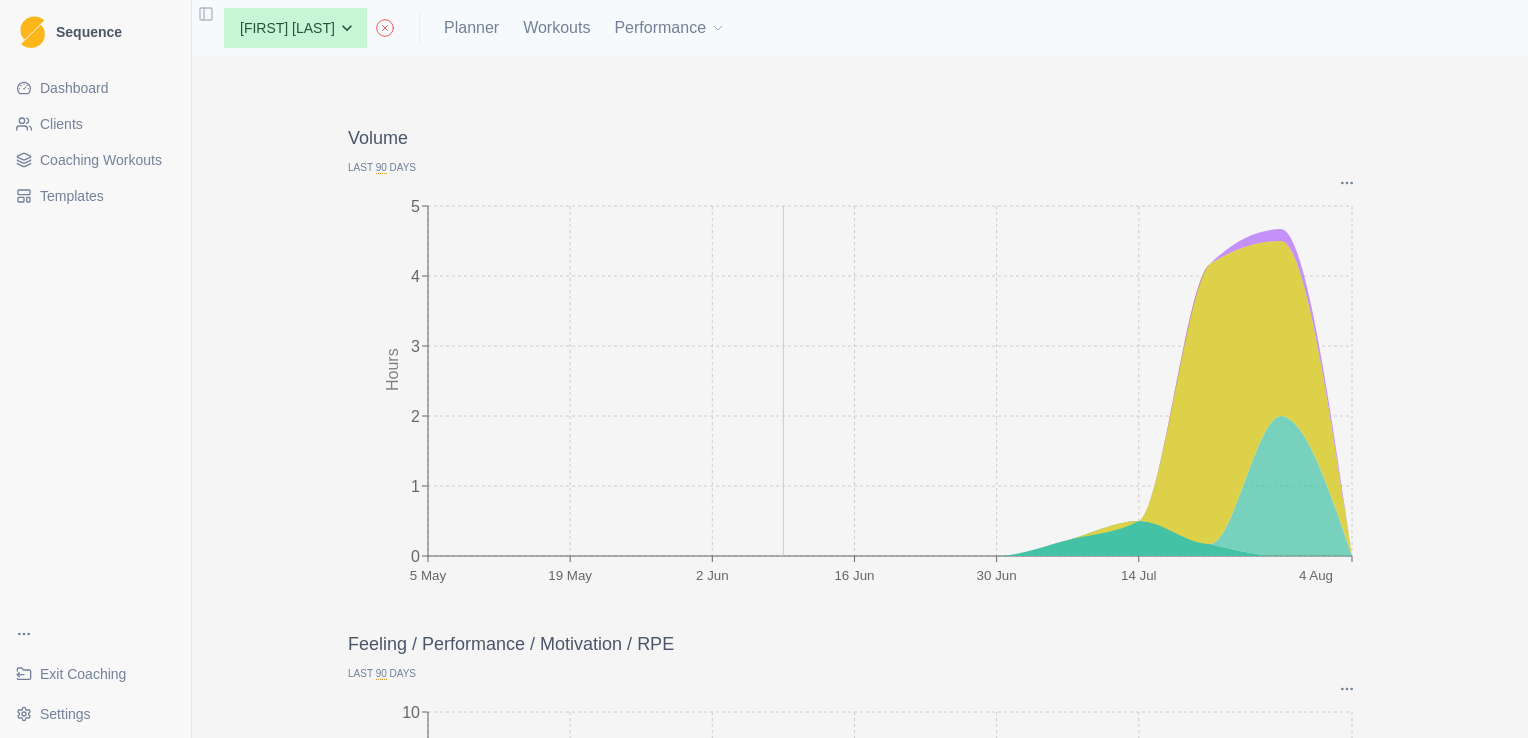 scroll, scrollTop: 24, scrollLeft: 0, axis: vertical 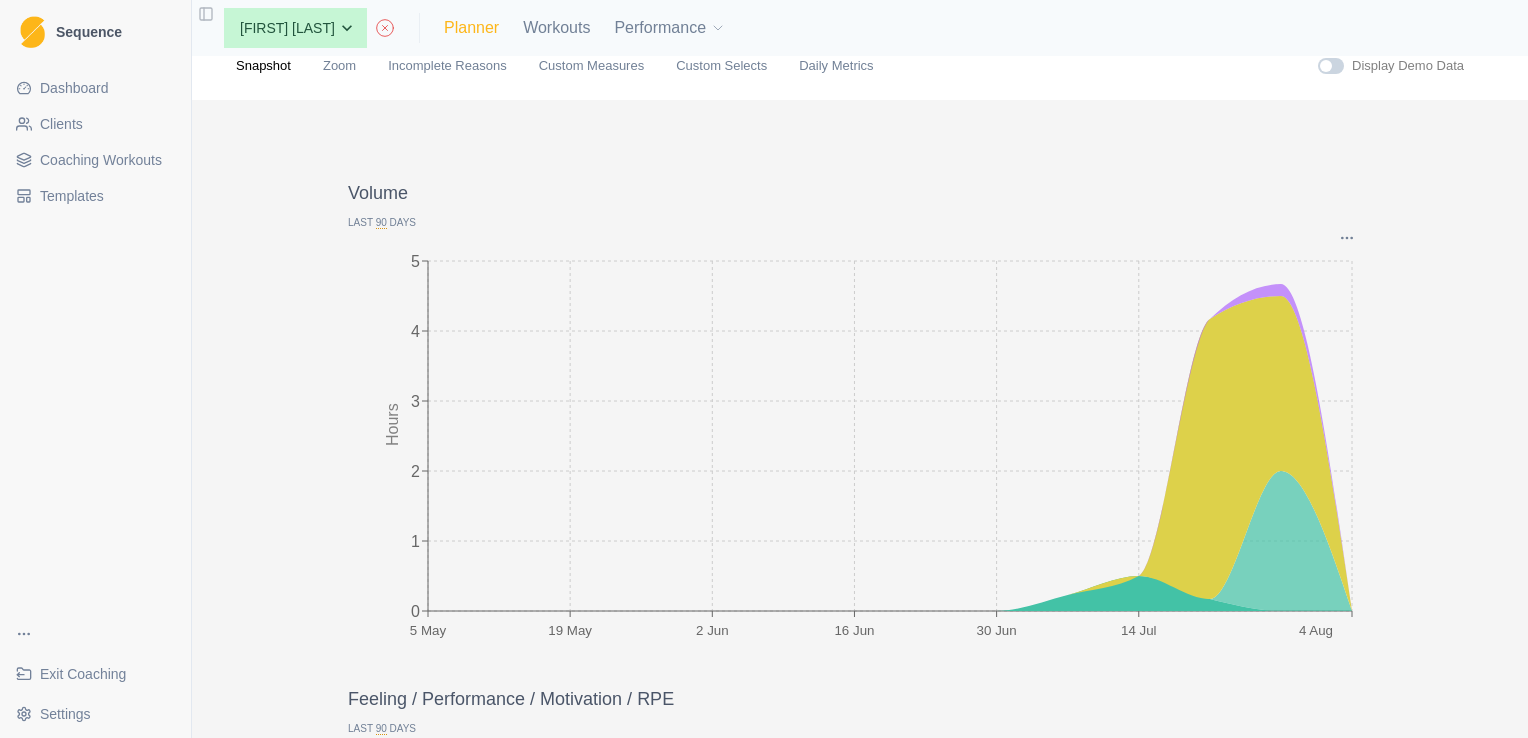 click on "Planner" at bounding box center (471, 28) 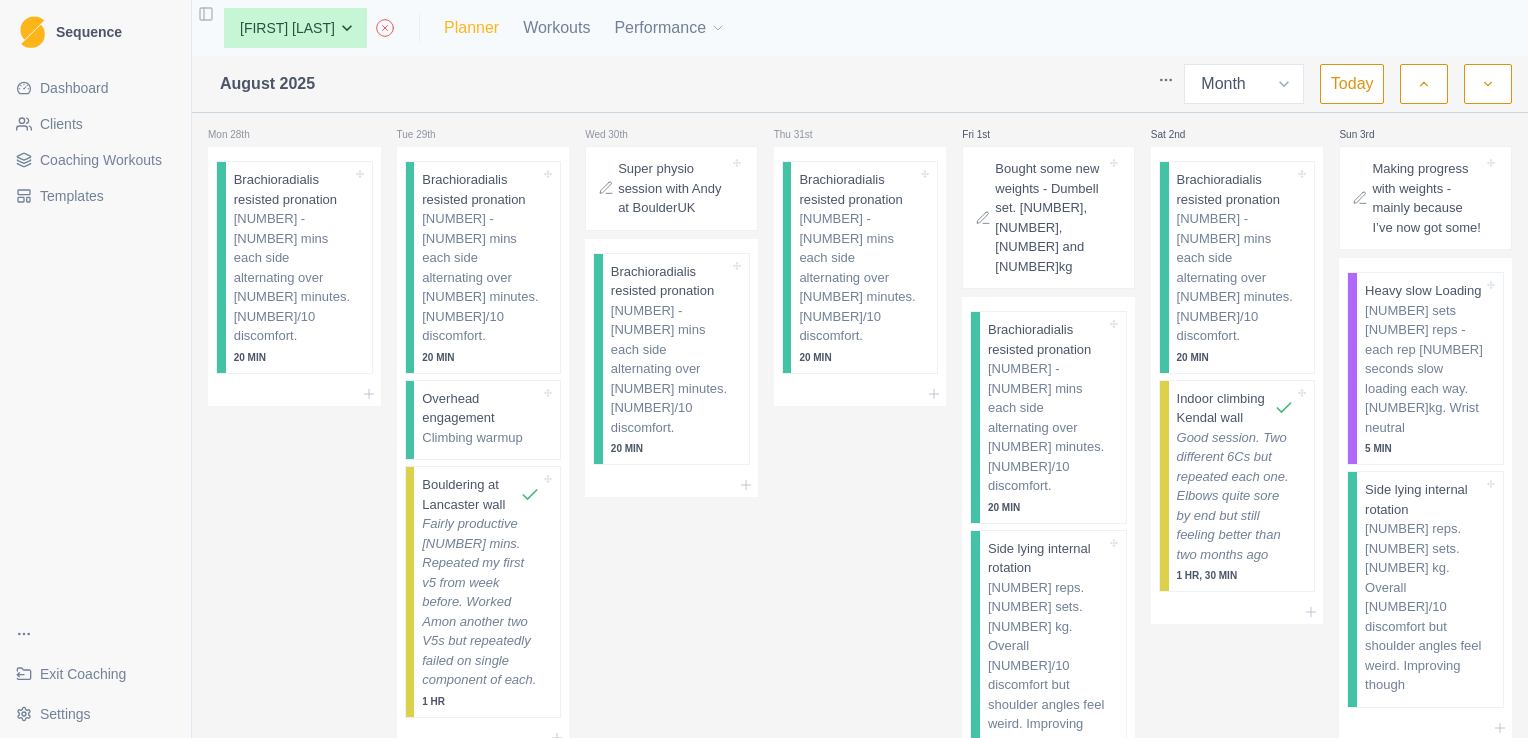 scroll, scrollTop: 0, scrollLeft: 0, axis: both 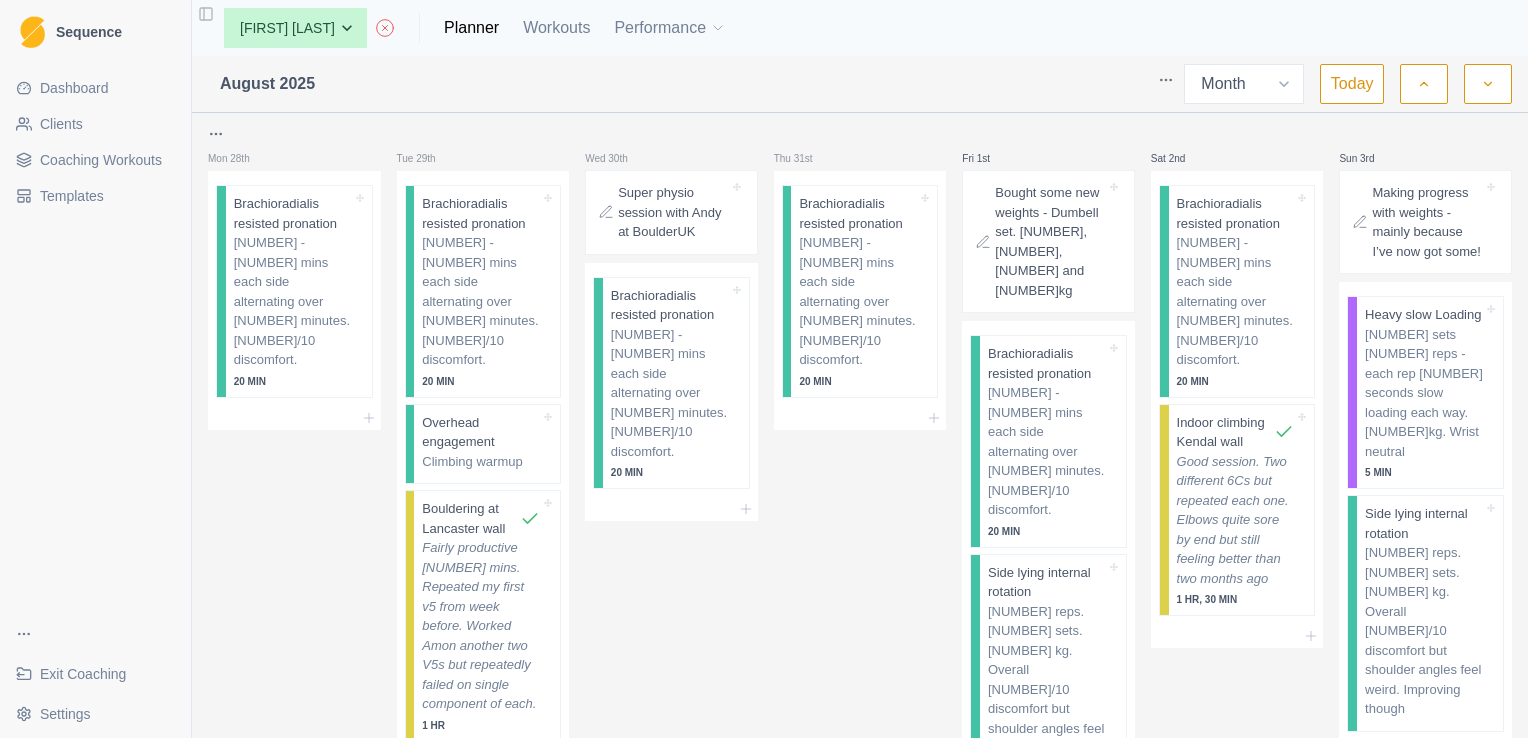 click on "Making progress with weights - mainly because I’ve now got some!" at bounding box center (1427, 222) 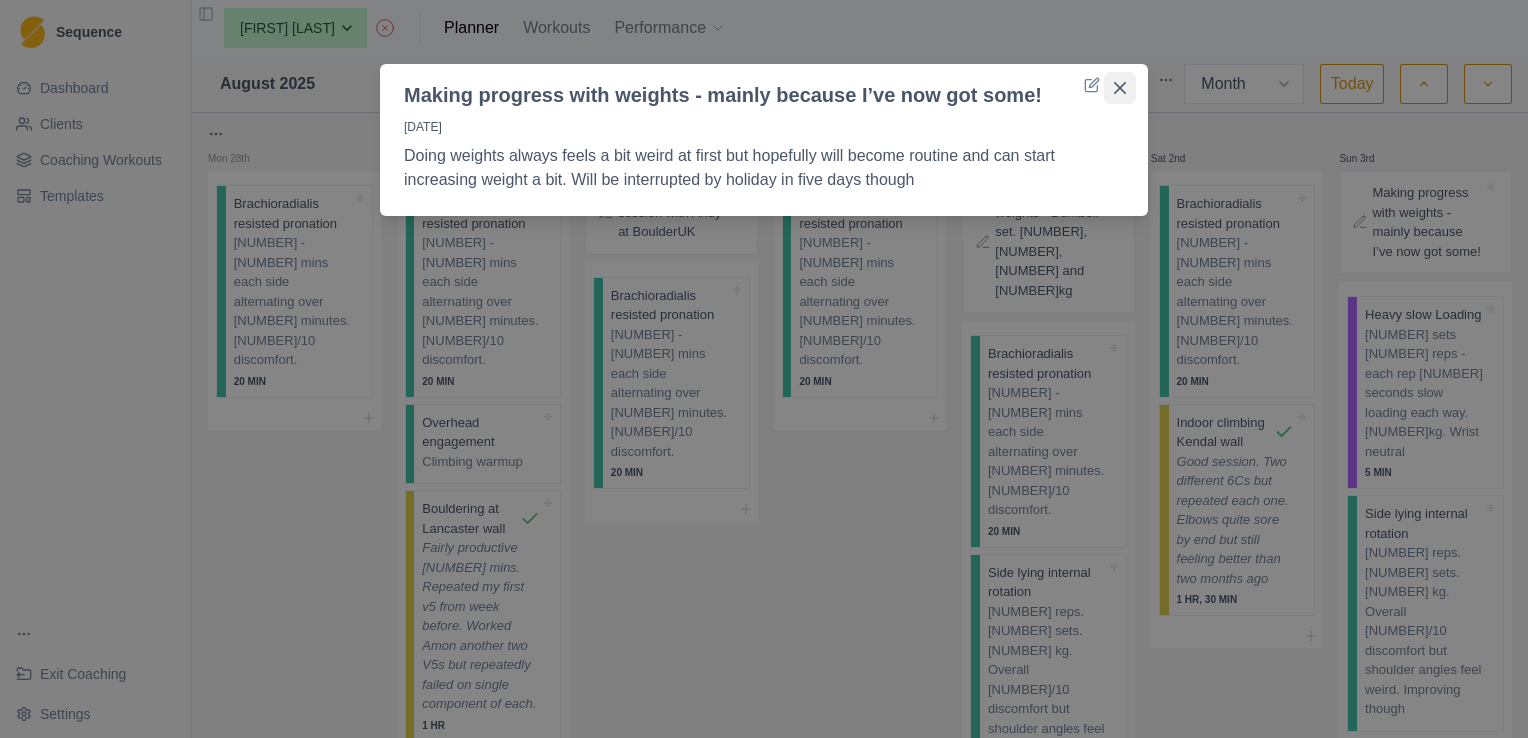 click 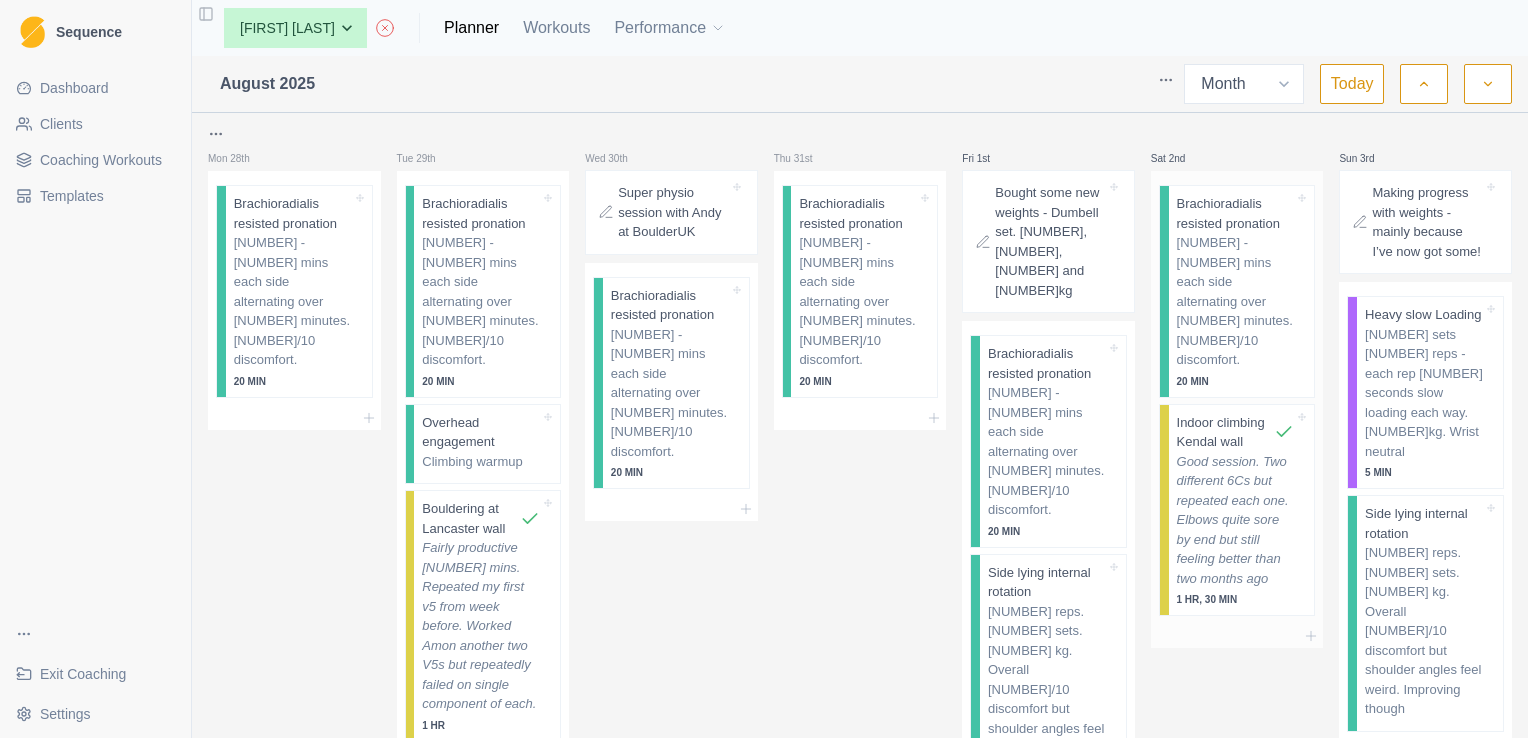 click on "Good session. Two different 6Cs but repeated each one. Elbows quite sore by end but still feeling better than two months ago" at bounding box center [1236, 520] 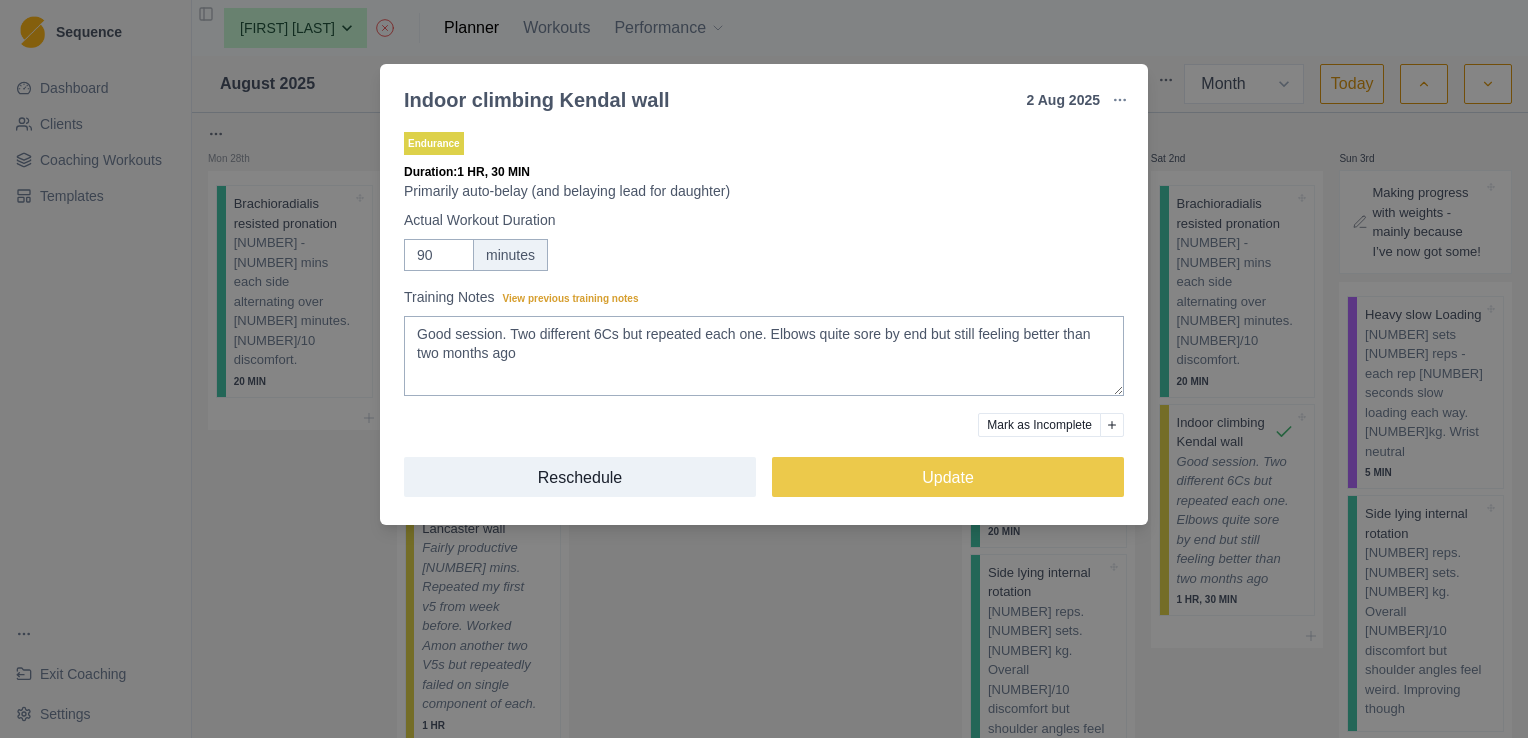 click on "Indoor climbing Kendal wall 2 Aug 2025 Link To Goal View Workout Metrics Edit Original Workout Reschedule Workout Remove From Schedule Endurance Duration:  1 HR, 30 MIN Primarily auto-belay (and belaying lead for daughter) Actual Workout Duration 90 minutes Training Notes View previous training notes Good session. Two different 6Cs but repeated each one. Elbows quite sore by end but still feeling better than two months ago Mark as Incomplete Reschedule Update" at bounding box center [764, 369] 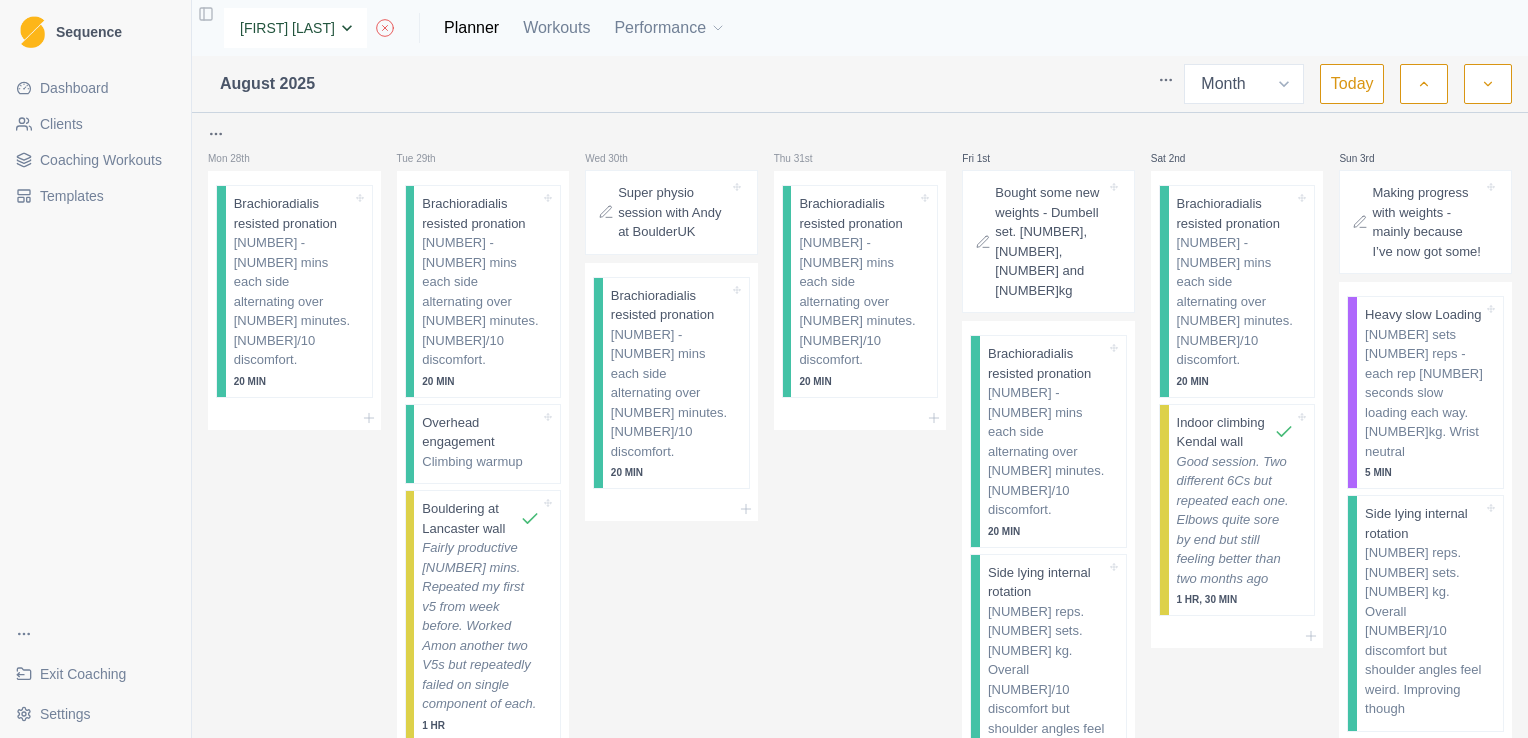 click on "None [FIRST] [LAST] [FIRST] [LAST] [FIRST] [LAST] [FIRST] [LAST] [FIRST] [LAST] [FIRST] [LAST] [FIRST] [LAST] [FIRST] [LAST] [FIRST] [LAST] [FIRST] [LAST] [FIRST] [LAST]" at bounding box center [295, 28] 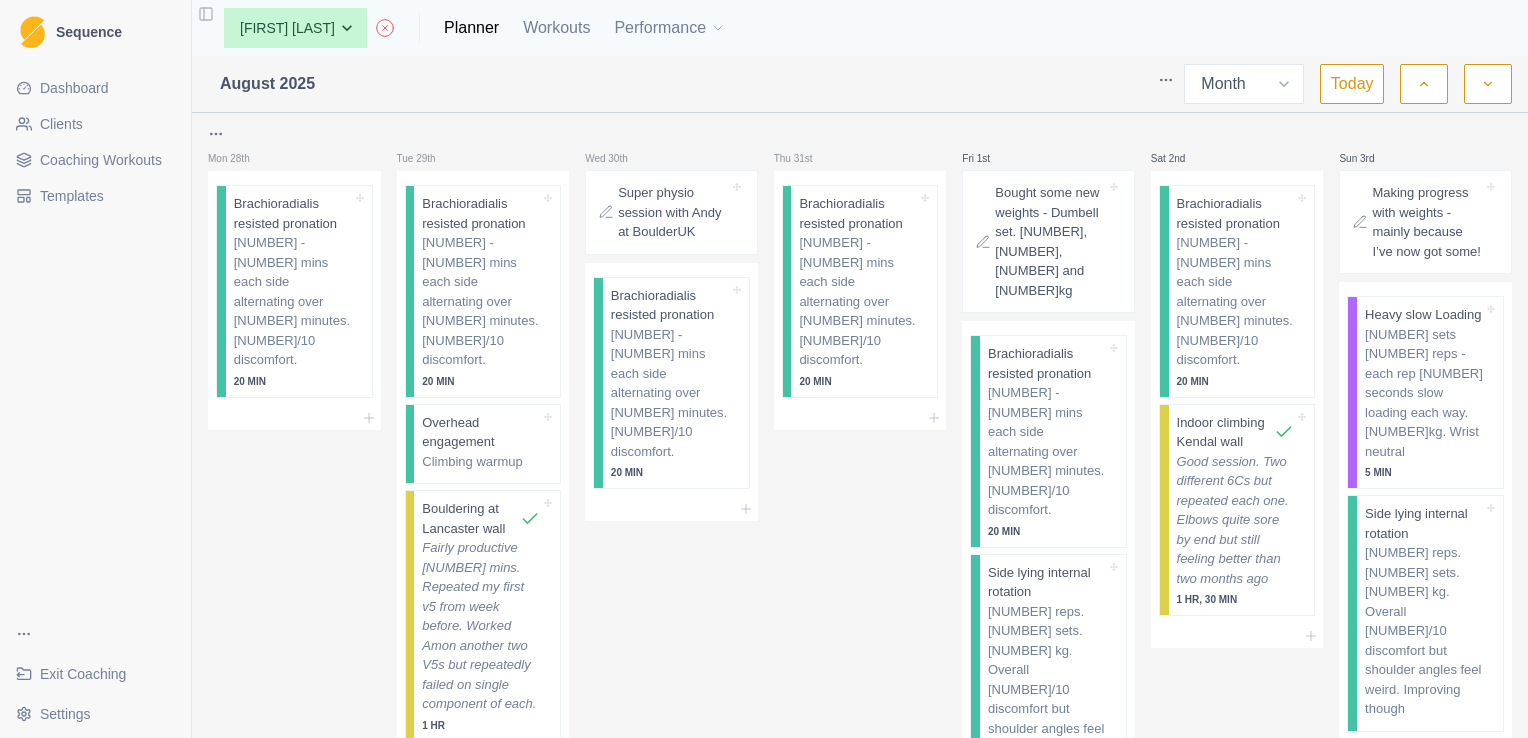 click at bounding box center [294, 134] 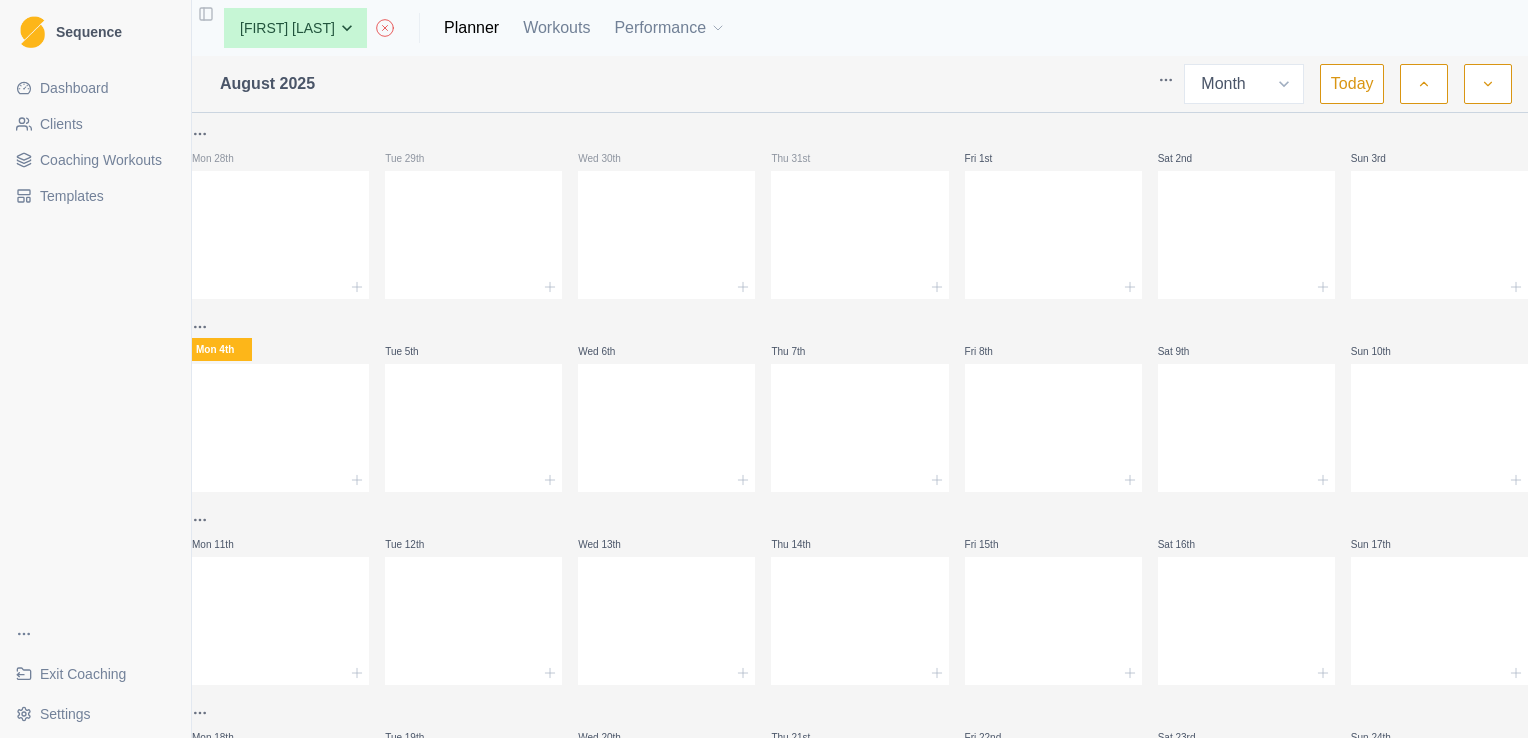 select on "month" 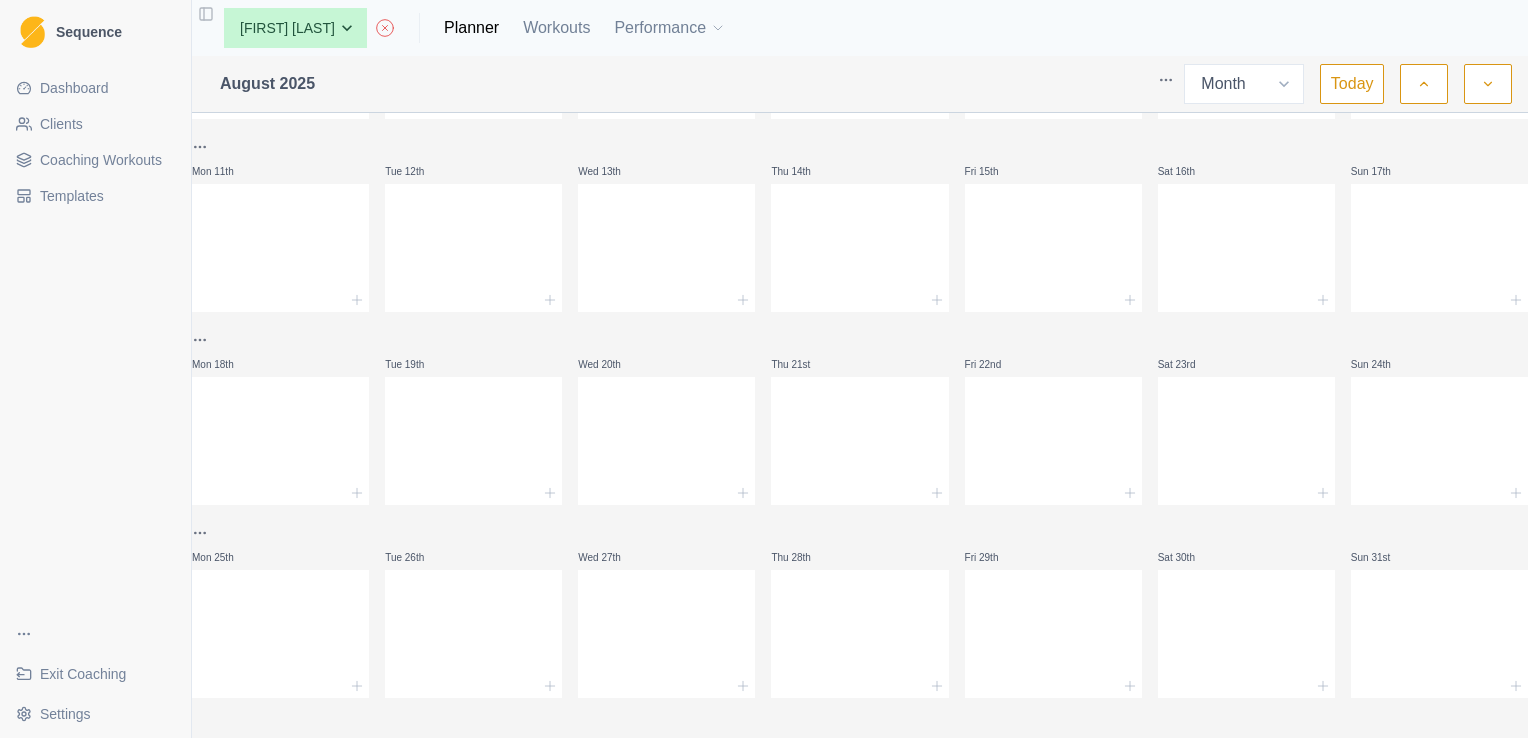 scroll, scrollTop: 0, scrollLeft: 0, axis: both 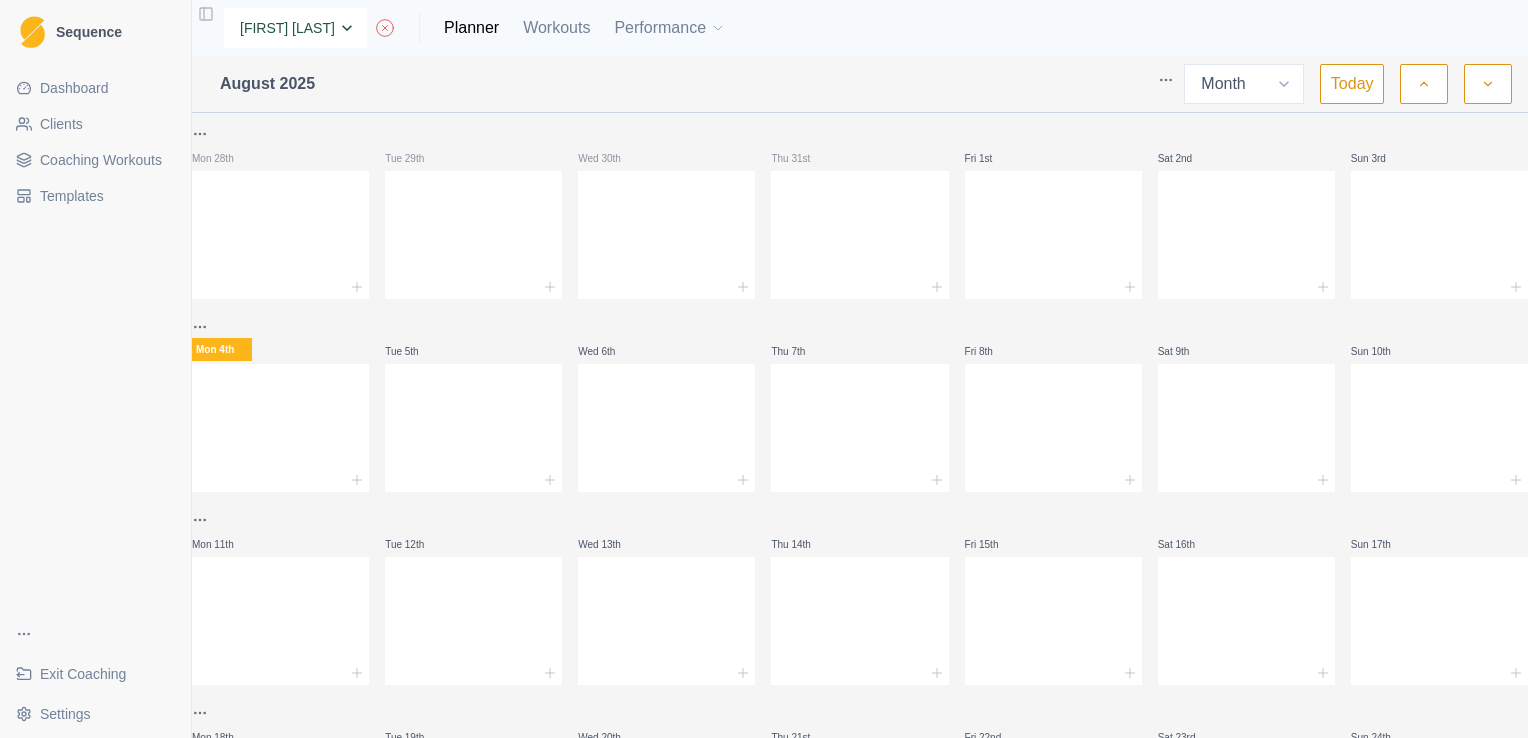 click on "None [FIRST] [LAST] [FIRST] [LAST] [FIRST] [LAST] [FIRST] [LAST] [FIRST] [LAST] [FIRST] [LAST] [FIRST] [LAST] [FIRST] [LAST] [FIRST] [LAST] [FIRST] [LAST] [FIRST] [LAST] [FIRST] [LAST]" at bounding box center [295, 28] 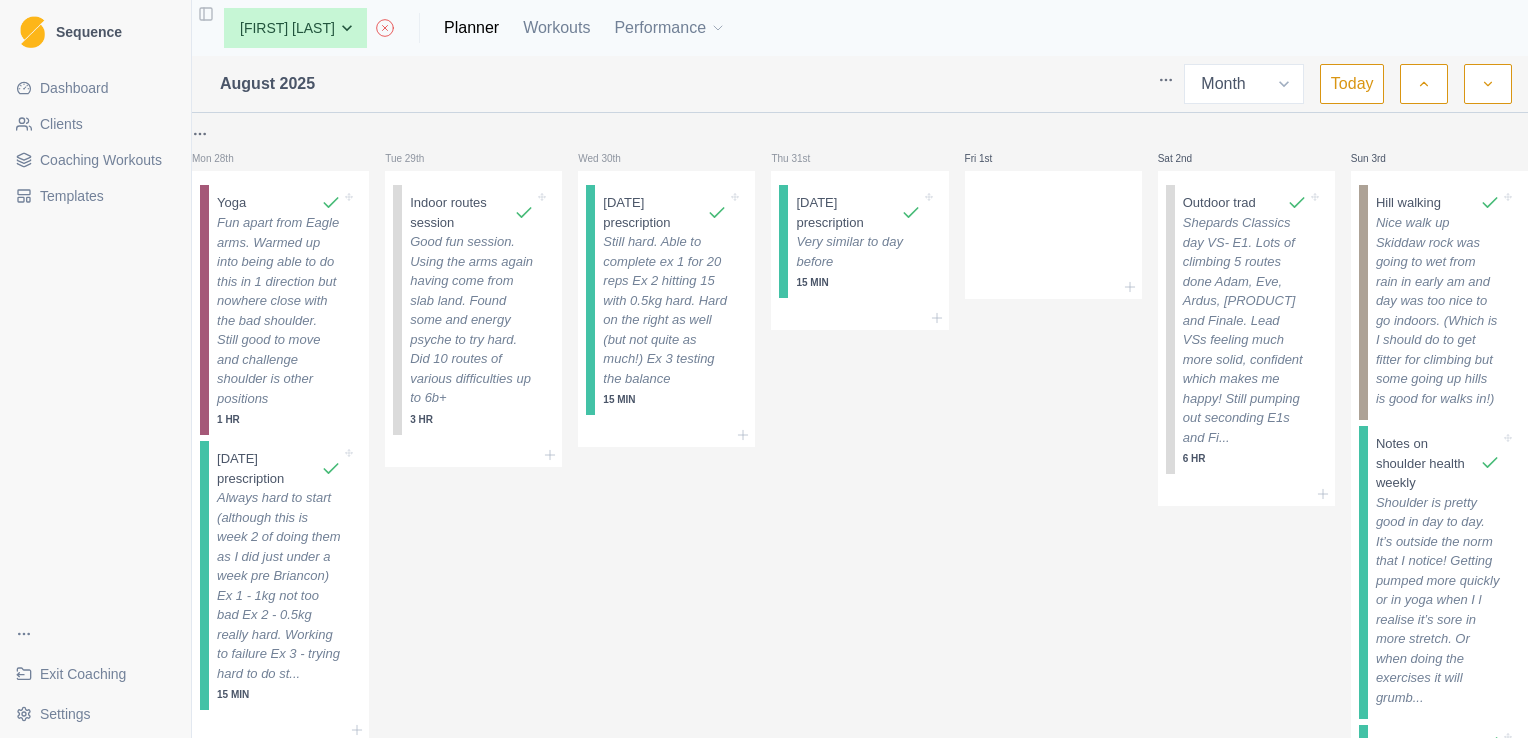 select on "month" 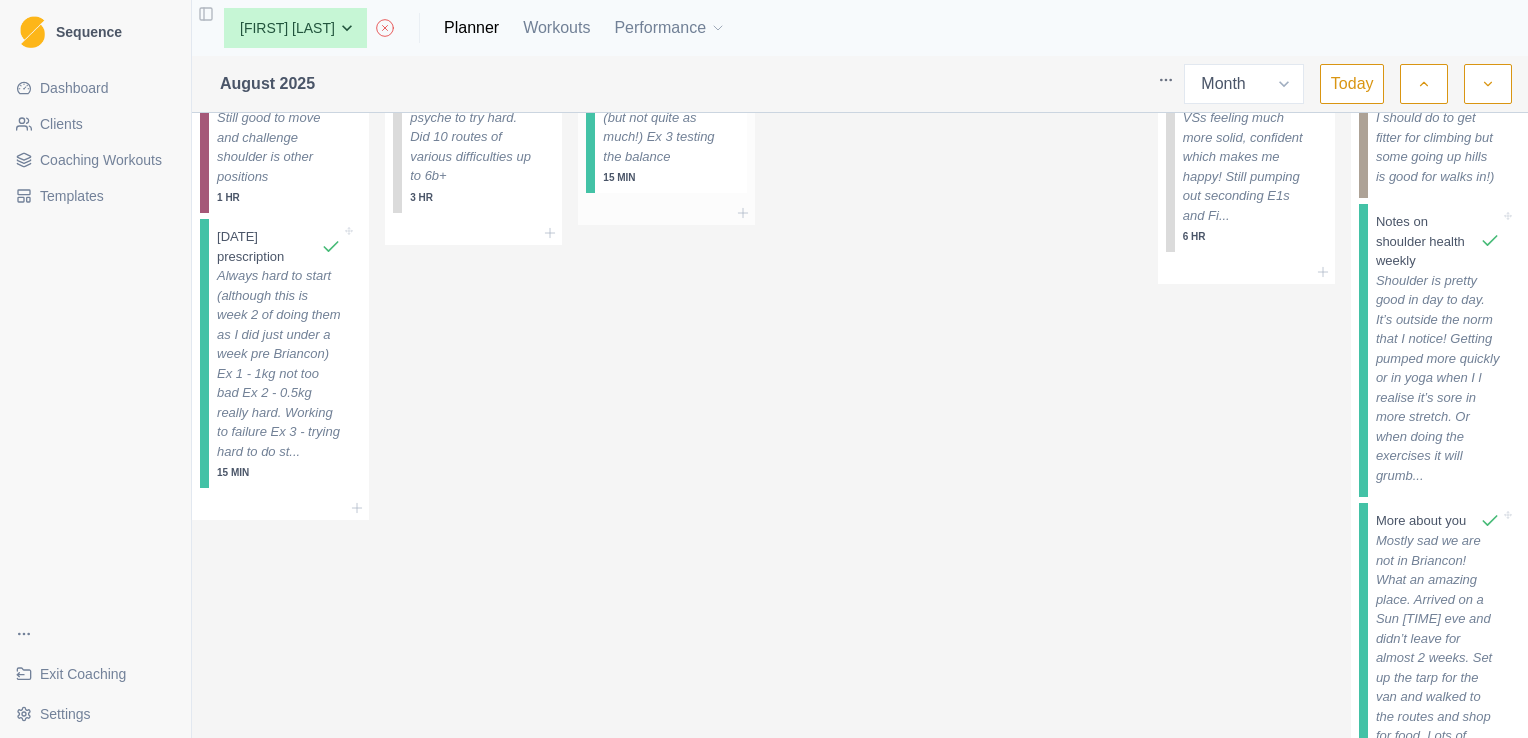 scroll, scrollTop: 0, scrollLeft: 0, axis: both 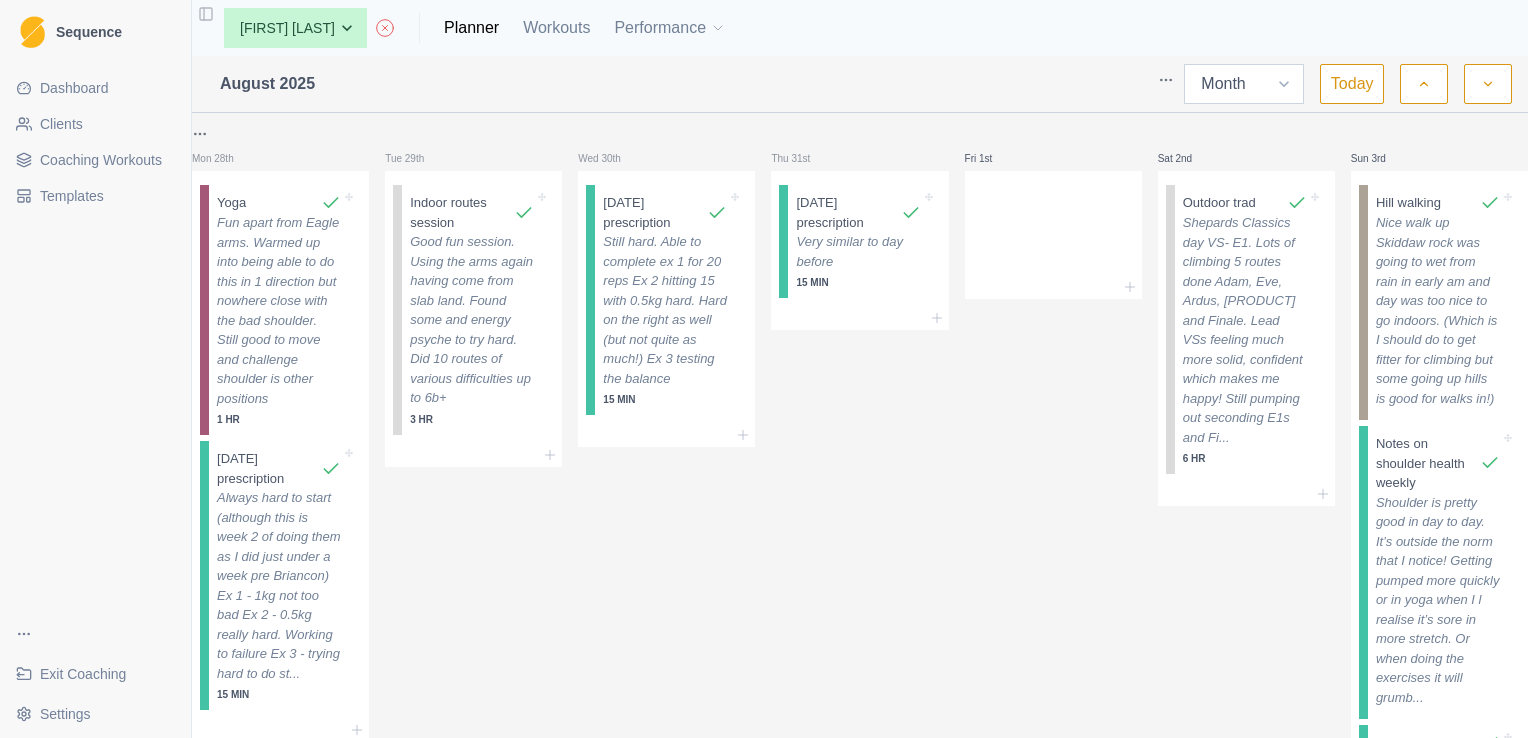 click on "Week Month" at bounding box center (1244, 84) 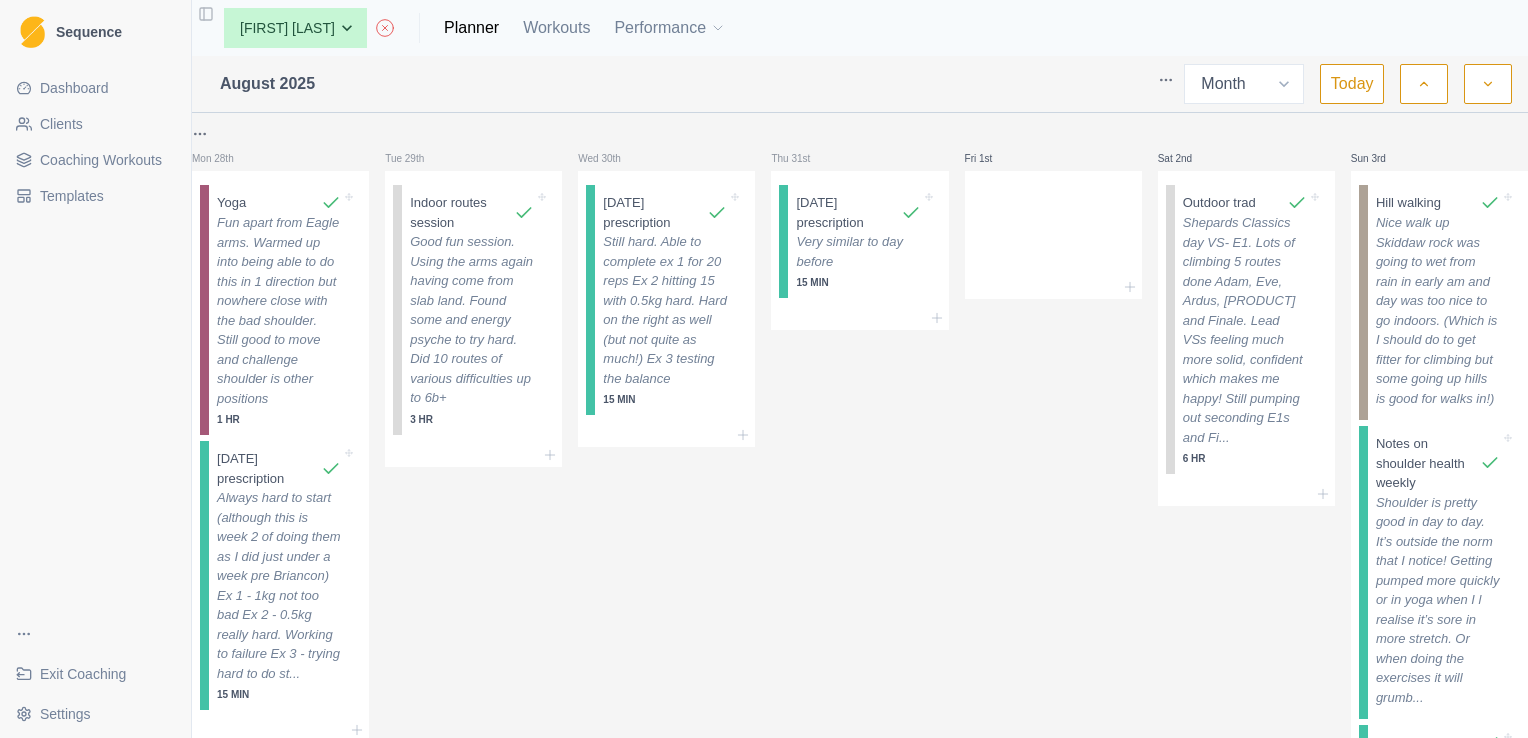 click on "Week Month" at bounding box center (1244, 84) 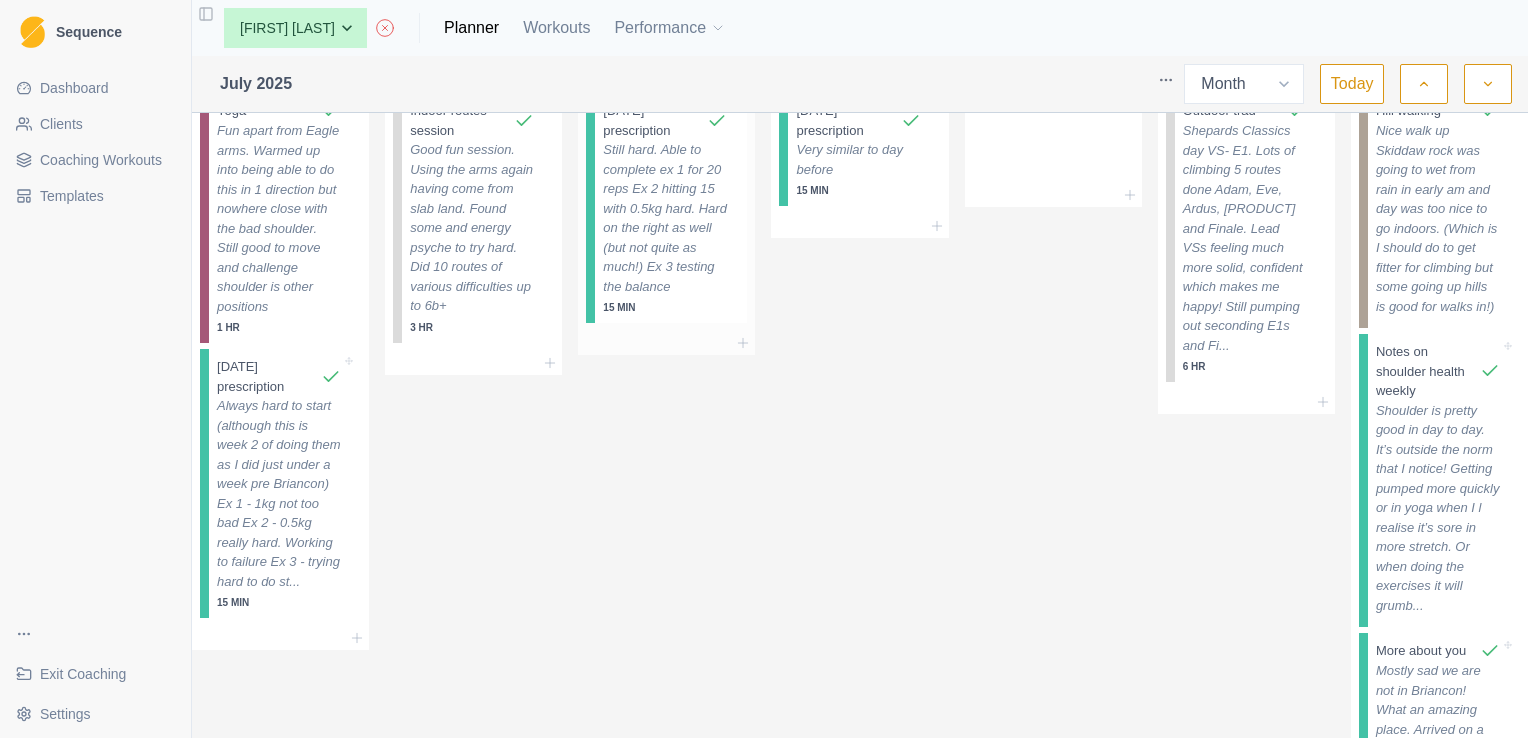 scroll, scrollTop: 900, scrollLeft: 0, axis: vertical 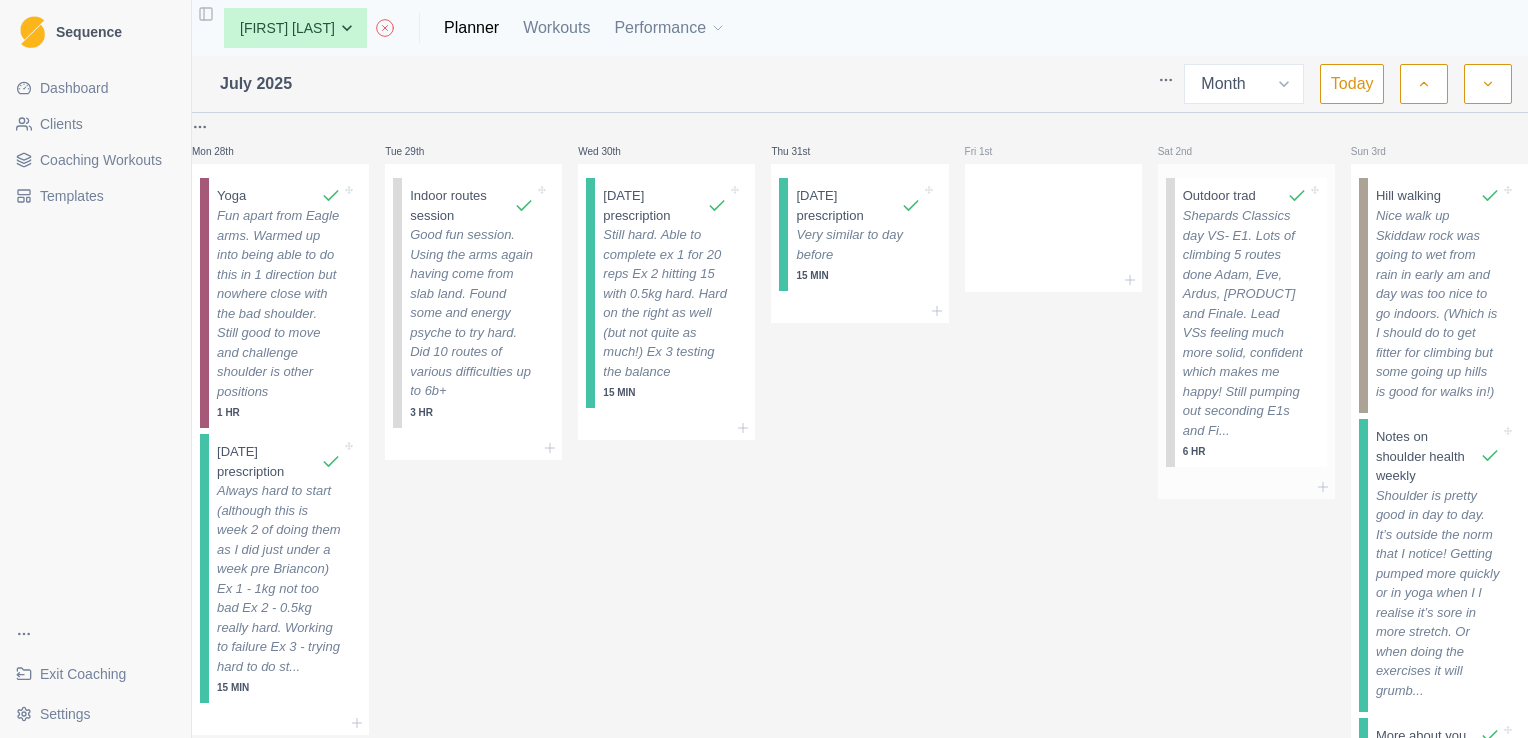 click on "Shepards Classics day VS- E1. Lots of climbing 5 routes done Adam, Eve, Ardus, Jaws and Finale. Lead VSs feeling much more solid, confident which makes me happy! Still pumping out seconding E1s and Fi..." at bounding box center [1245, 323] 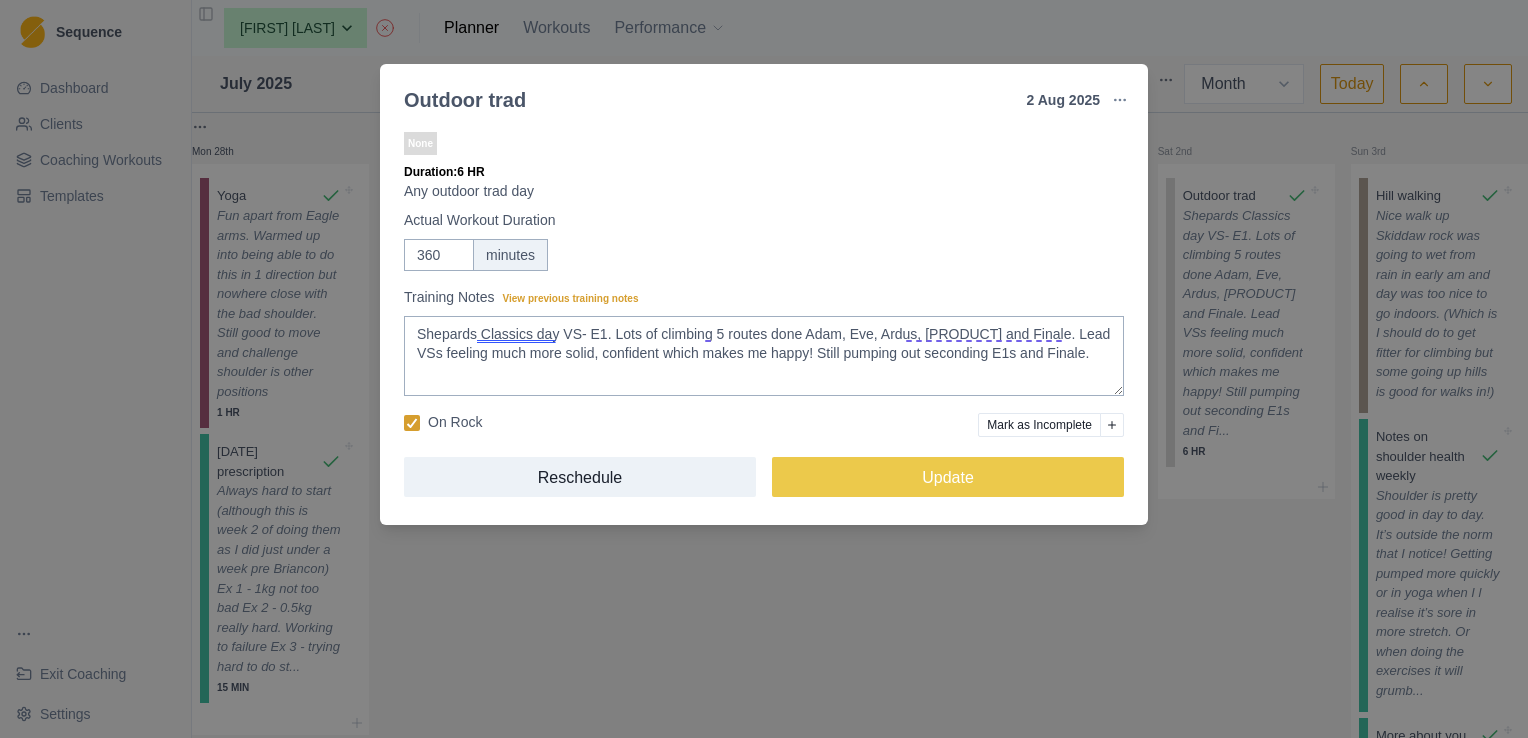 click on "Outdoor trad 2 Aug 2025 Link To Goal View Workout Metrics Edit Original Workout Reschedule Workout Remove From Schedule None Duration:  6 HR Any outdoor trad day Actual Workout Duration 360 minutes Training Notes View previous training notes Shepards Classics day VS- E1. Lots of climbing 5 routes done Adam, Eve, Ardus, Jaws and Finale. Lead VSs feeling much more solid, confident which makes me happy! Still pumping out seconding E1s and Finale.
On Rock Mark as Incomplete Reschedule Update" at bounding box center [764, 369] 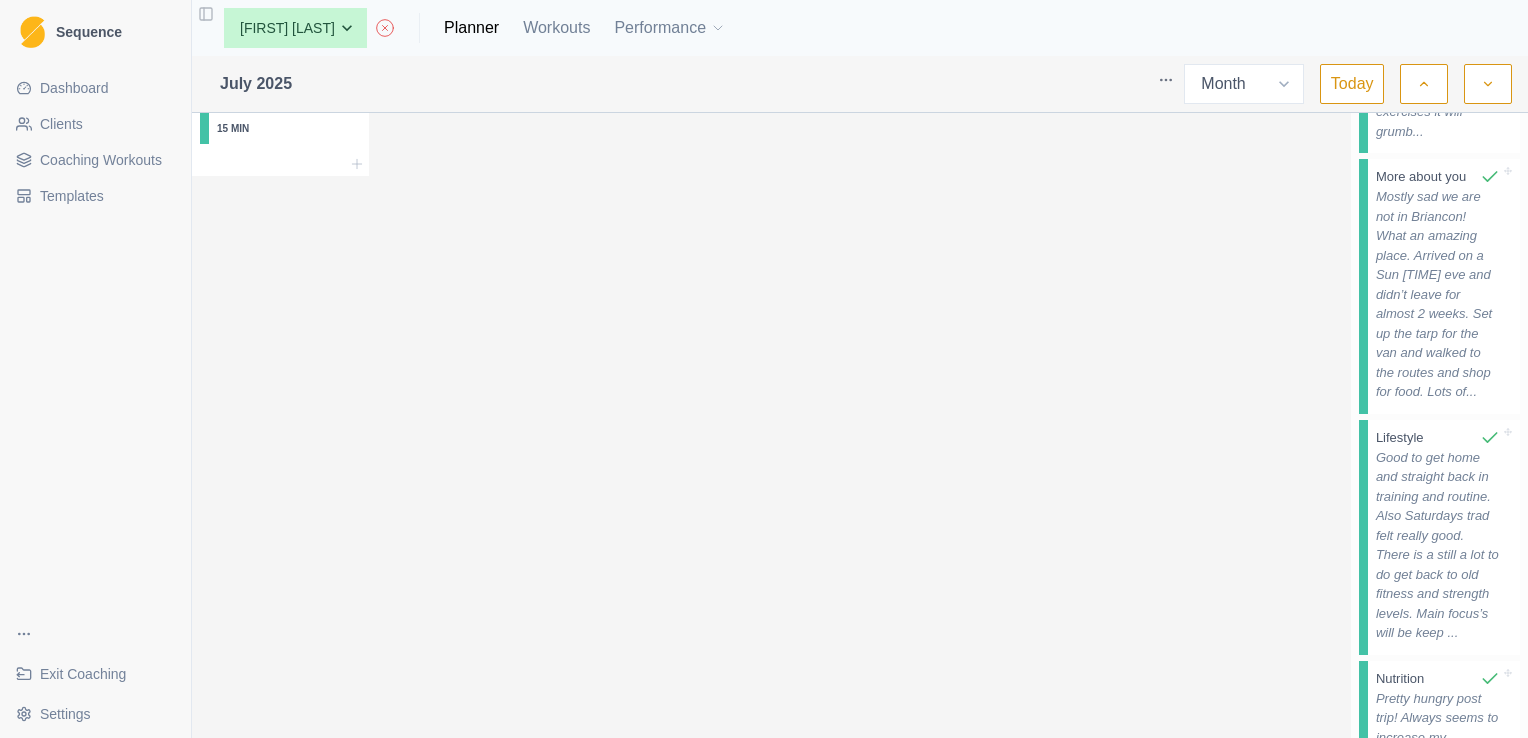 scroll, scrollTop: 1390, scrollLeft: 0, axis: vertical 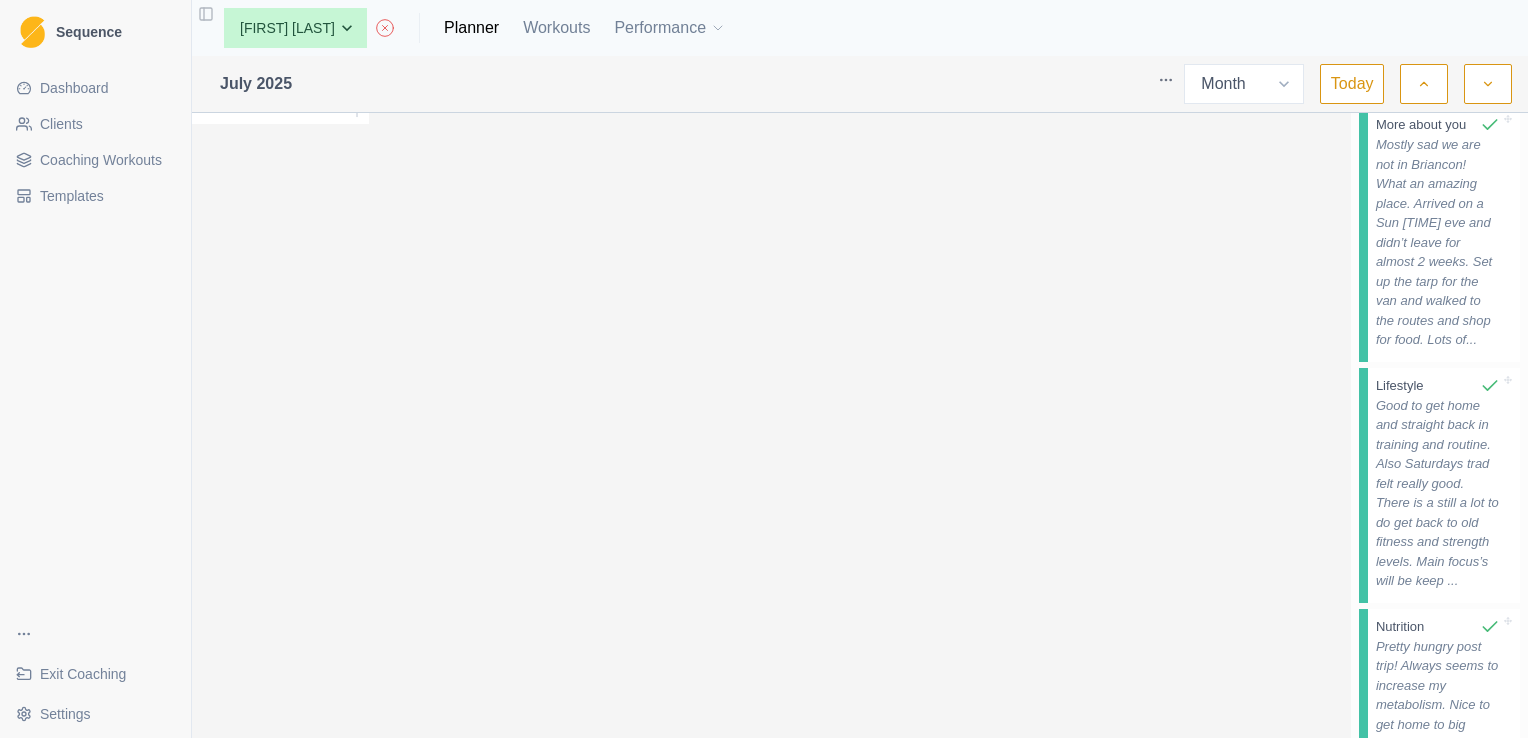 click on "Mostly sad we are not in Briancon! What an amazing place. Arrived on a Sun avo eve and didn’t leave for almost 2 weeks. Set up the tarp for the van and walked to the routes and shop for food.
Lots of..." at bounding box center [1438, 242] 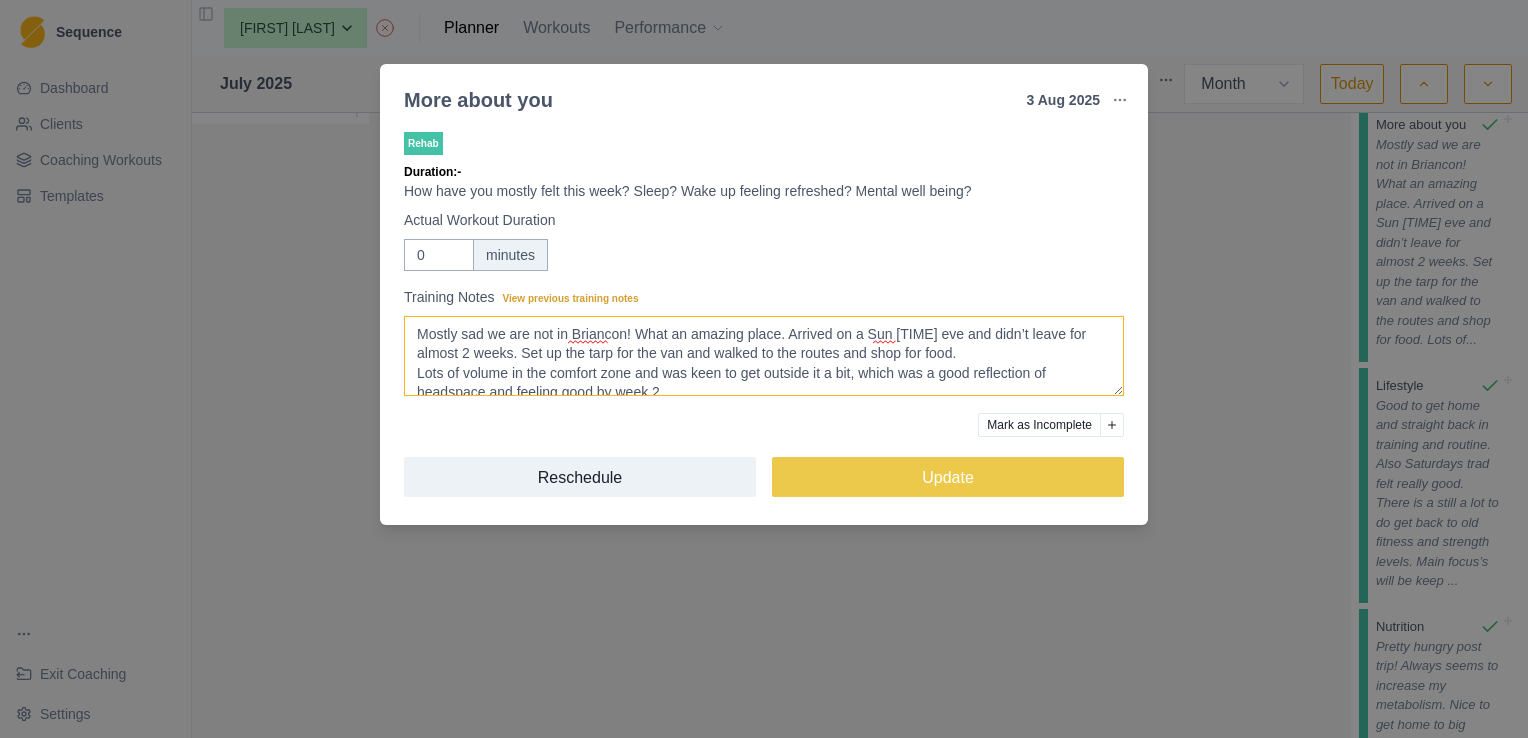 scroll, scrollTop: 27, scrollLeft: 0, axis: vertical 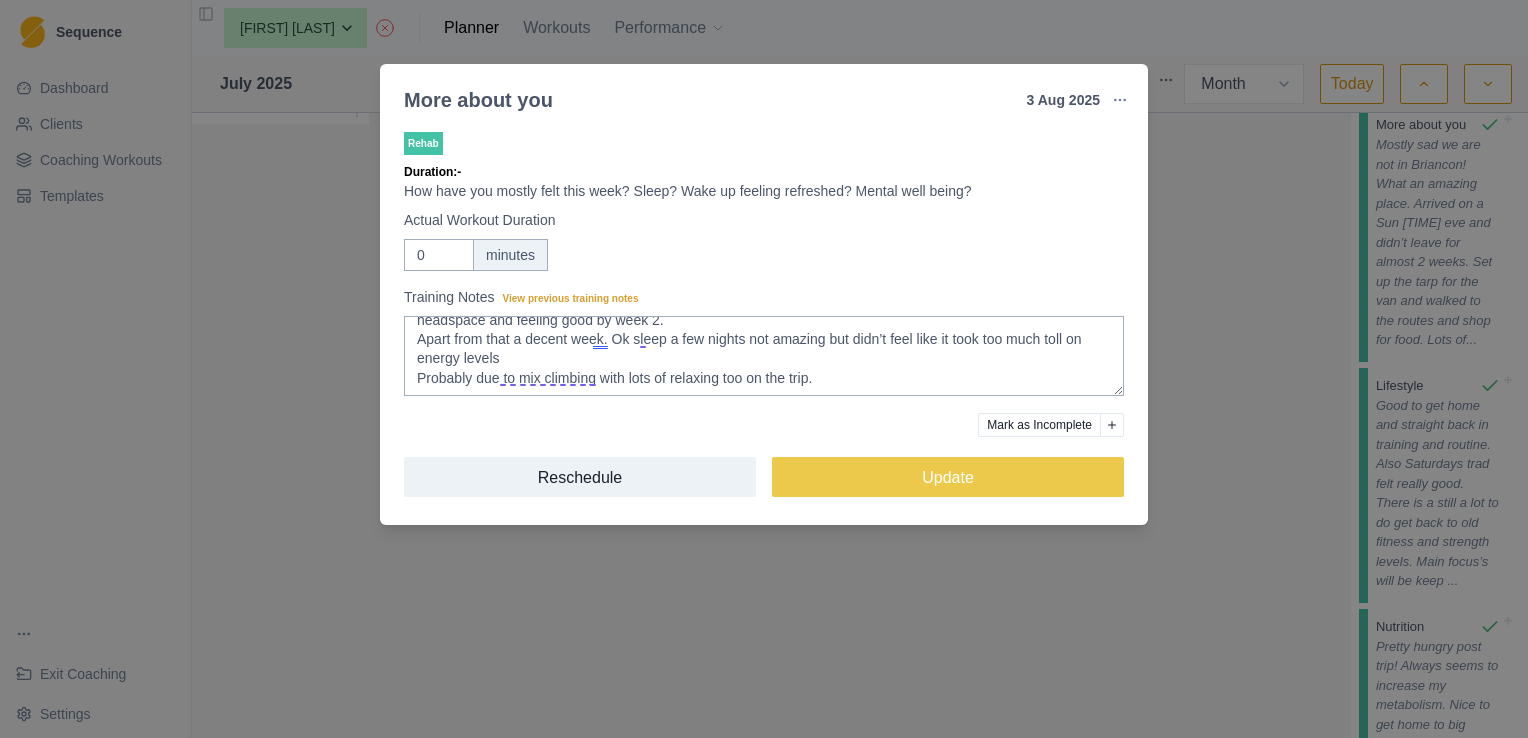 click on "More about you  3 Aug 2025 Link To Goal View Workout Metrics Edit Original Workout Reschedule Workout Remove From Schedule Rehab Duration:  - How have you mostly felt this week? Sleep? Wake up feeling refreshed? Mental well being? Actual Workout Duration 0 minutes Training Notes View previous training notes Mostly sad we are not in Briancon! What an amazing place. Arrived on a Sun avo eve and didn’t leave for almost 2 weeks. Set up the tarp for the van and walked to the routes and shop for food.
Lots of volume in the comfort zone and was keen to get outside it a bit, which was a good reflection of headspace and feeling good by week 2.
Apart from that a decent week. Ok sleep a few nights not amazing but didn’t feel like it took too much toll on energy levels
Probably due to mix climbing with lots of relaxing too on the trip.  Mark as Incomplete Reschedule Update" at bounding box center [764, 369] 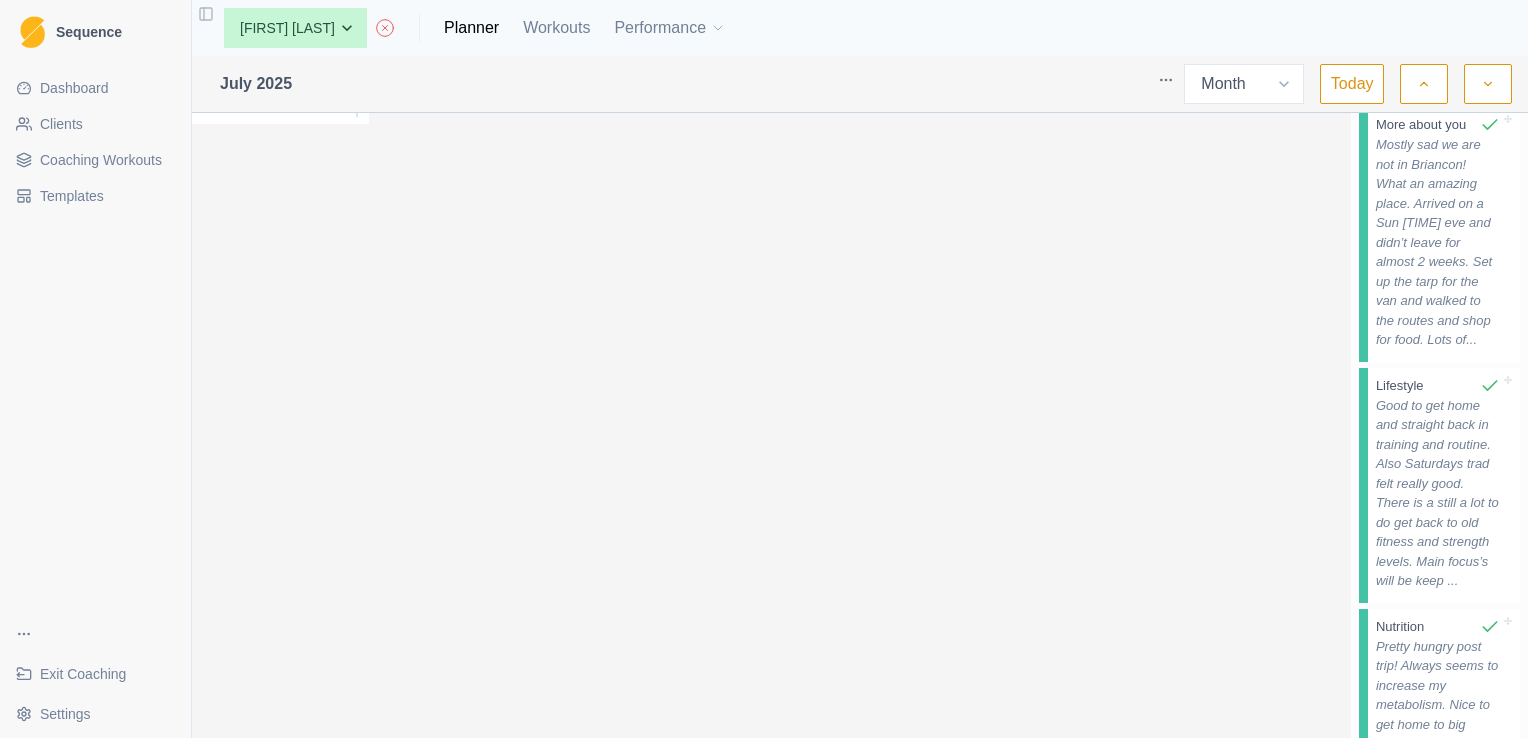 click on "Good to get home and straight back in training and routine. Also Saturdays trad felt really good.
There is a still a lot to do get back to old fitness and strength levels.
Main focus’s will be keep ..." at bounding box center (1438, 493) 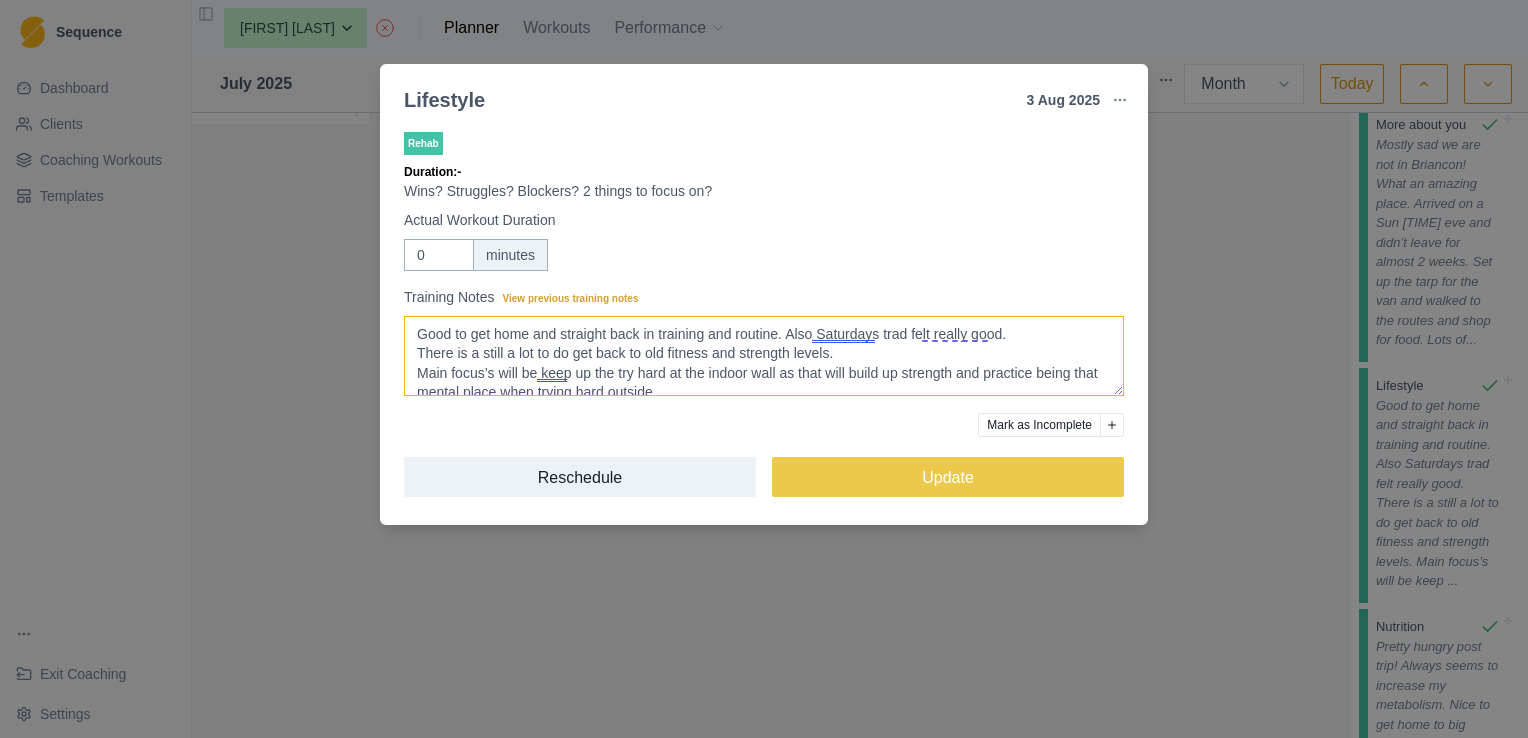 scroll, scrollTop: 12, scrollLeft: 0, axis: vertical 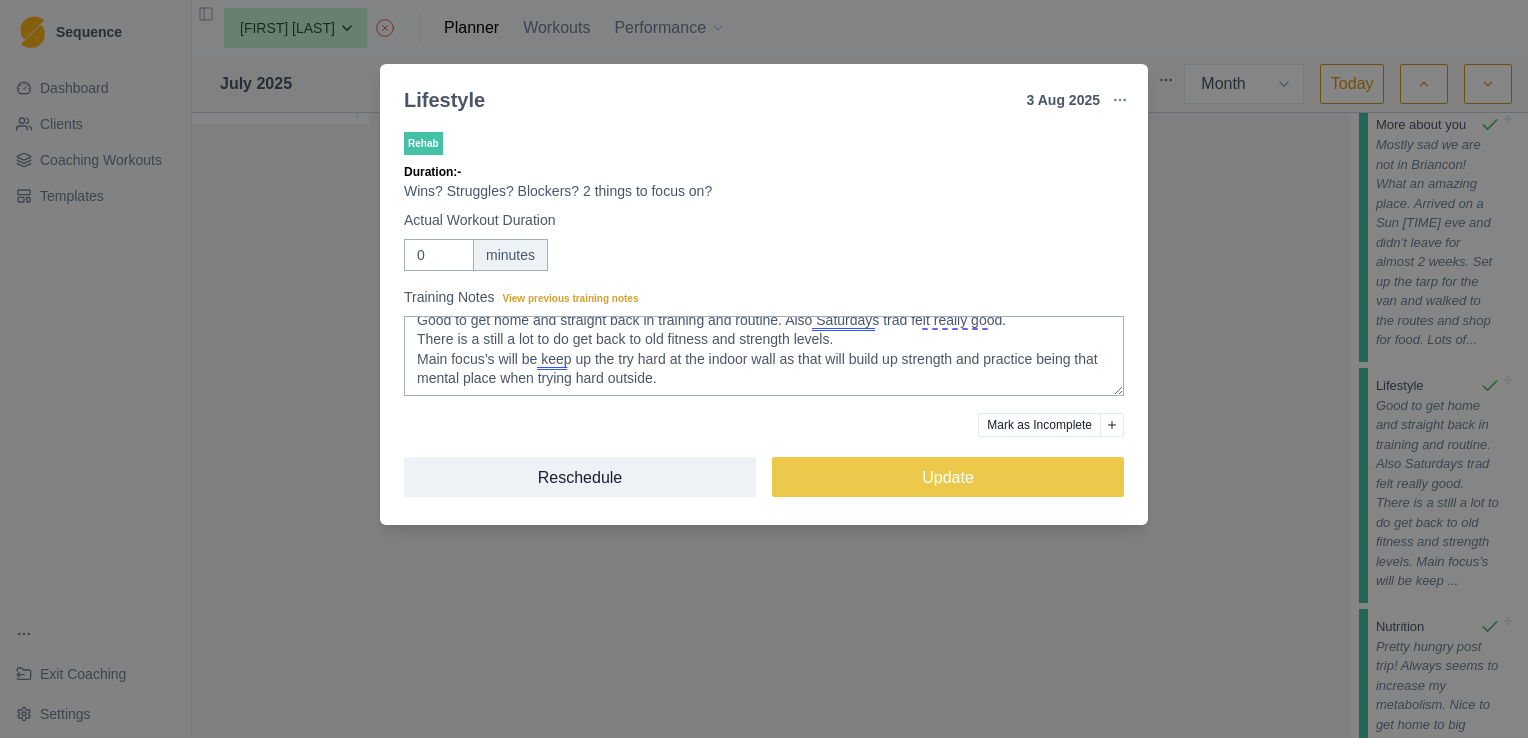 click on "Lifestyle  3 Aug 2025 Link To Goal View Workout Metrics Edit Original Workout Reschedule Workout Remove From Schedule Rehab Duration:  - Wins? Struggles? Blockers? 2 things to focus on?  Actual Workout Duration 0 minutes Training Notes View previous training notes Good to get home and straight back in training and routine. Also Saturdays trad felt really good.
There is a still a lot to do get back to old fitness and strength levels.
Main focus’s will be keep up the try hard at the indoor wall as that will build up strength and practice being that mental place when trying hard outside.  Mark as Incomplete Reschedule Update" at bounding box center [764, 369] 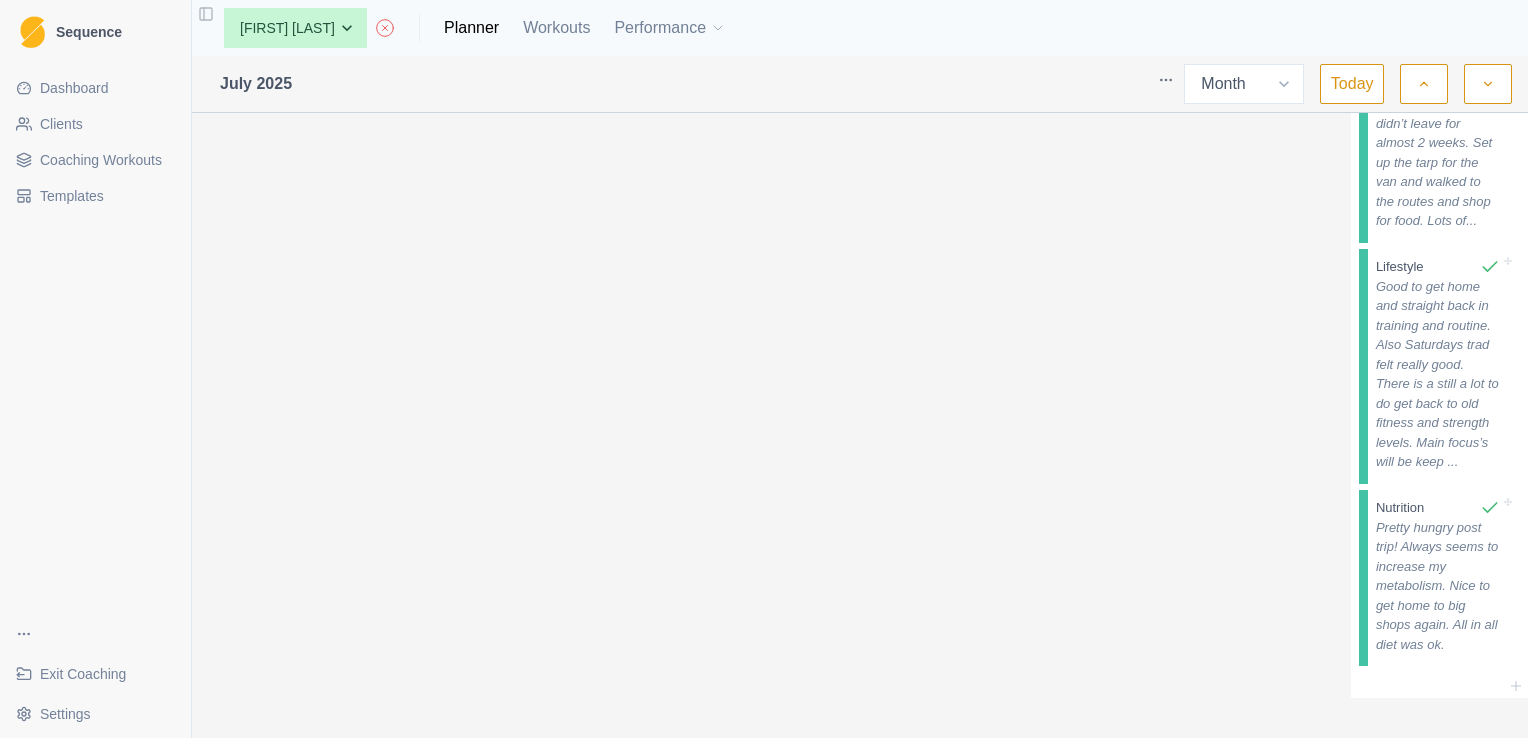 scroll, scrollTop: 1552, scrollLeft: 0, axis: vertical 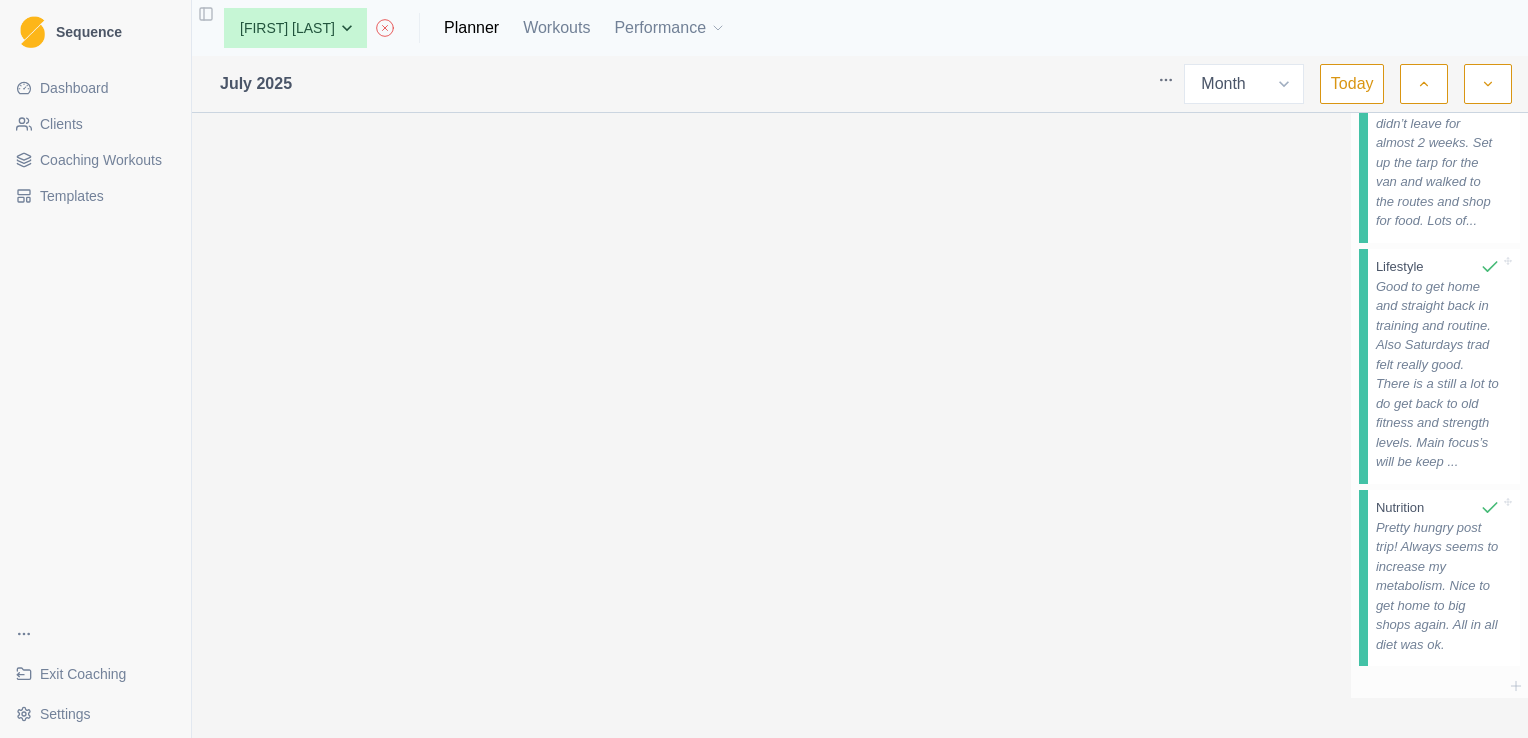 click on "Pretty hungry post trip! Always seems to increase my metabolism.
Nice to get home to big shops again.
All in all diet was ok." at bounding box center (1438, 586) 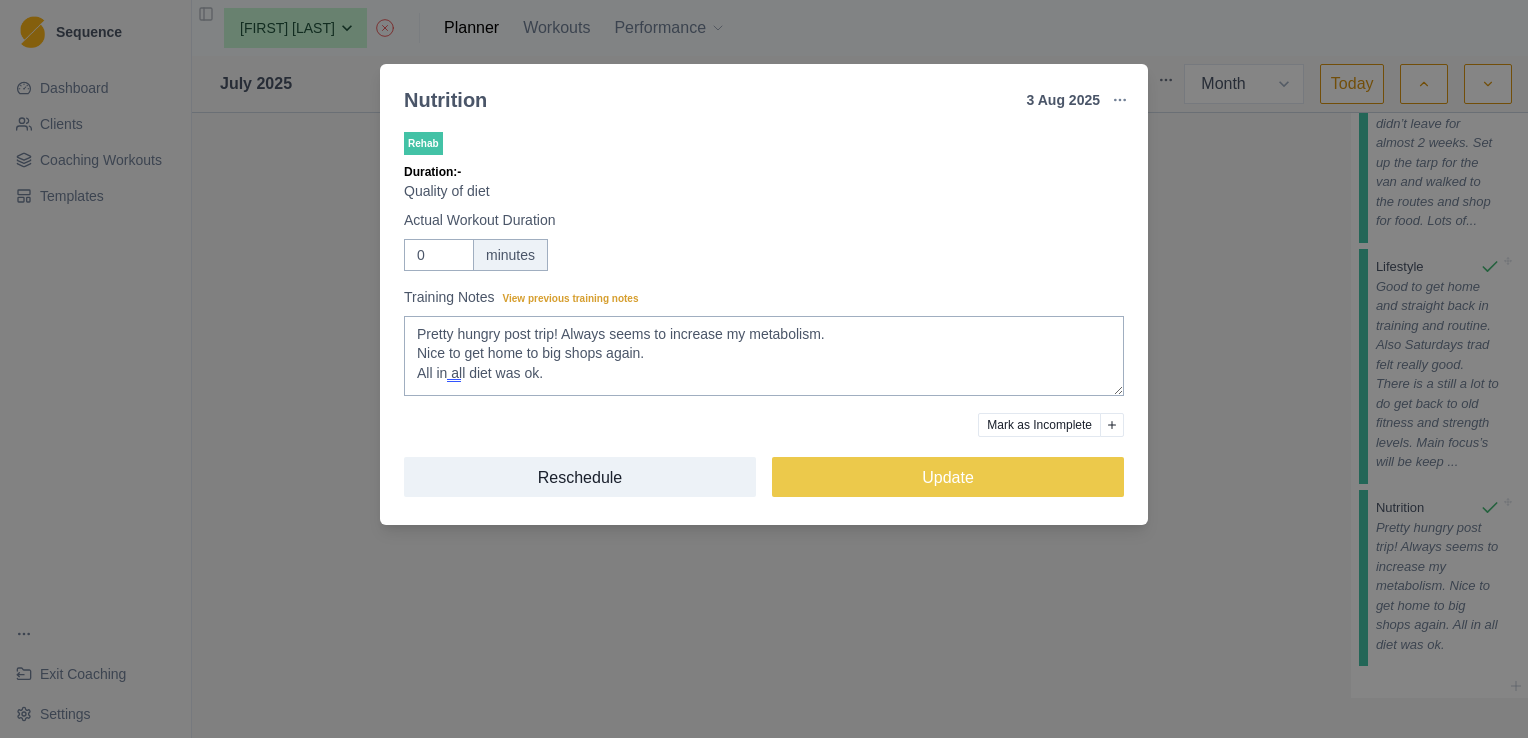 click on "Nutrition  3 Aug 2025 Link To Goal View Workout Metrics Edit Original Workout Reschedule Workout Remove From Schedule Rehab Duration:  - Quality of diet  Actual Workout Duration 0 minutes Training Notes View previous training notes Pretty hungry post trip! Always seems to increase my metabolism.
Nice to get home to big shops again.
All in all diet was ok.  Mark as Incomplete Reschedule Update" at bounding box center [764, 369] 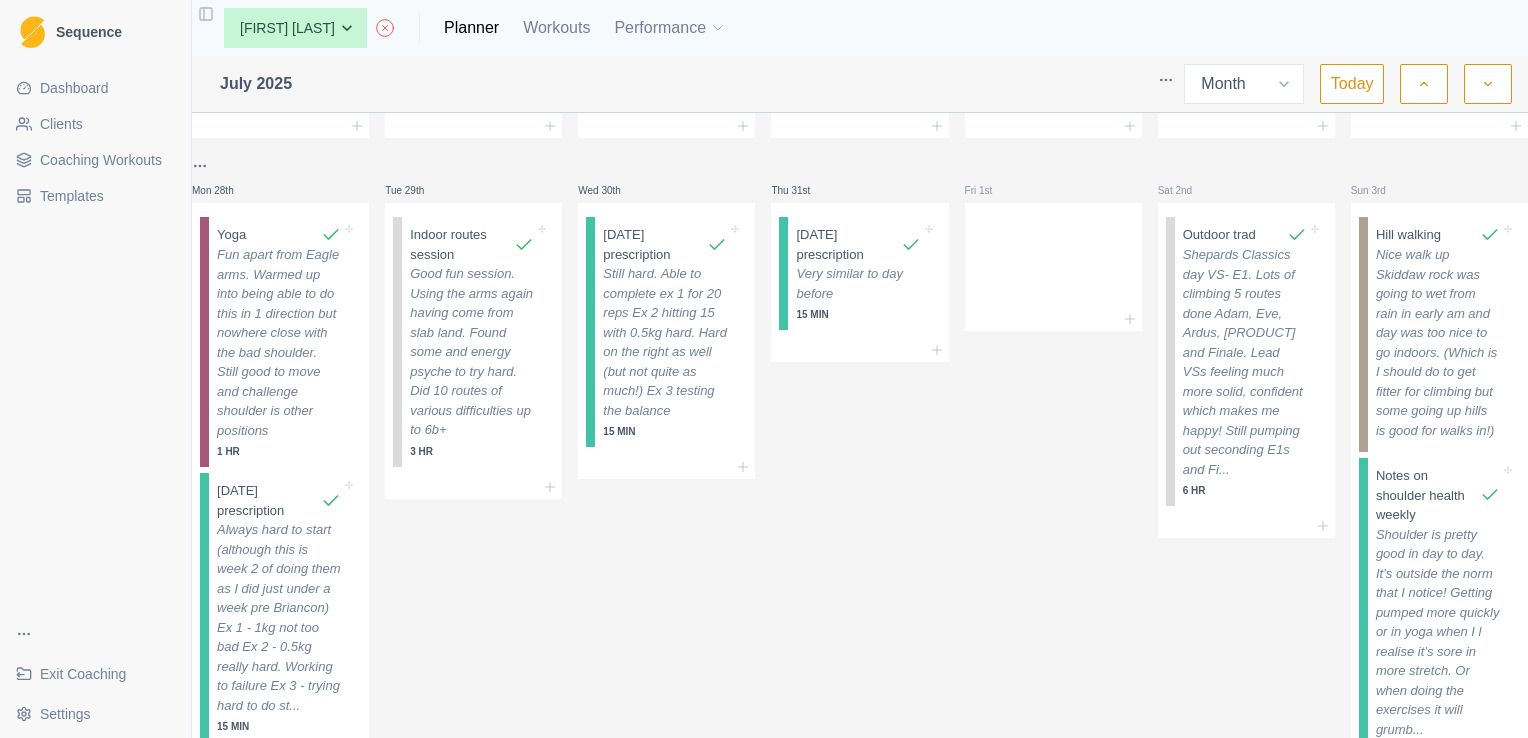 scroll, scrollTop: 740, scrollLeft: 0, axis: vertical 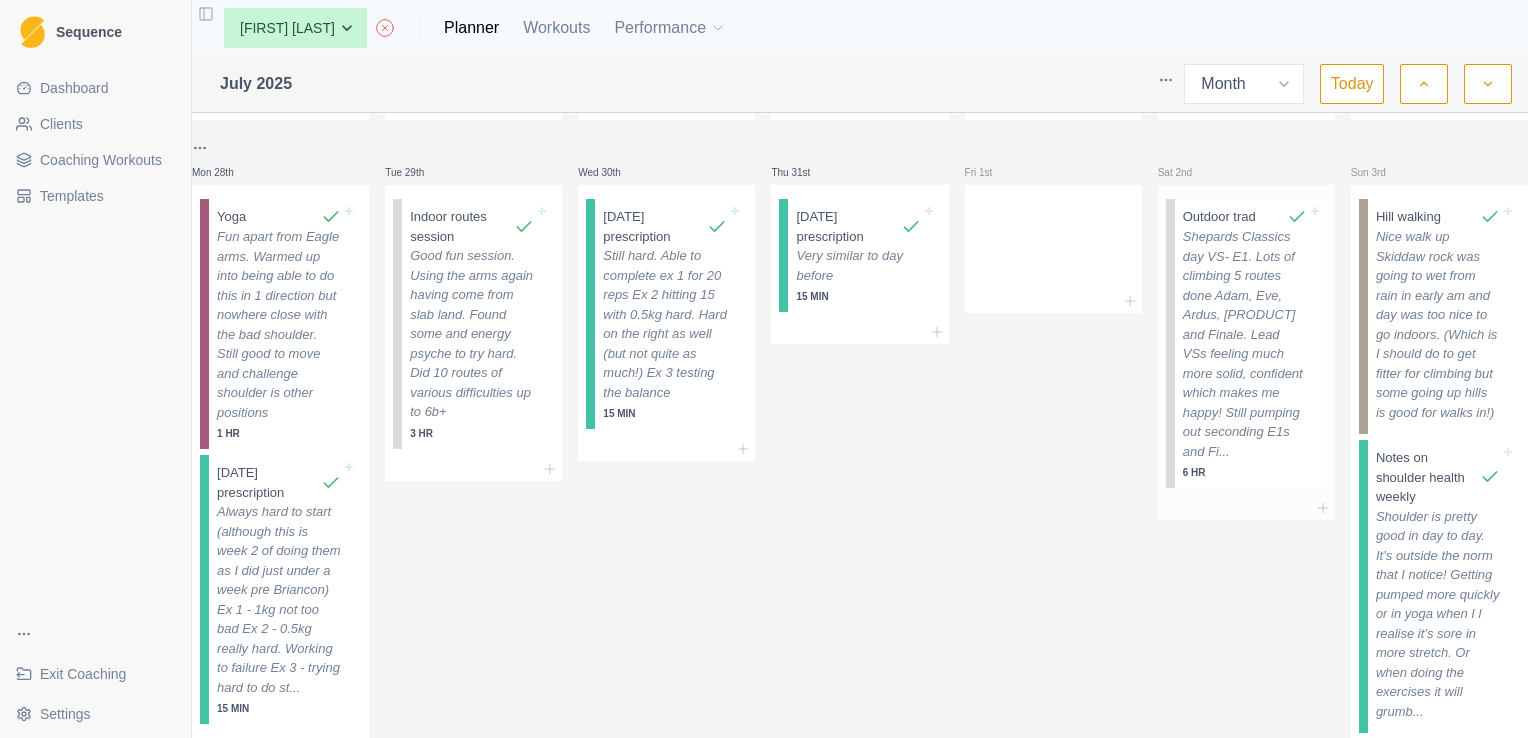 click on "Shepards Classics day VS- E1. Lots of climbing 5 routes done Adam, Eve, Ardus, Jaws and Finale. Lead VSs feeling much more solid, confident which makes me happy! Still pumping out seconding E1s and Fi..." at bounding box center (1245, 344) 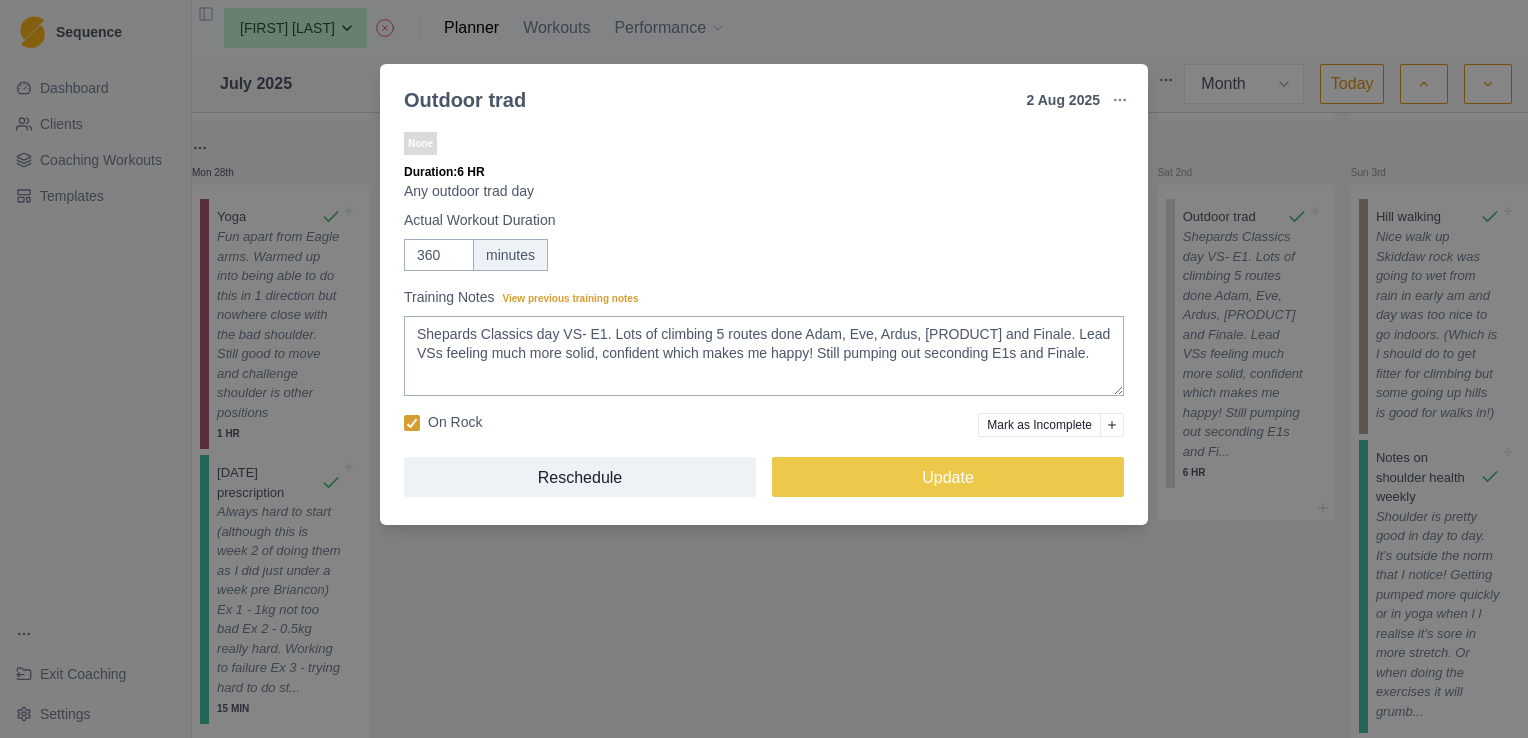 click on "Outdoor trad 2 Aug 2025 Link To Goal View Workout Metrics Edit Original Workout Reschedule Workout Remove From Schedule None Duration:  6 HR Any outdoor trad day Actual Workout Duration 360 minutes Training Notes View previous training notes Shepards Classics day VS- E1. Lots of climbing 5 routes done Adam, Eve, Ardus, Jaws and Finale. Lead VSs feeling much more solid, confident which makes me happy! Still pumping out seconding E1s and Finale.
On Rock Mark as Incomplete Reschedule Update" at bounding box center [764, 369] 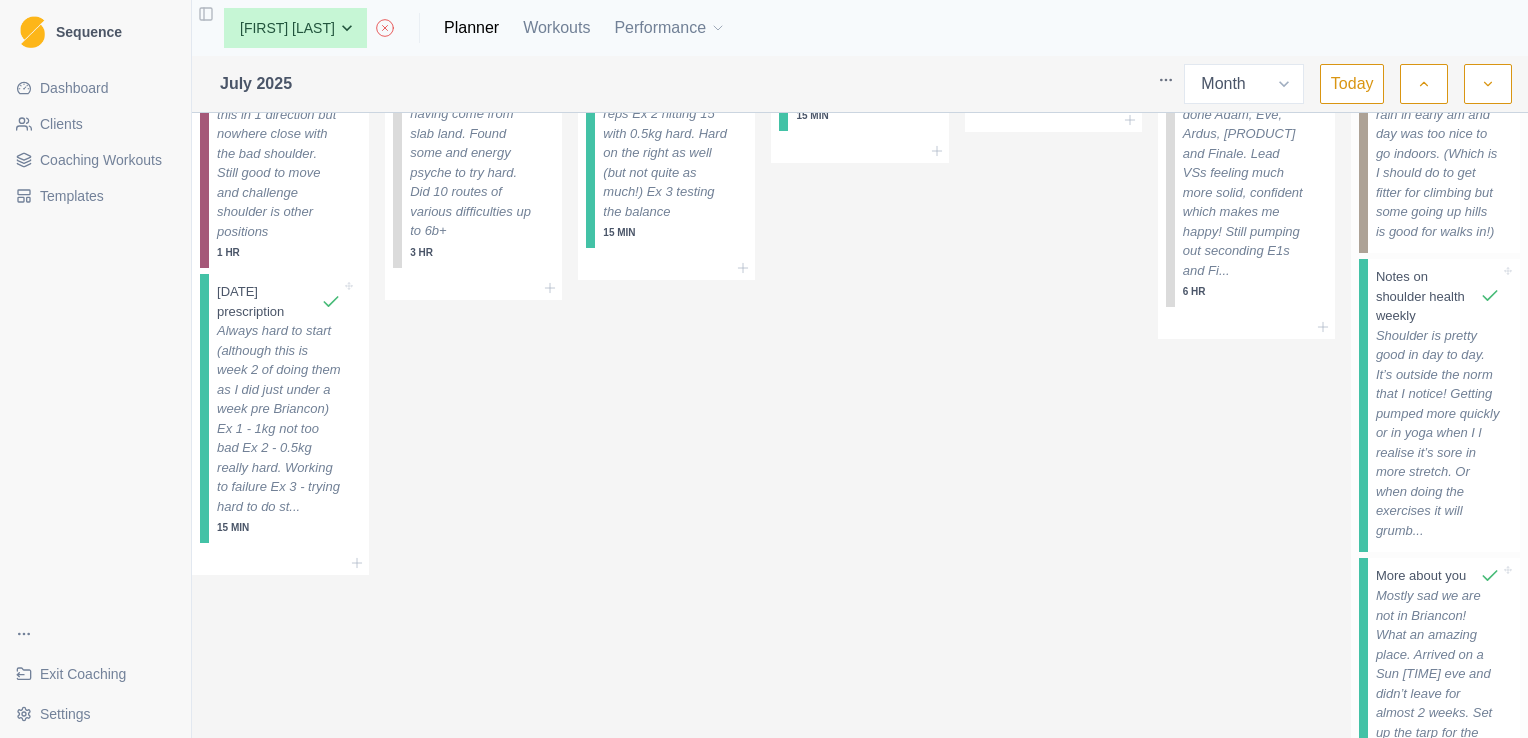 scroll, scrollTop: 1068, scrollLeft: 0, axis: vertical 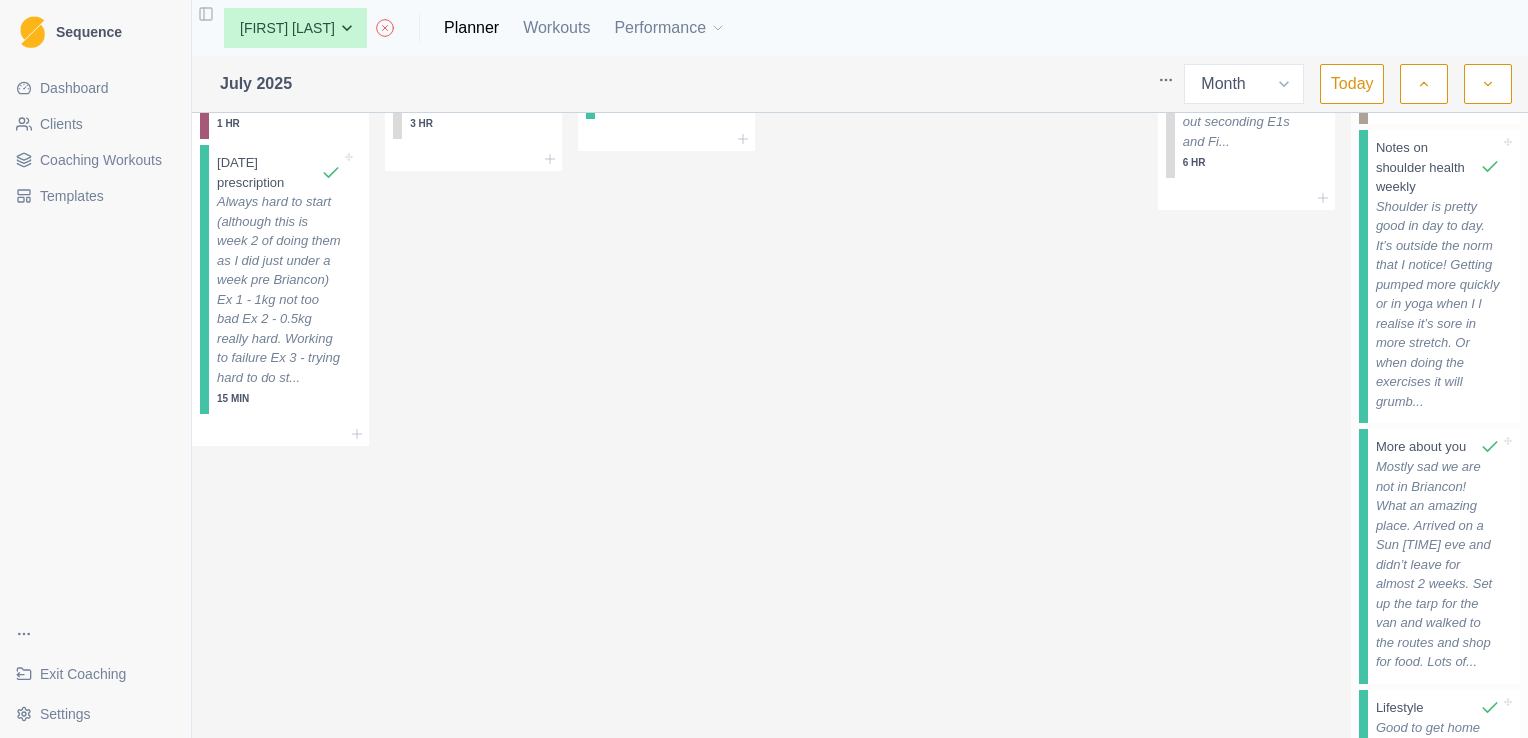 click on "Shoulder is pretty good in day to day. It’s outside the norm that I notice! Getting pumped more quickly or in yoga when I l realise it’s sore in more stretch. Or when doing the exercises it will grumb..." at bounding box center (1438, 304) 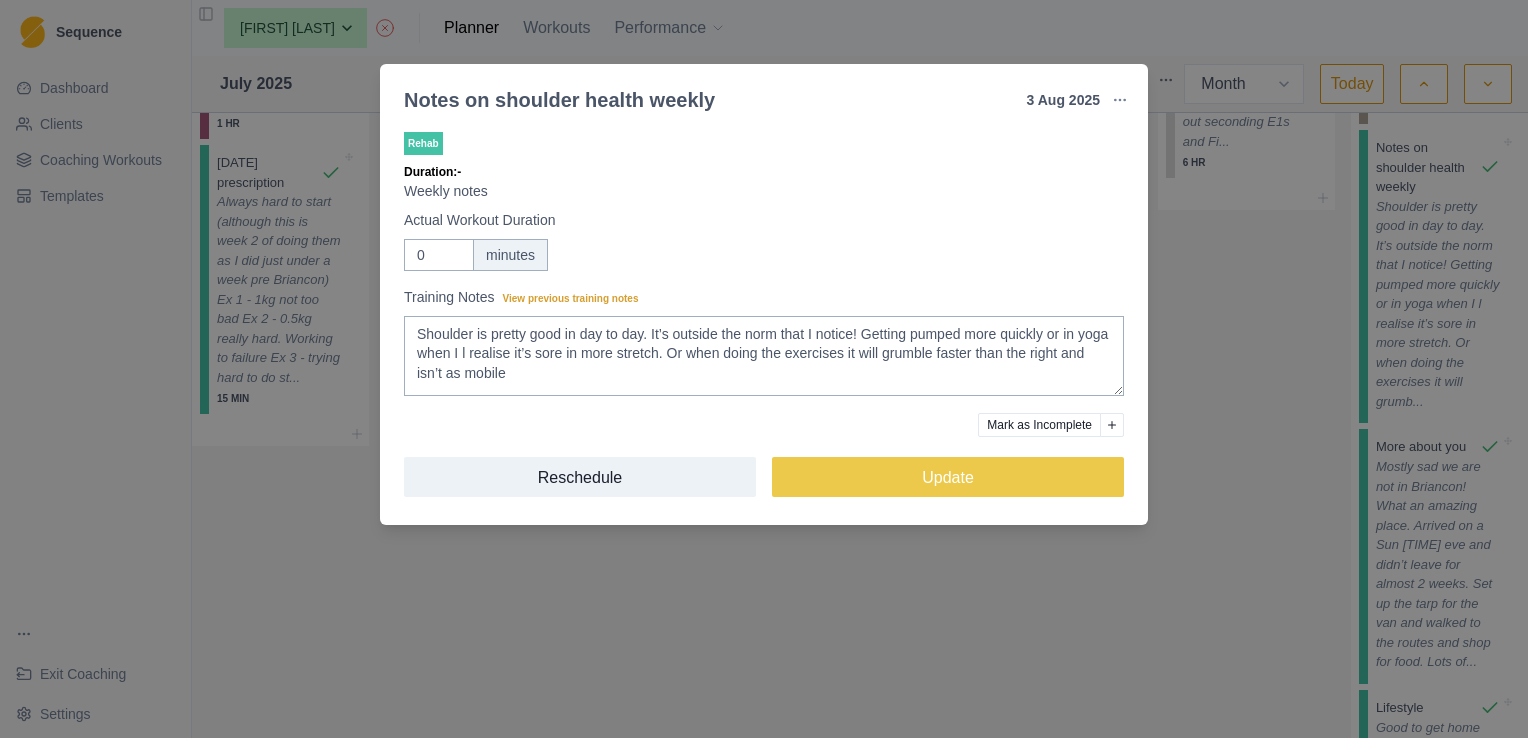 click on "Notes on shoulder health weekly  3 Aug 2025 Link To Goal View Workout Metrics Edit Original Workout Reschedule Workout Remove From Schedule Rehab Duration:  - Weekly notes  Actual Workout Duration 0 minutes Training Notes View previous training notes Shoulder is pretty good in day to day. It’s outside the norm that I notice! Getting pumped more quickly or in yoga when I l realise it’s sore in more stretch. Or when doing the exercises it will grumble faster than the right and isn’t as mobile  Mark as Incomplete Reschedule Update" at bounding box center (764, 369) 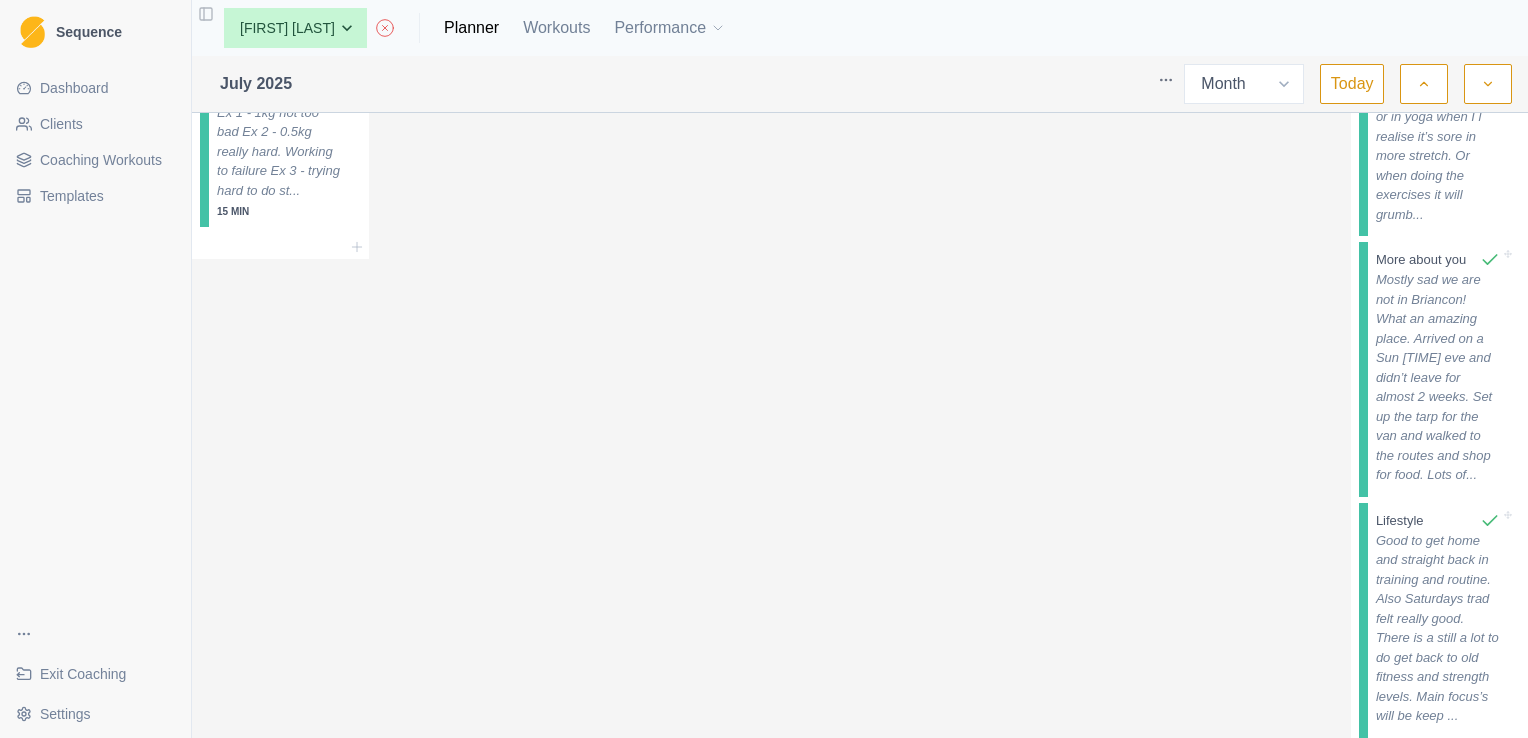 scroll, scrollTop: 1290, scrollLeft: 0, axis: vertical 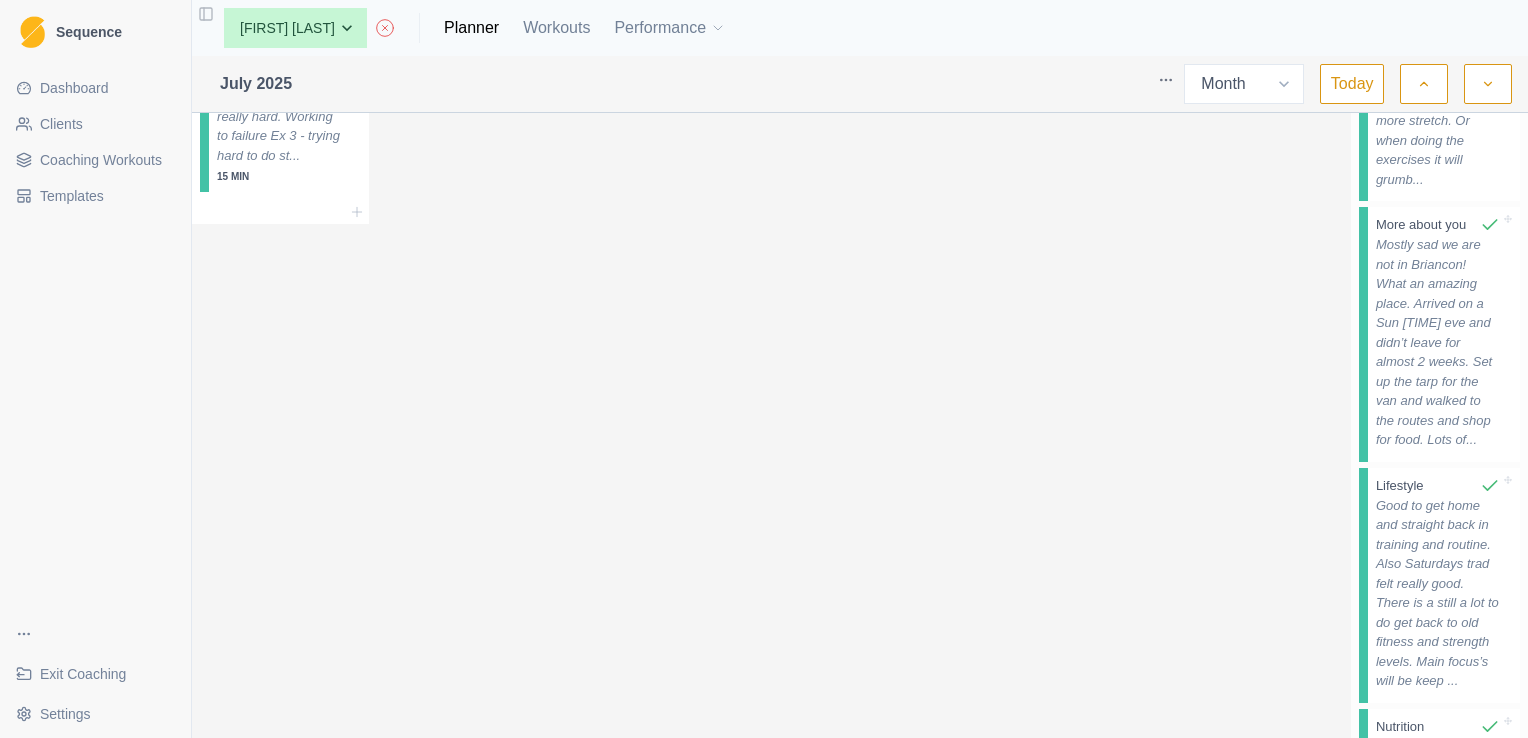 click on "Mostly sad we are not in Briancon! What an amazing place. Arrived on a Sun avo eve and didn’t leave for almost 2 weeks. Set up the tarp for the van and walked to the routes and shop for food.
Lots of..." at bounding box center [1438, 342] 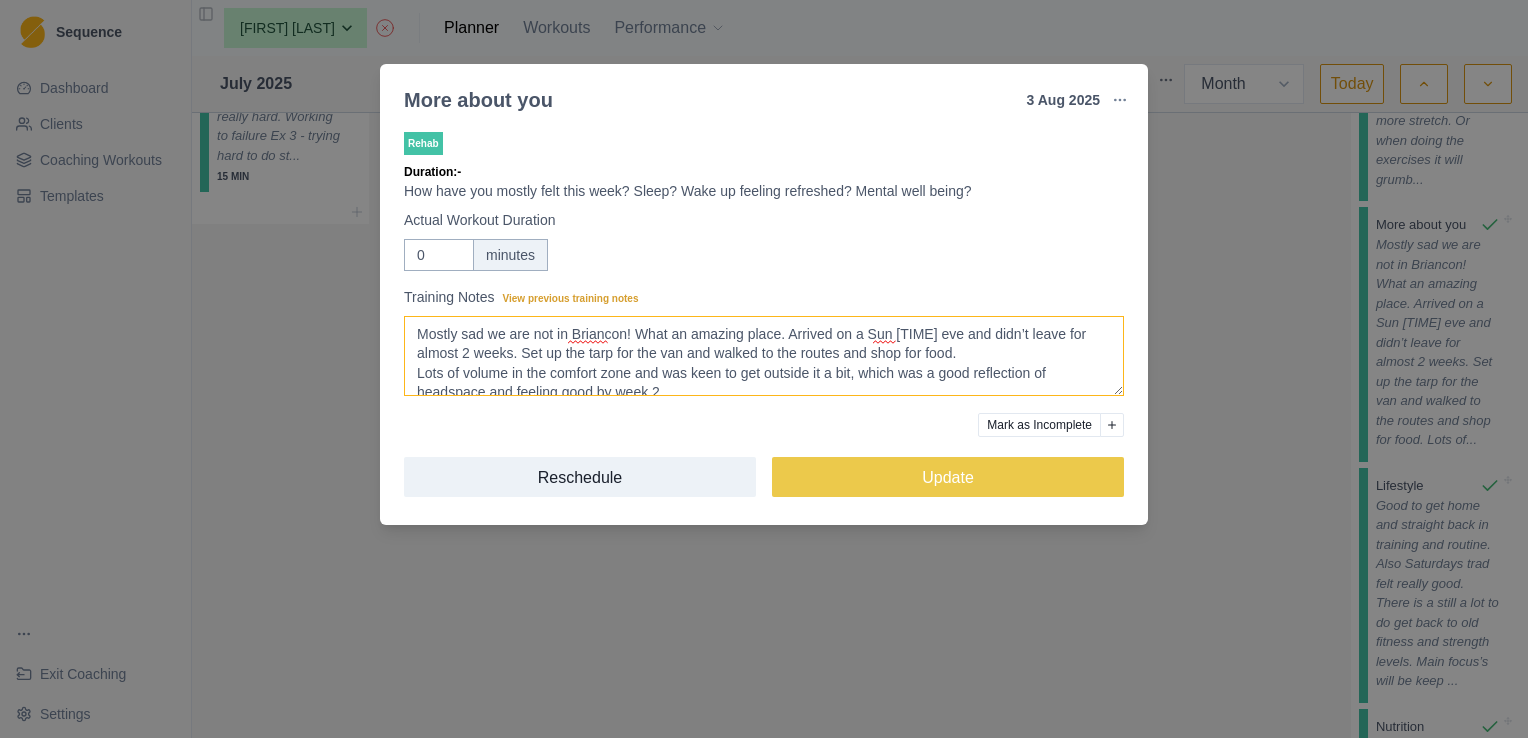 scroll, scrollTop: 24, scrollLeft: 0, axis: vertical 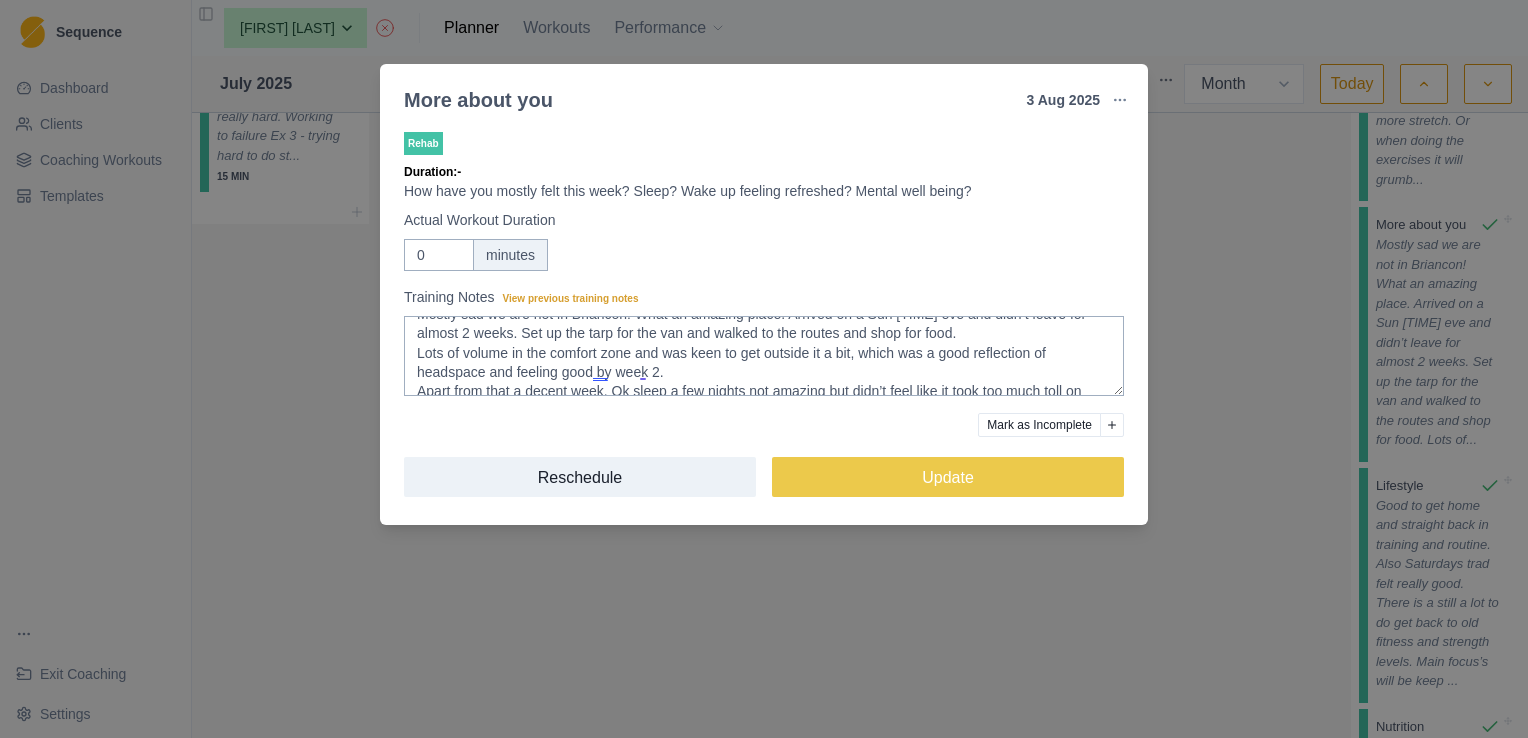click on "More about you  3 Aug 2025 Link To Goal View Workout Metrics Edit Original Workout Reschedule Workout Remove From Schedule Rehab Duration:  - How have you mostly felt this week? Sleep? Wake up feeling refreshed? Mental well being? Actual Workout Duration 0 minutes Training Notes View previous training notes Mostly sad we are not in Briancon! What an amazing place. Arrived on a Sun avo eve and didn’t leave for almost 2 weeks. Set up the tarp for the van and walked to the routes and shop for food.
Lots of volume in the comfort zone and was keen to get outside it a bit, which was a good reflection of headspace and feeling good by week 2.
Apart from that a decent week. Ok sleep a few nights not amazing but didn’t feel like it took too much toll on energy levels
Probably due to mix climbing with lots of relaxing too on the trip.  Mark as Incomplete Reschedule Update" at bounding box center [764, 369] 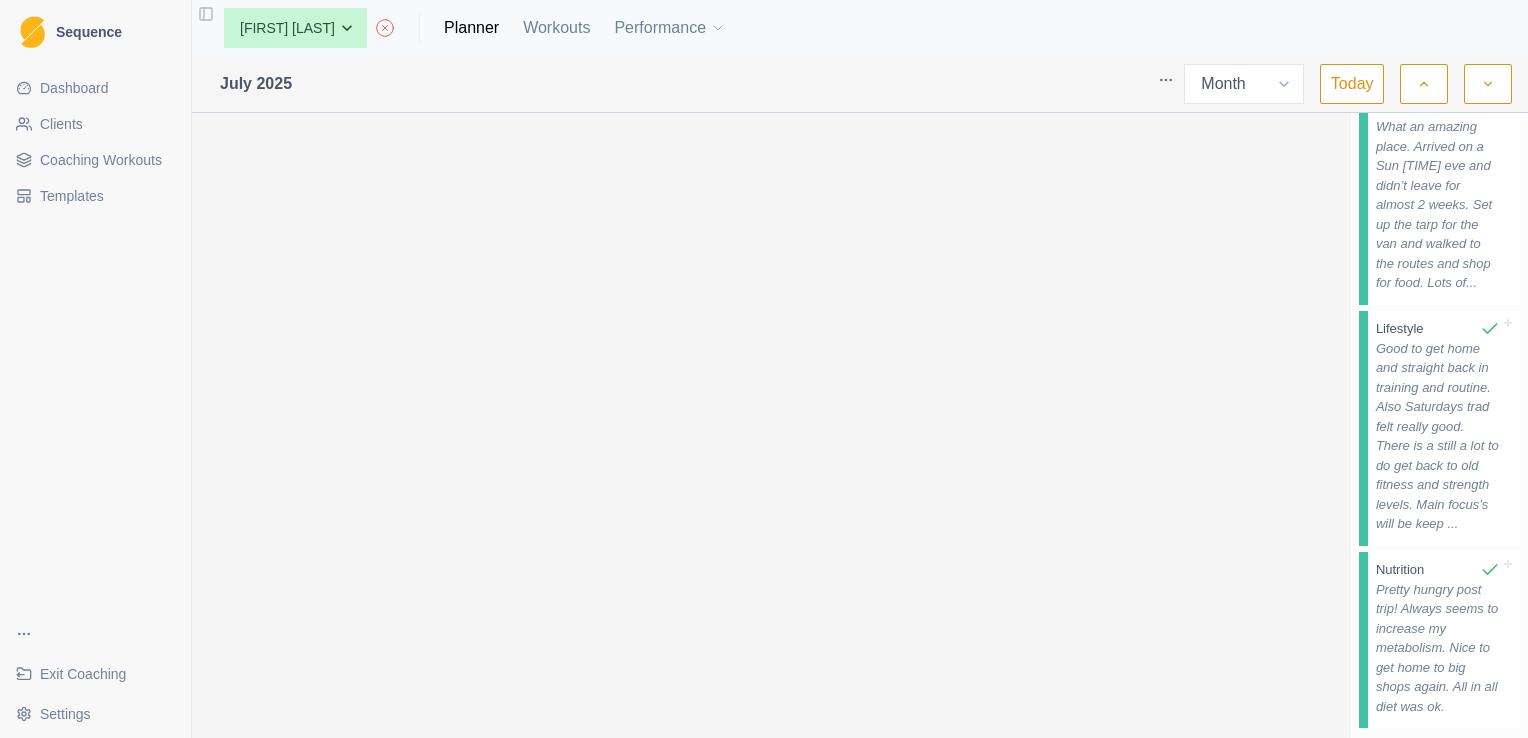 scroll, scrollTop: 1552, scrollLeft: 0, axis: vertical 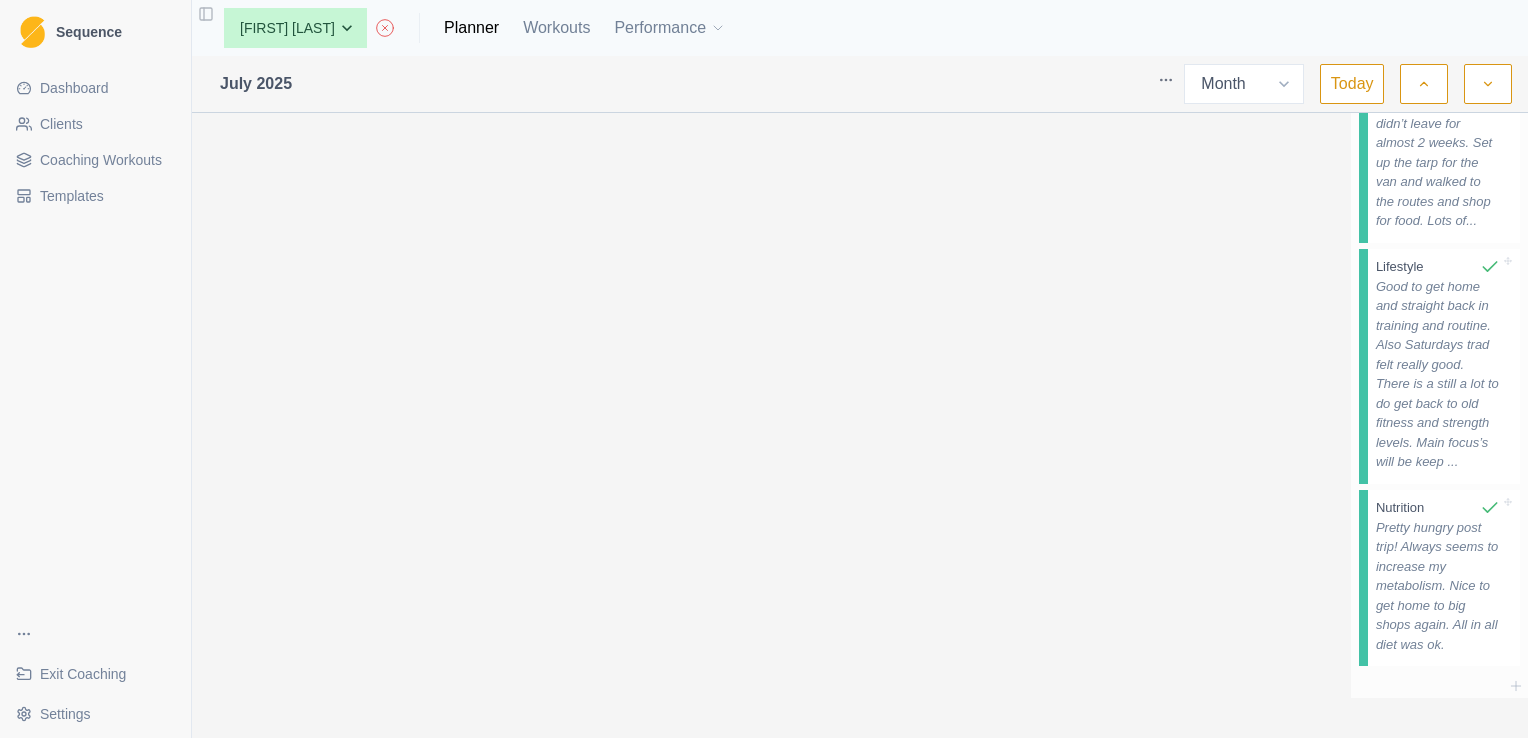 click on "Good to get home and straight back in training and routine. Also Saturdays trad felt really good.
There is a still a lot to do get back to old fitness and strength levels.
Main focus’s will be keep ..." at bounding box center [1438, 374] 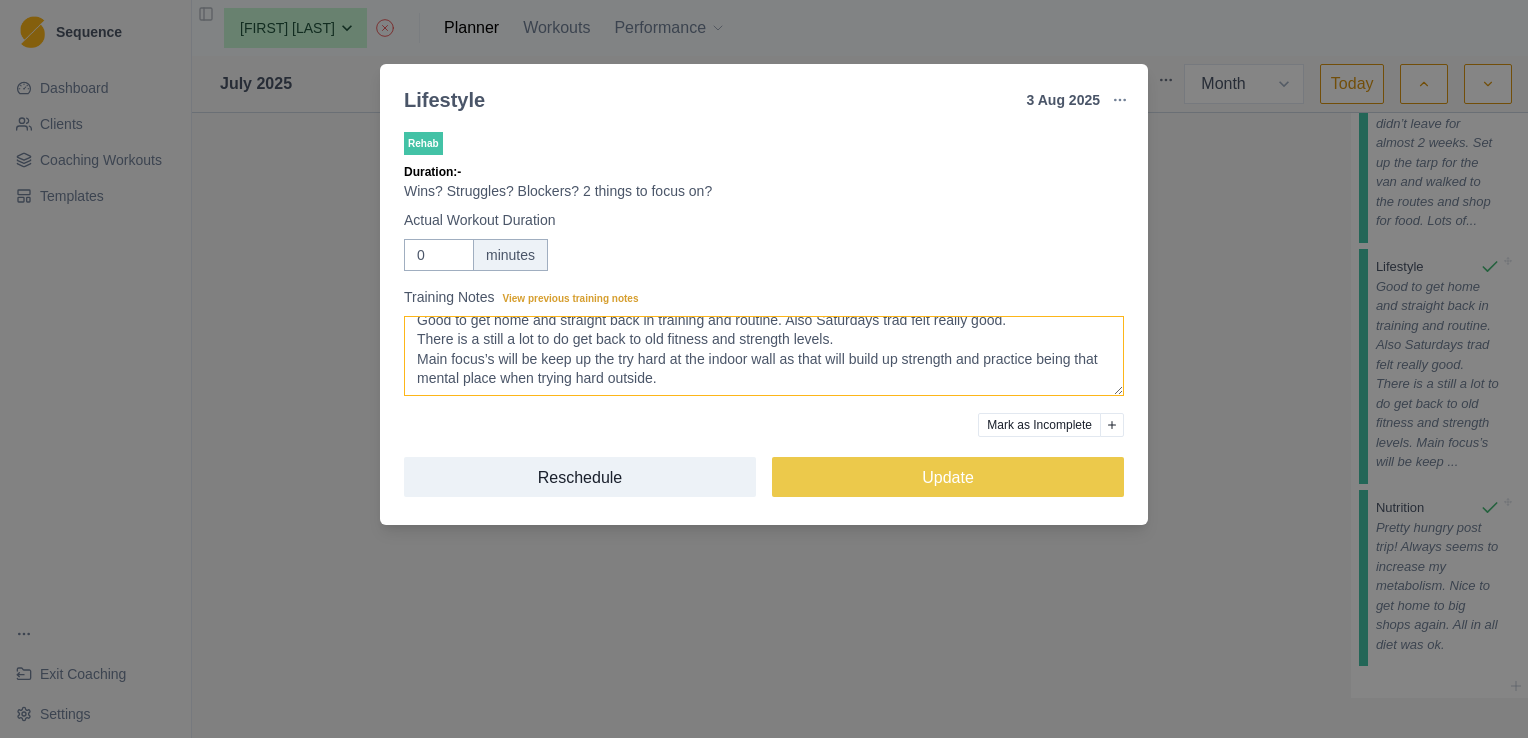scroll, scrollTop: 0, scrollLeft: 0, axis: both 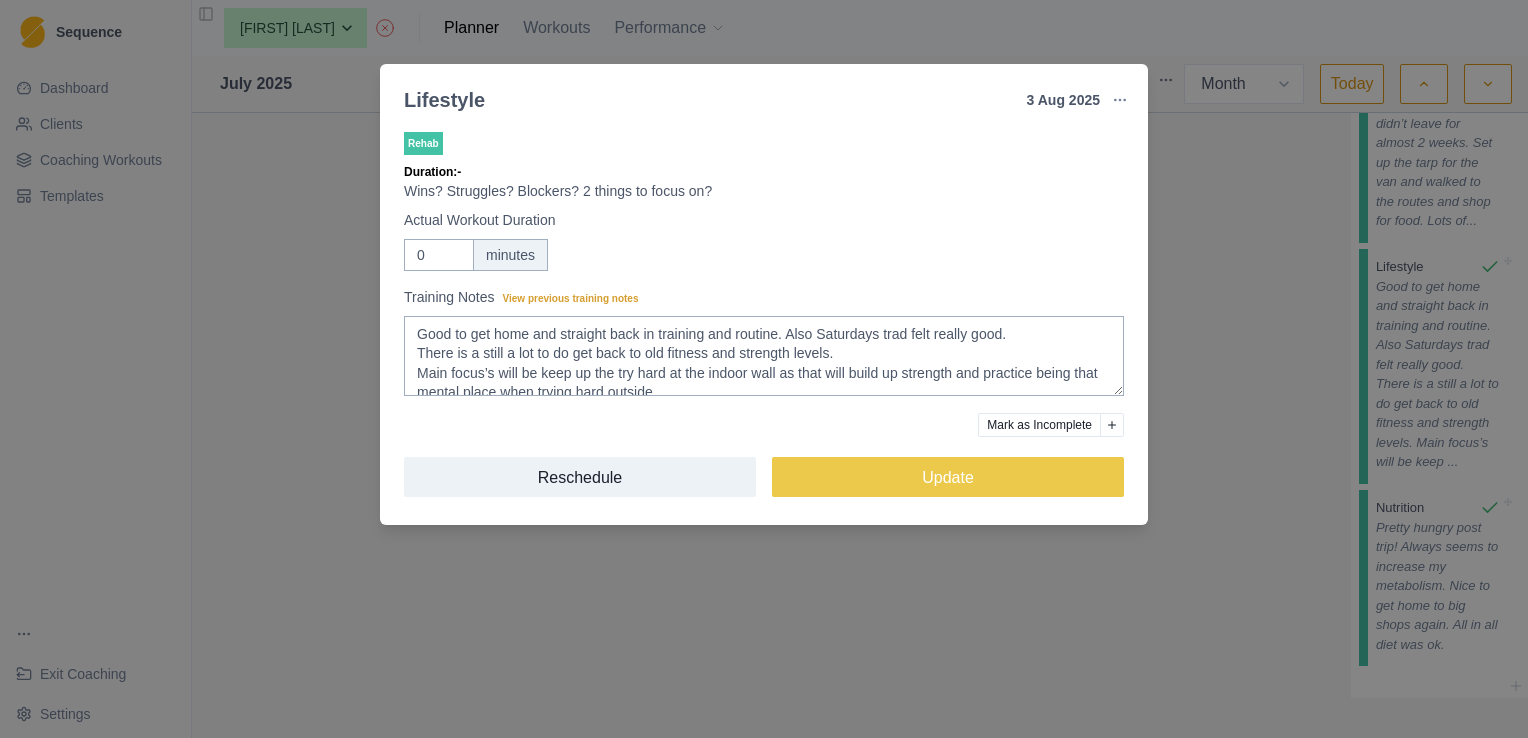 click on "Lifestyle  3 Aug 2025 Link To Goal View Workout Metrics Edit Original Workout Reschedule Workout Remove From Schedule Rehab Duration:  - Wins? Struggles? Blockers? 2 things to focus on?  Actual Workout Duration 0 minutes Training Notes View previous training notes Good to get home and straight back in training and routine. Also Saturdays trad felt really good.
There is a still a lot to do get back to old fitness and strength levels.
Main focus’s will be keep up the try hard at the indoor wall as that will build up strength and practice being that mental place when trying hard outside.  Mark as Incomplete Reschedule Update" at bounding box center [764, 369] 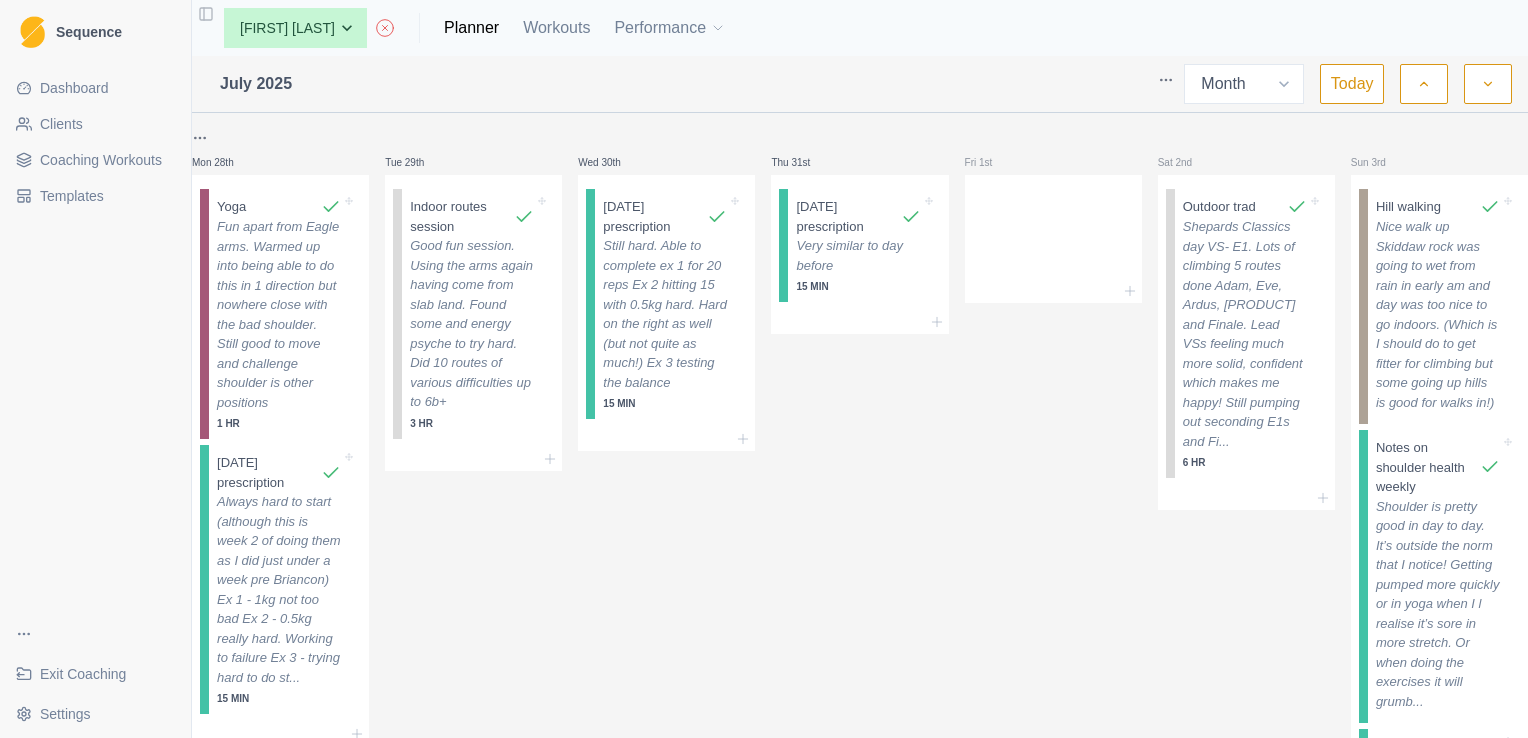 scroll, scrollTop: 767, scrollLeft: 0, axis: vertical 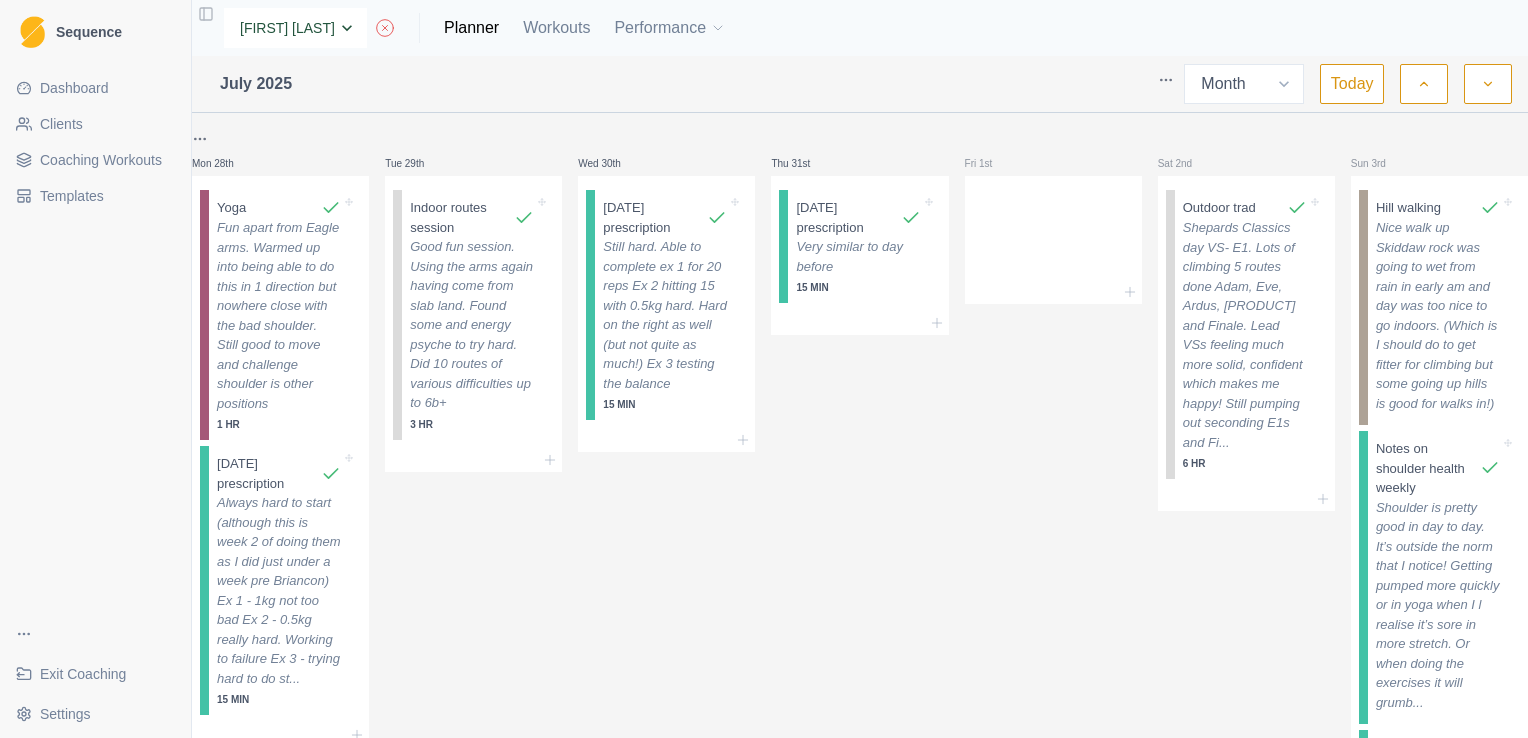 click on "None [FIRST] [LAST] [FIRST] [LAST] [FIRST] [LAST] [FIRST] [LAST] [FIRST] [LAST] [FIRST] [LAST] [FIRST] [LAST] [FIRST] [LAST] [FIRST] [LAST] [FIRST] [LAST] [FIRST] [LAST]" at bounding box center [295, 28] 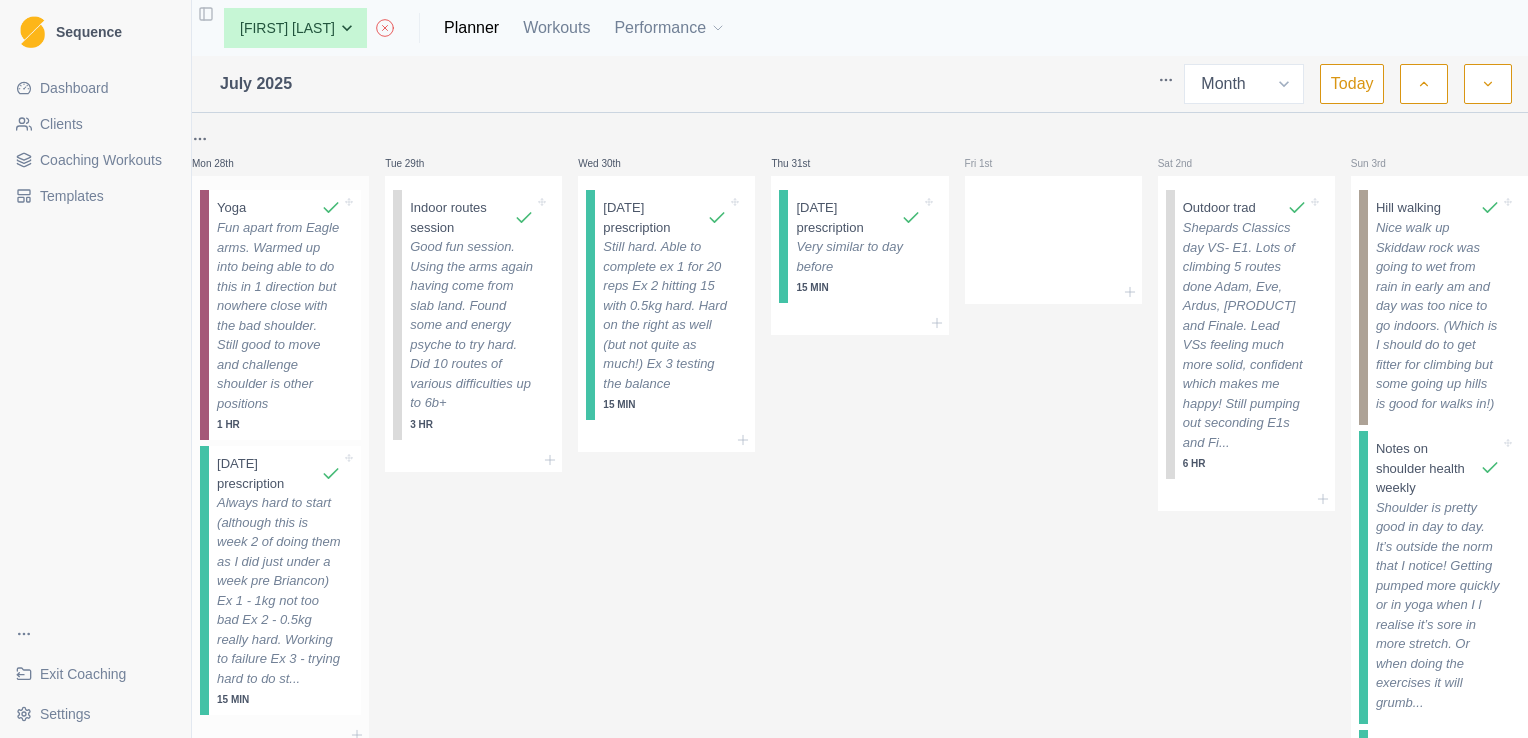 click on "Fun apart from Eagle arms. Warmed up into being able to do this in 1 direction but nowhere close with the bad shoulder. Still good to move and challenge shoulder is other positions" at bounding box center [279, 315] 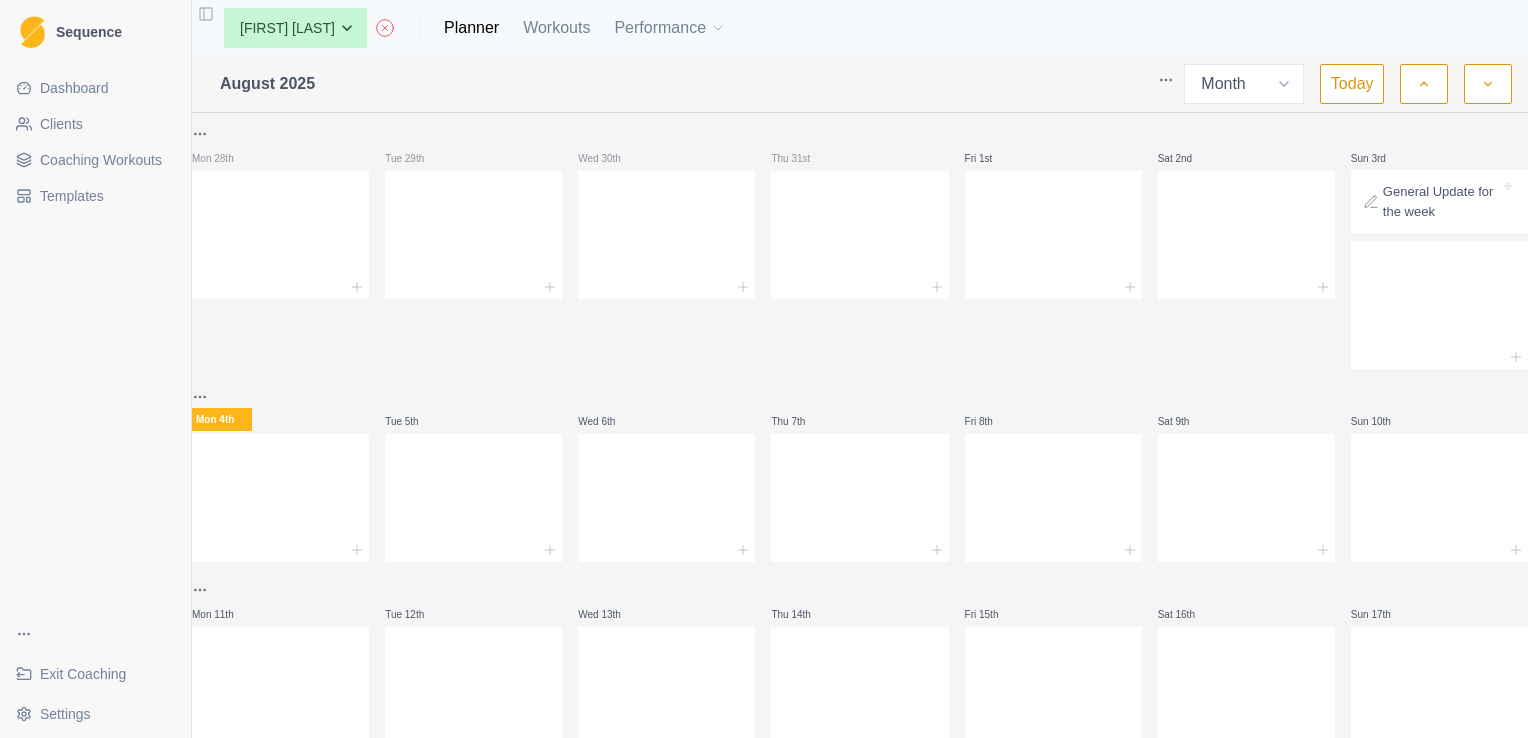 select on "month" 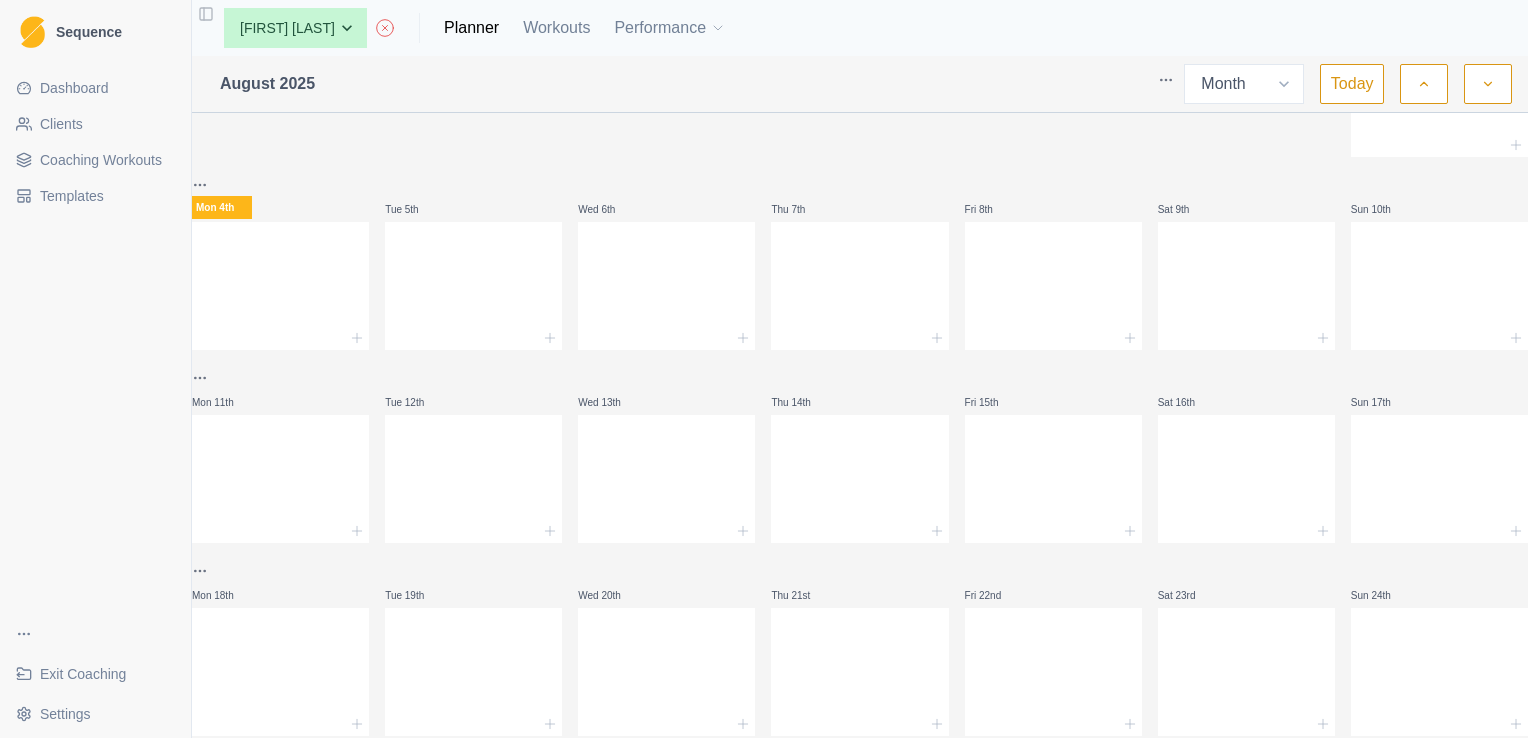 scroll, scrollTop: 0, scrollLeft: 0, axis: both 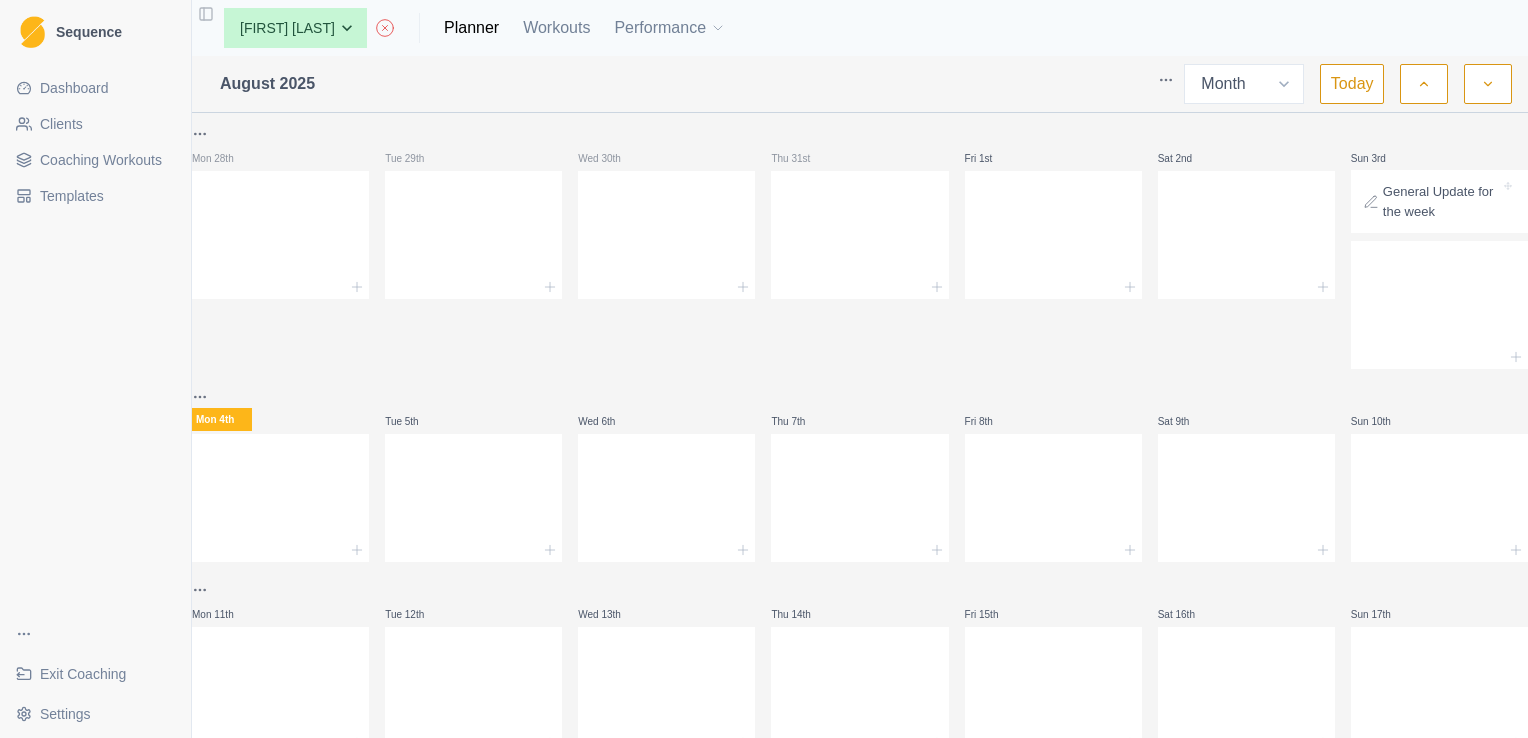 click on "General Update for the week" at bounding box center [1441, 201] 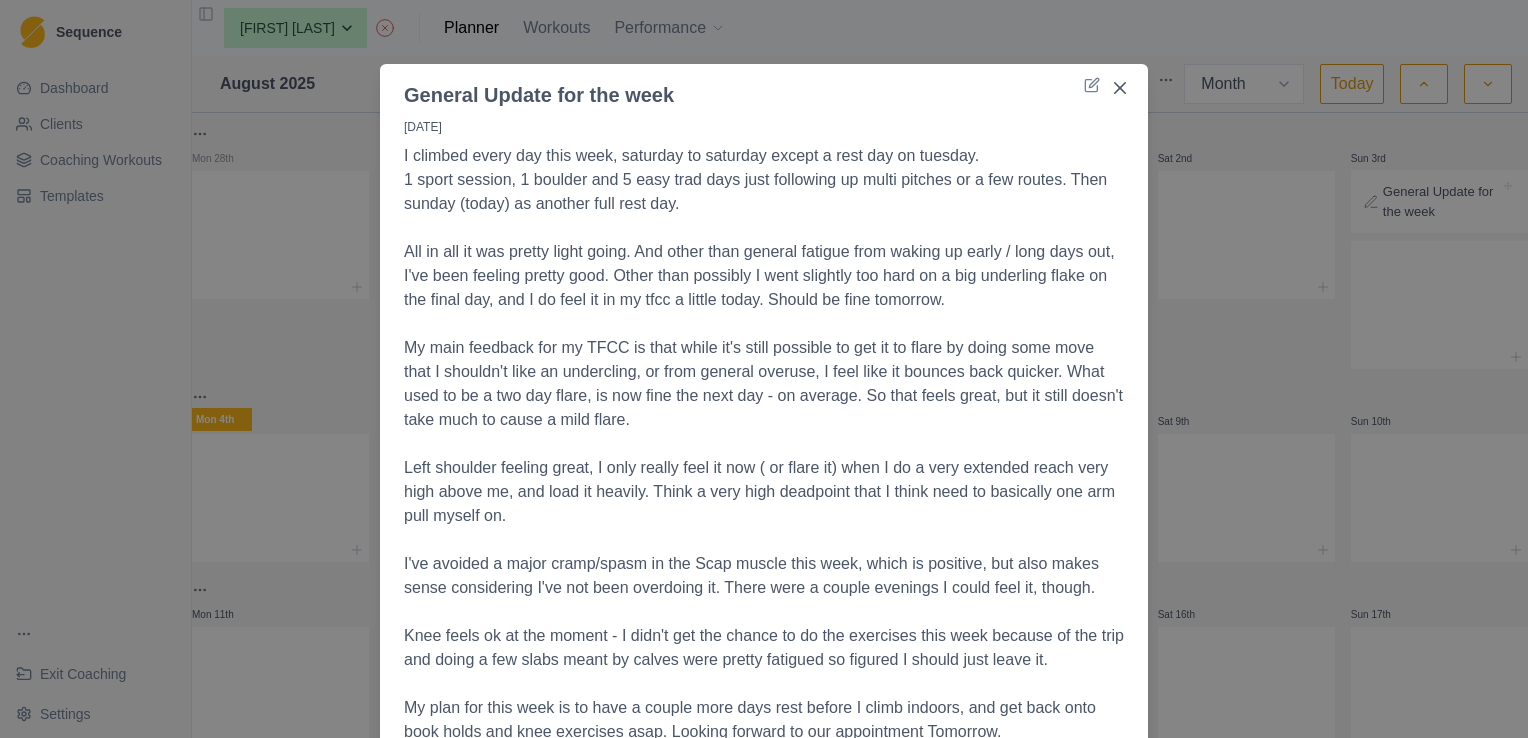 scroll, scrollTop: 93, scrollLeft: 0, axis: vertical 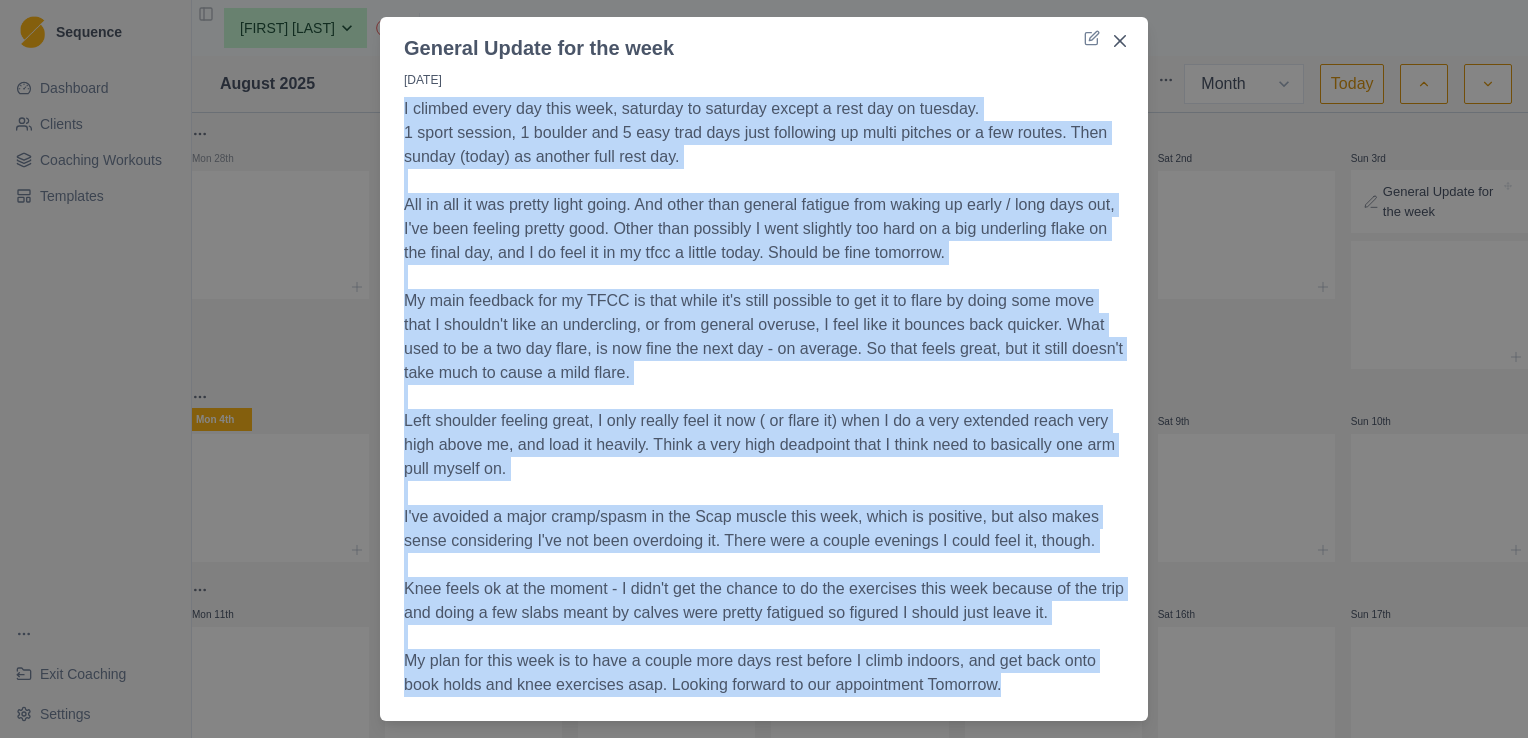 drag, startPoint x: 1034, startPoint y: 638, endPoint x: 393, endPoint y: 110, distance: 830.4607 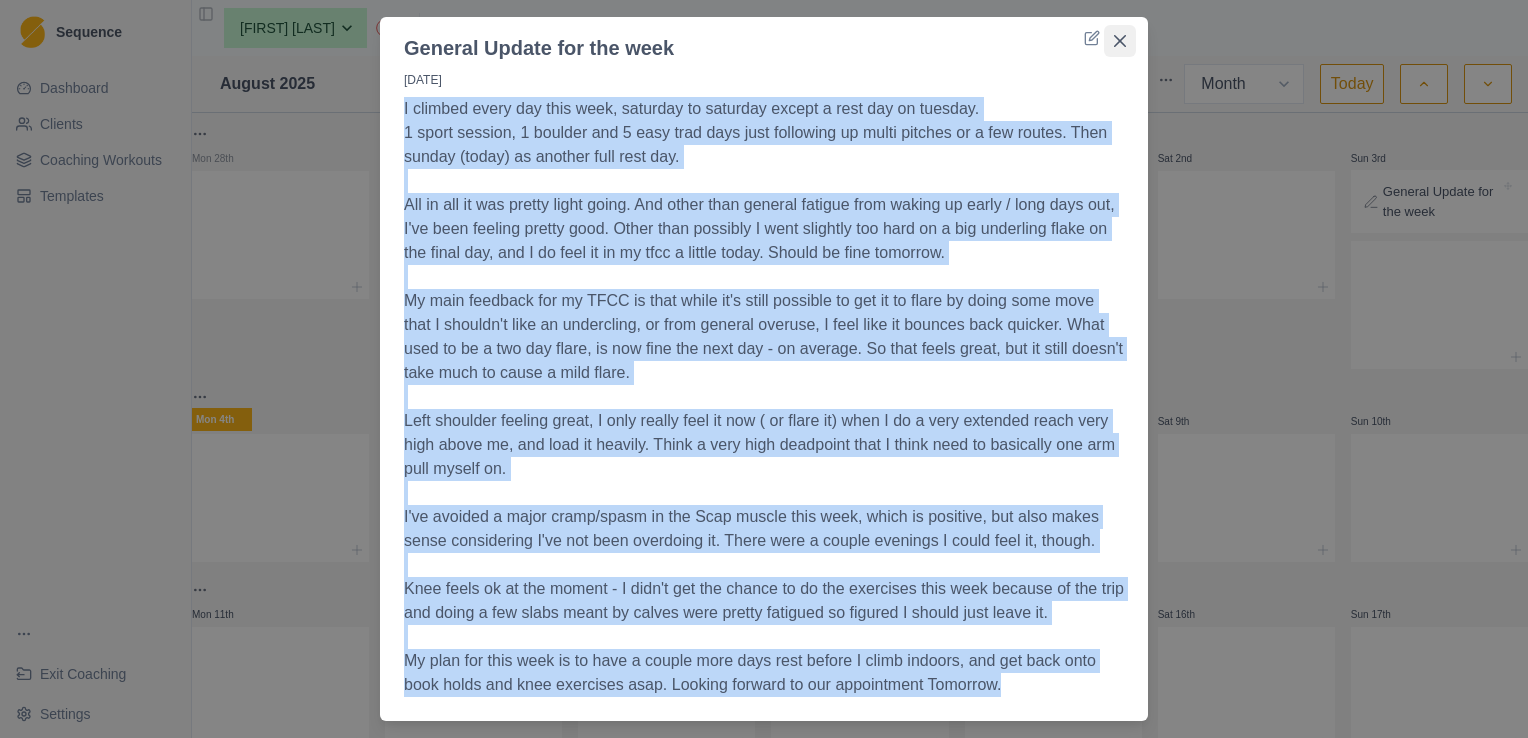 click 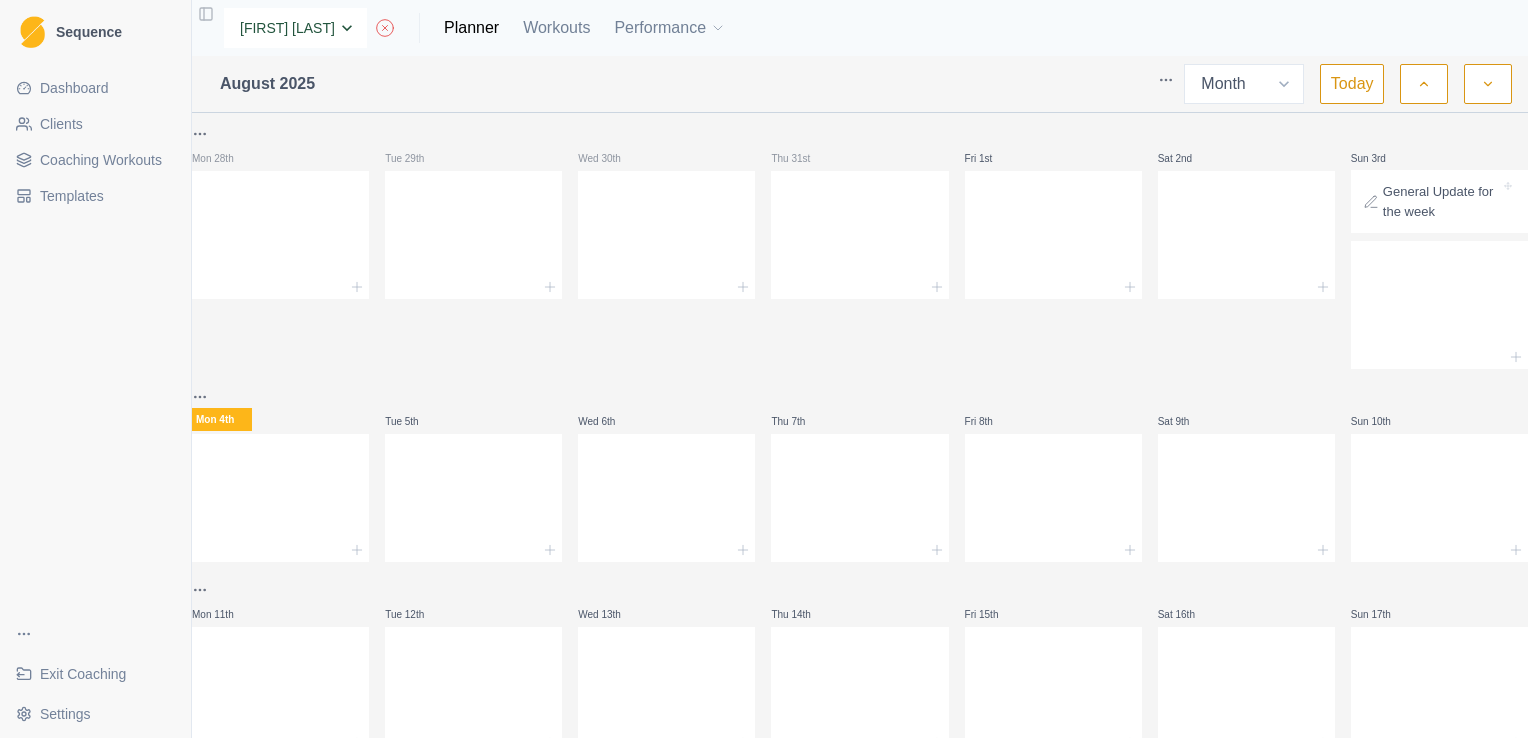 click on "None [FIRST] [LAST] [FIRST] [LAST] [FIRST] [LAST] [FIRST] [LAST] [FIRST] [LAST] [FIRST] [LAST] [FIRST] [LAST] [FIRST] [LAST] [FIRST] [LAST] [FIRST] [LAST] [FIRST] [LAST]" at bounding box center (295, 28) 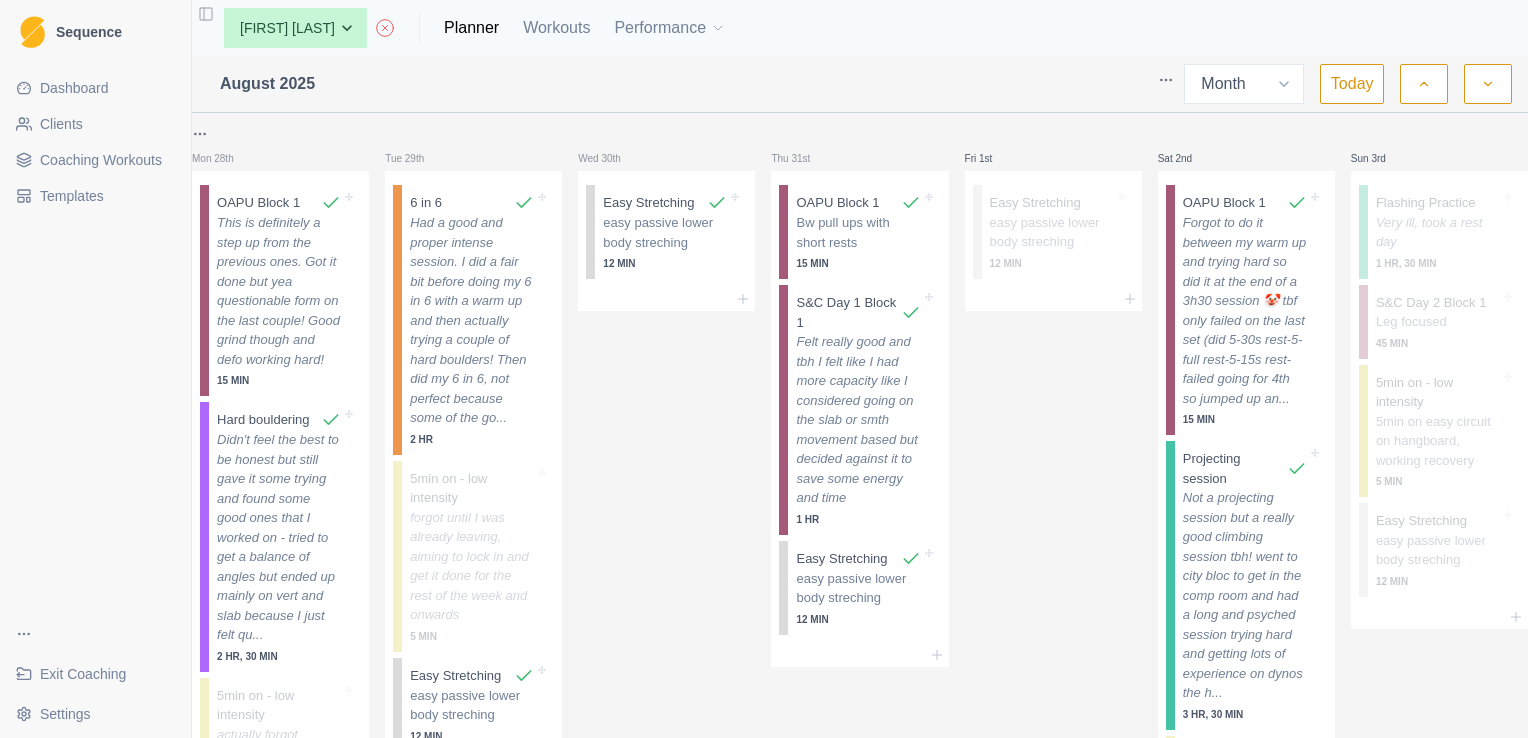 select on "month" 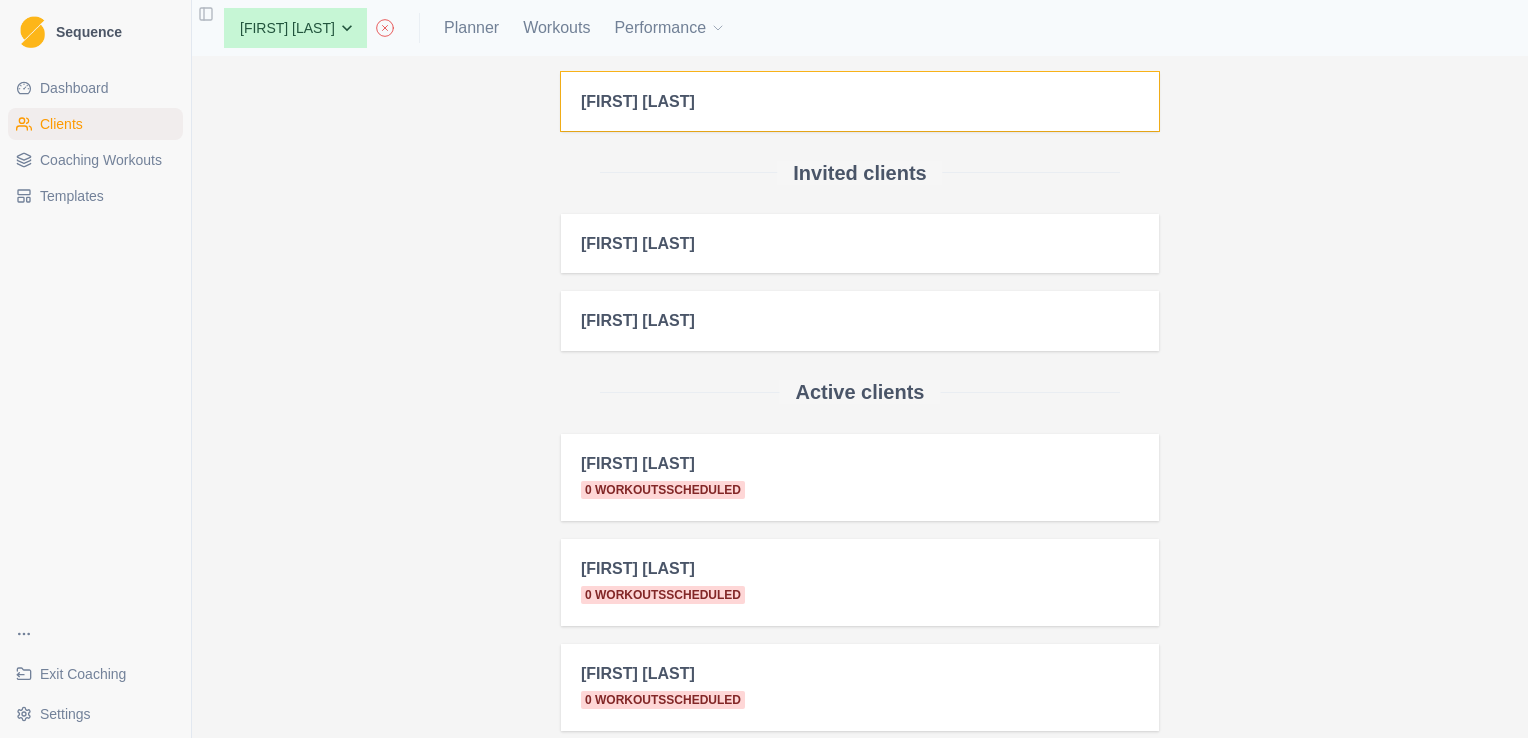 scroll, scrollTop: 0, scrollLeft: 0, axis: both 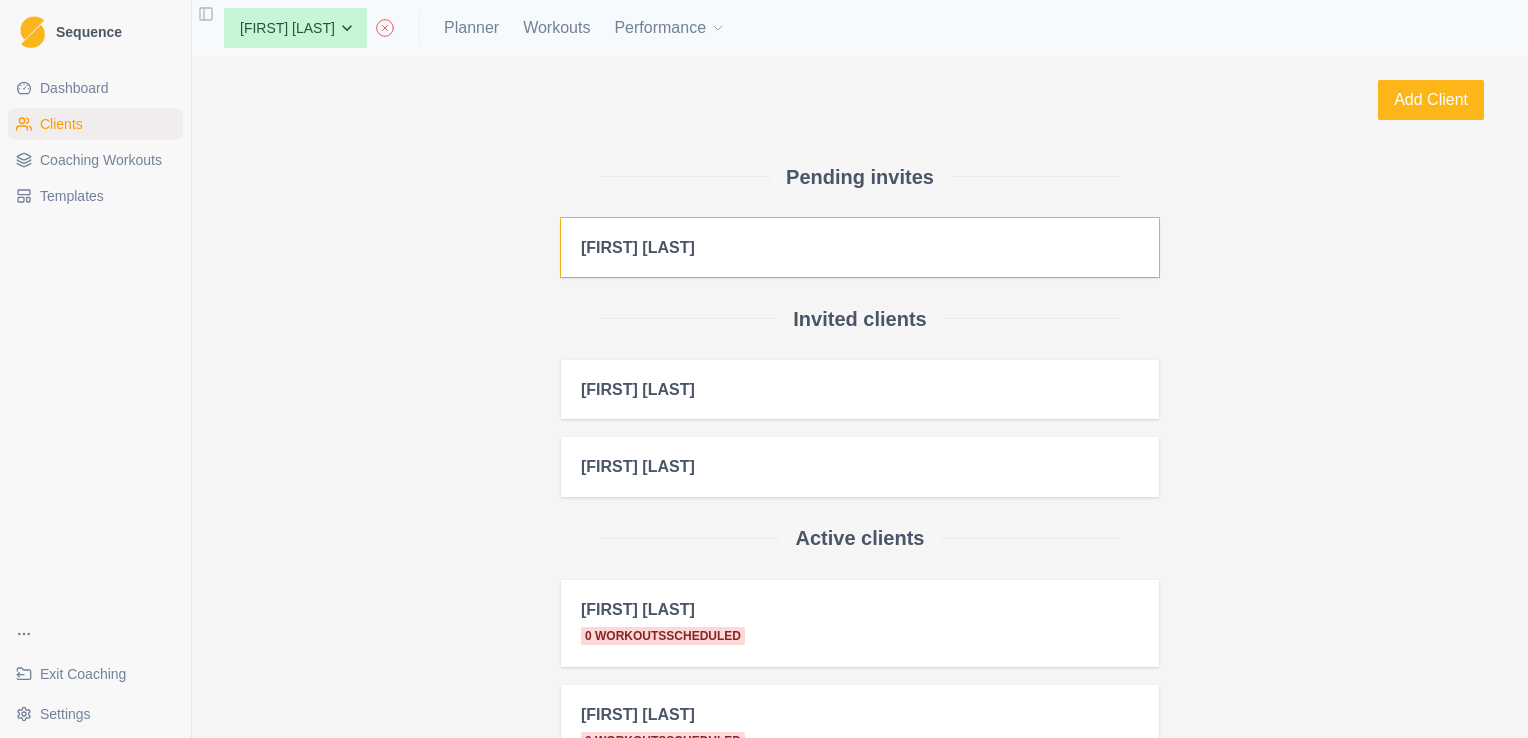 click on "[FIRST] [LAST]" at bounding box center (860, 247) 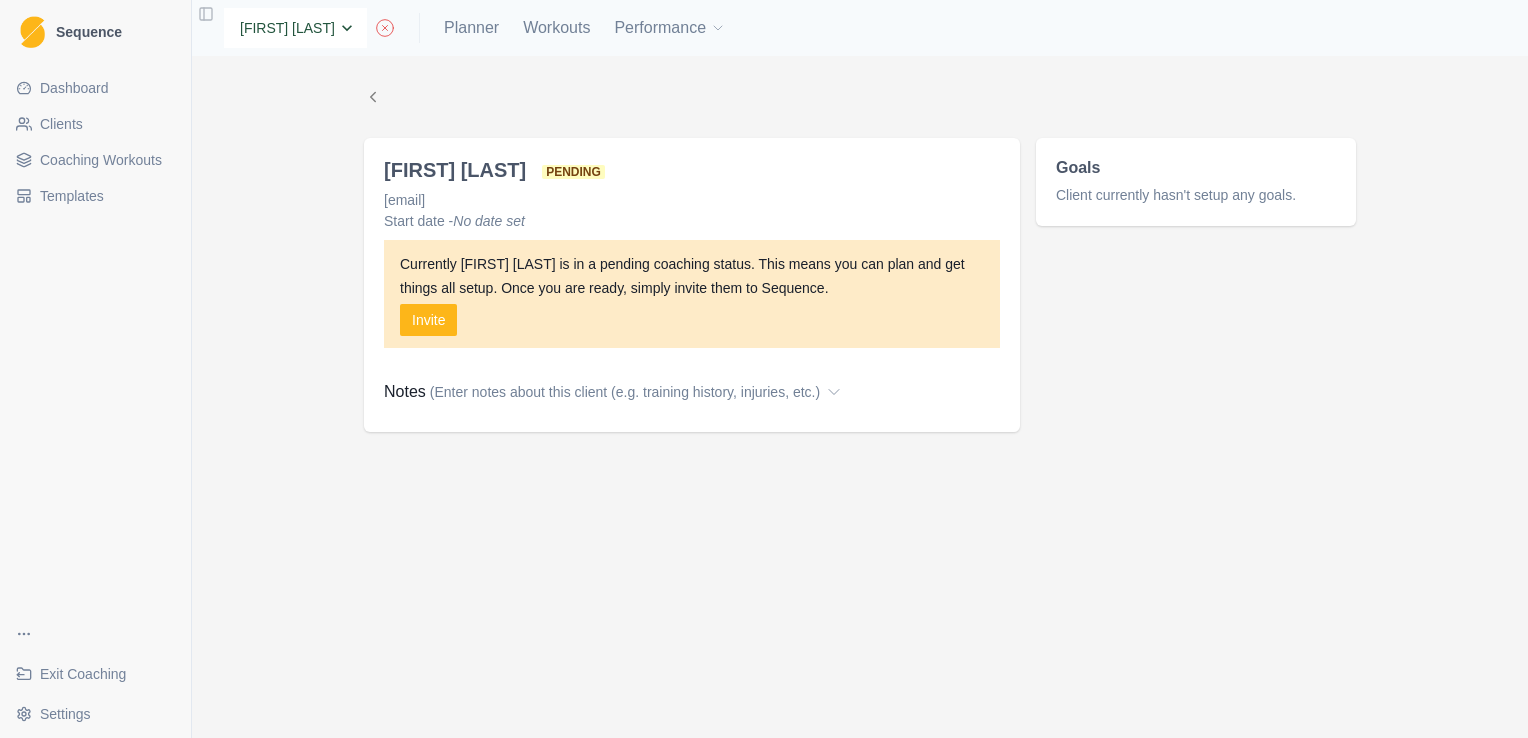 click on "None [FIRST] [LAST] [FIRST] [LAST] [FIRST] [LAST] [FIRST] [LAST] [FIRST] [LAST] [FIRST] [LAST] [FIRST] [LAST] [FIRST] [LAST] [FIRST] [LAST] [FIRST] [LAST] [FIRST] [LAST]" at bounding box center (295, 28) 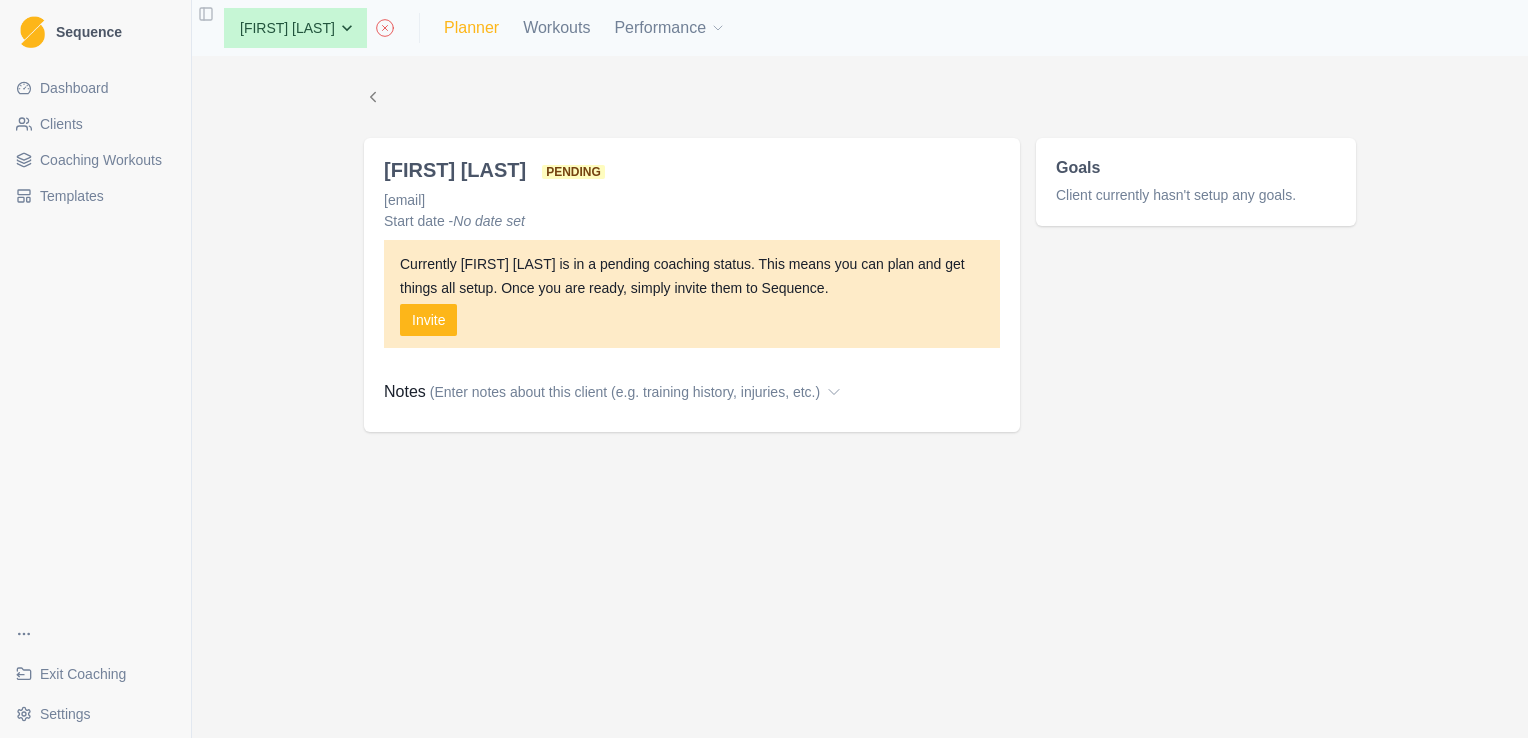 click on "Planner" at bounding box center [471, 28] 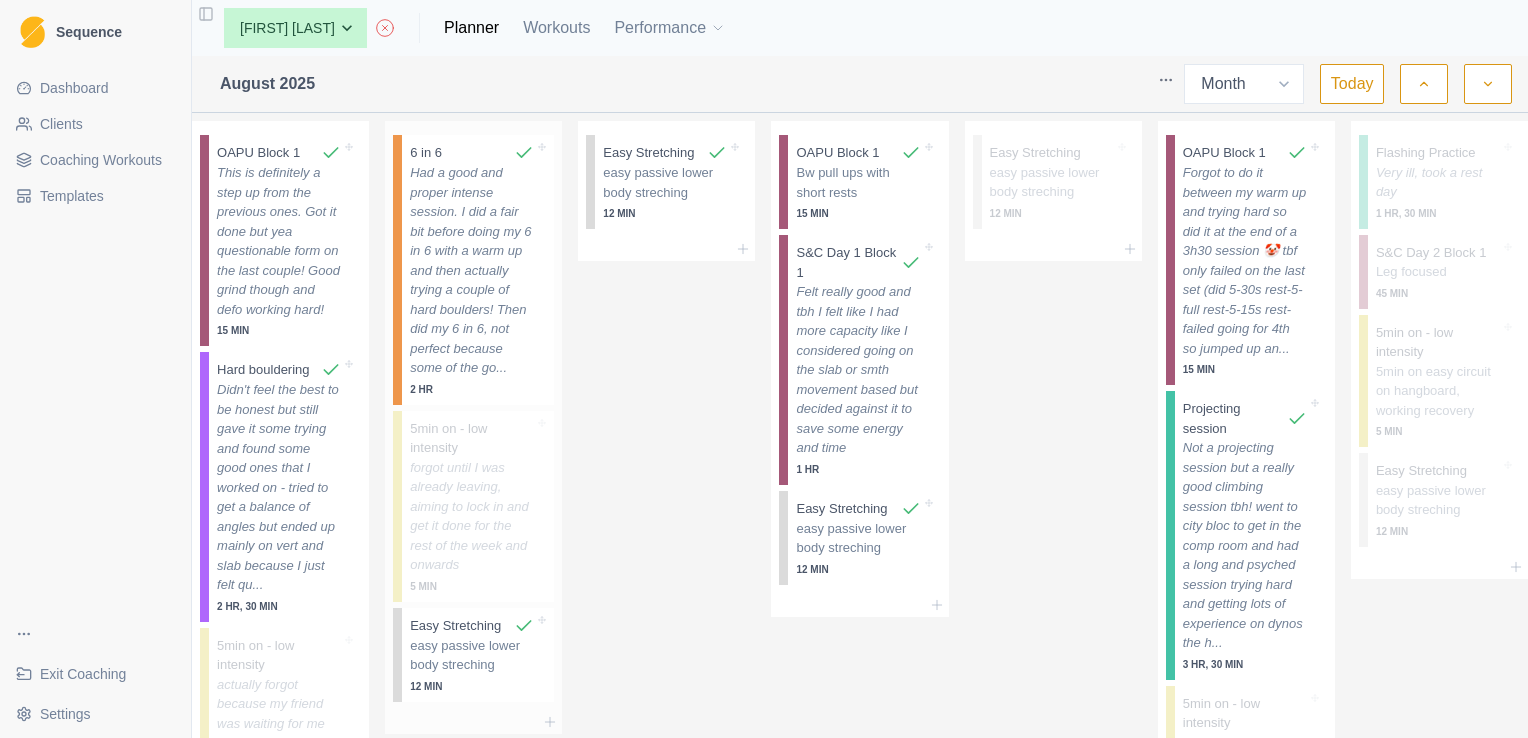 scroll, scrollTop: 46, scrollLeft: 0, axis: vertical 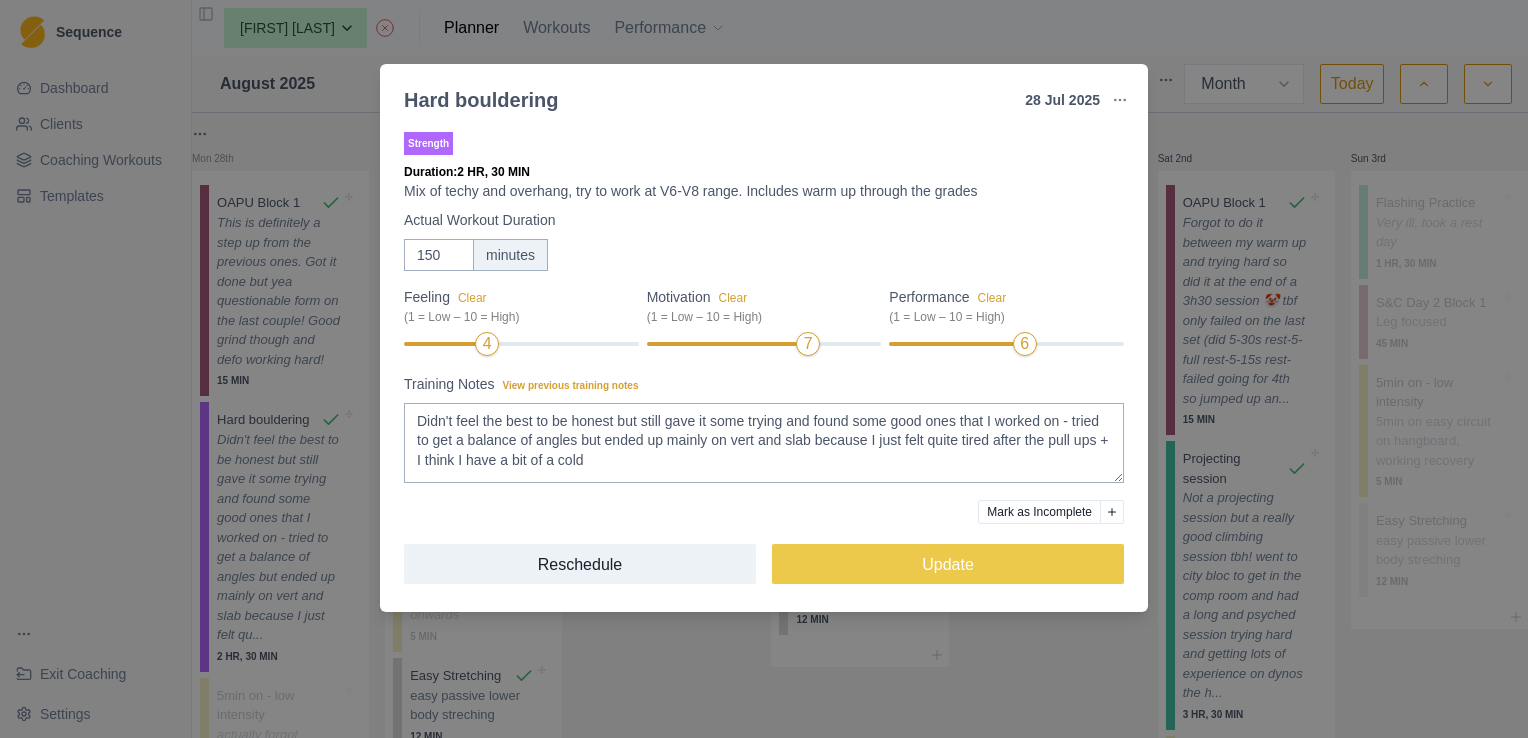 click on "Hard bouldering 28 Jul 2025 Link To Goal View Workout Metrics Edit Original Workout Reschedule Workout Remove From Schedule Strength Duration:  2 HR, 30 MIN Mix of techy and overhang, try to work at V6-V8 range. Includes warm up through the grades Actual Workout Duration 150 minutes Feeling Clear (1 = Low – 10 = High) 4 Motivation Clear (1 = Low – 10 = High) 7 Performance Clear (1 = Low – 10 = High) 6 Training Notes View previous training notes Didn't feel the best to be honest but still gave it some trying and found some good ones that I worked on - tried to get a balance of angles but ended up mainly on vert and slab because I just felt quite tired after the pull ups + I think I have a bit of a cold Mark as Incomplete Reschedule Update" at bounding box center (764, 369) 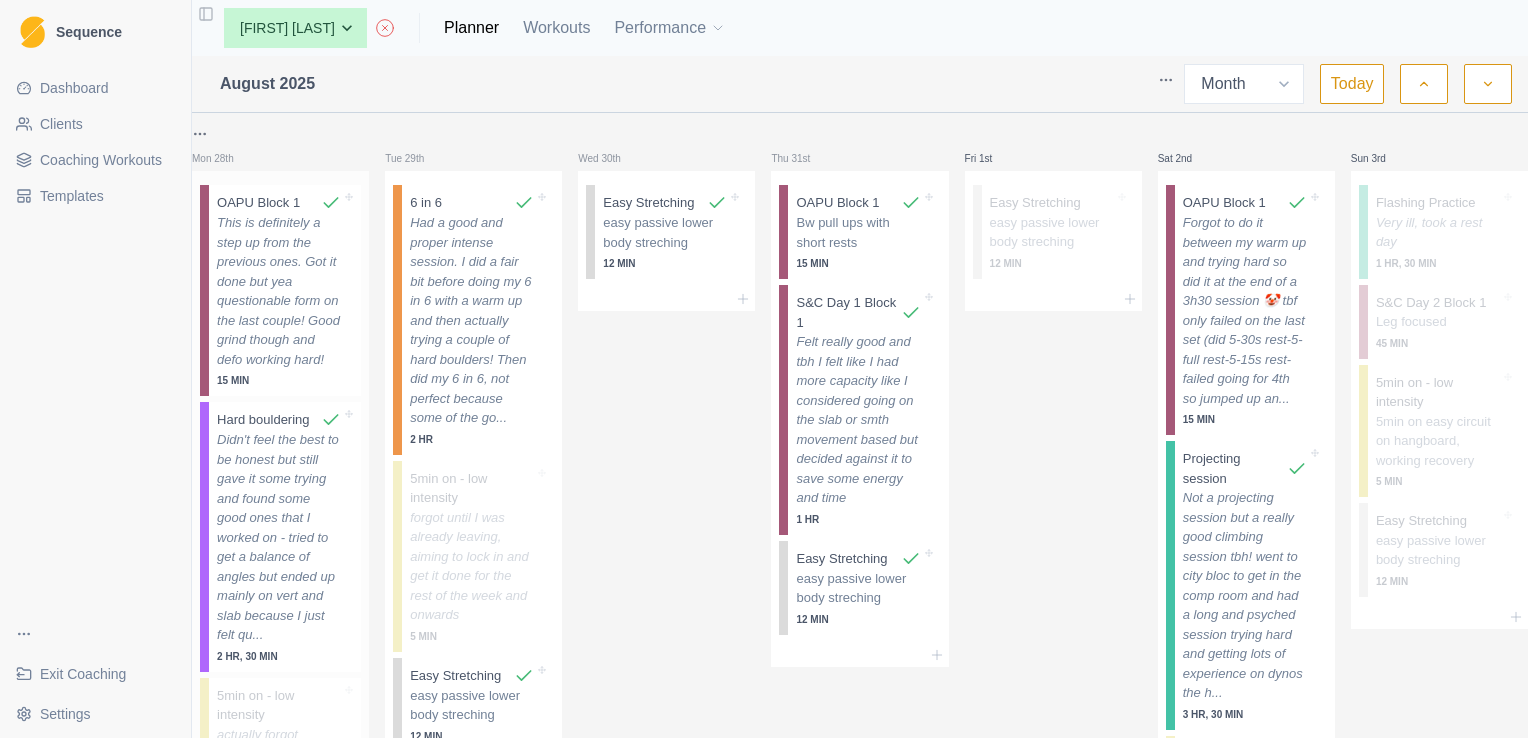 click on "This is definitely a step up from the previous ones. Got it done but yea questionable form on the last couple! Good grind though and defo working hard!" at bounding box center (279, 291) 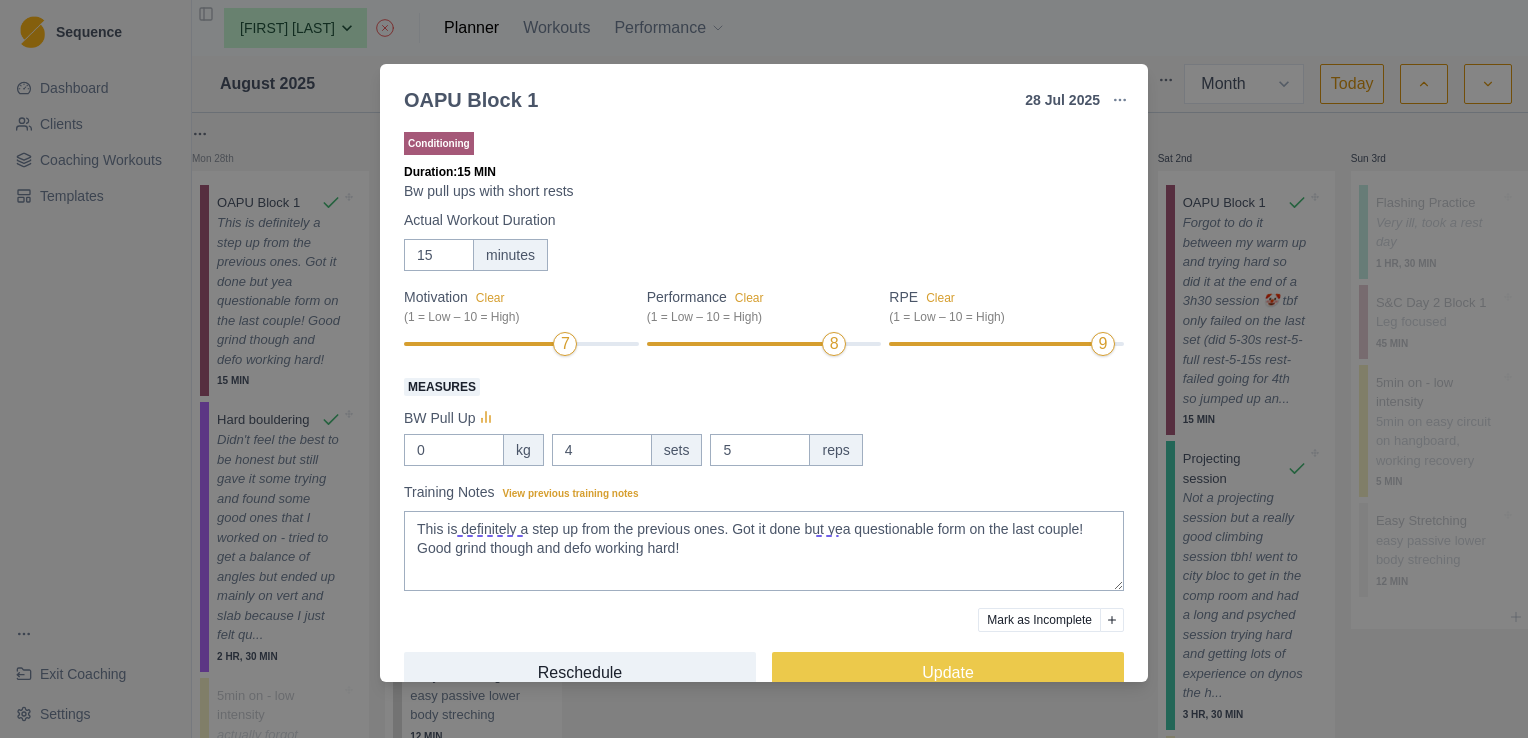 click on "OAPU Block 1 28 Jul 2025 Link To Goal View Workout Metrics Edit Original Workout Reschedule Workout Remove From Schedule Conditioning Duration:  15 MIN Bw pull ups with short rests Actual Workout Duration 15 minutes Motivation Clear (1 = Low – 10 = High) 7 Performance Clear (1 = Low – 10 = High) 8 RPE Clear (1 = Low – 10 = High) 9 Measures BW Pull Up 0 kg 4 sets 5 reps Training Notes View previous training notes This is definitely a step up from the previous ones. Got it done but yea questionable form on the last couple! Good grind though and defo working hard! Mark as Incomplete Reschedule Update" at bounding box center (764, 369) 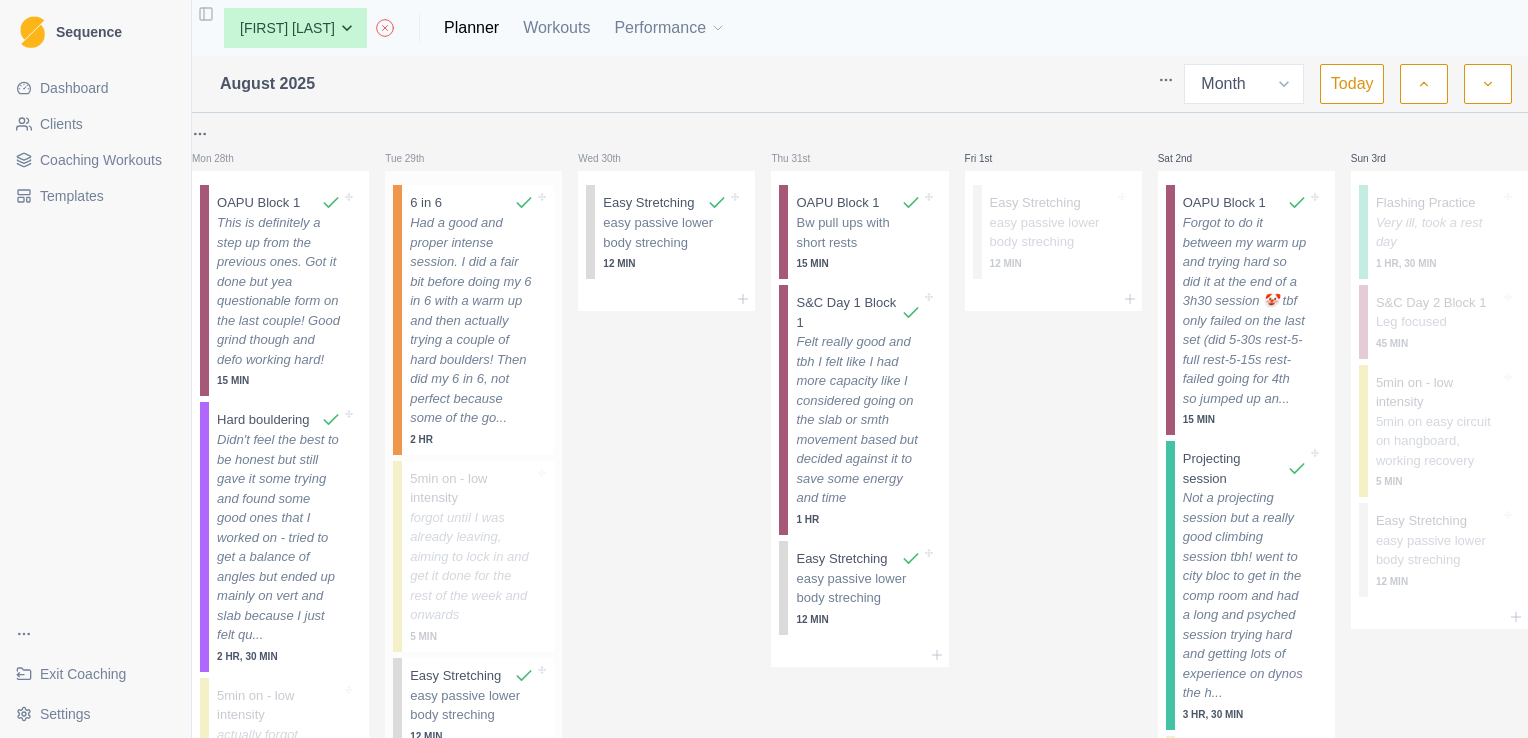 click on "Had a good and proper intense session. I did a fair bit before doing my 6 in 6 with a warm up and then actually trying a couple of hard boulders! Then did my 6 in 6, not perfect because some of the go..." at bounding box center (472, 320) 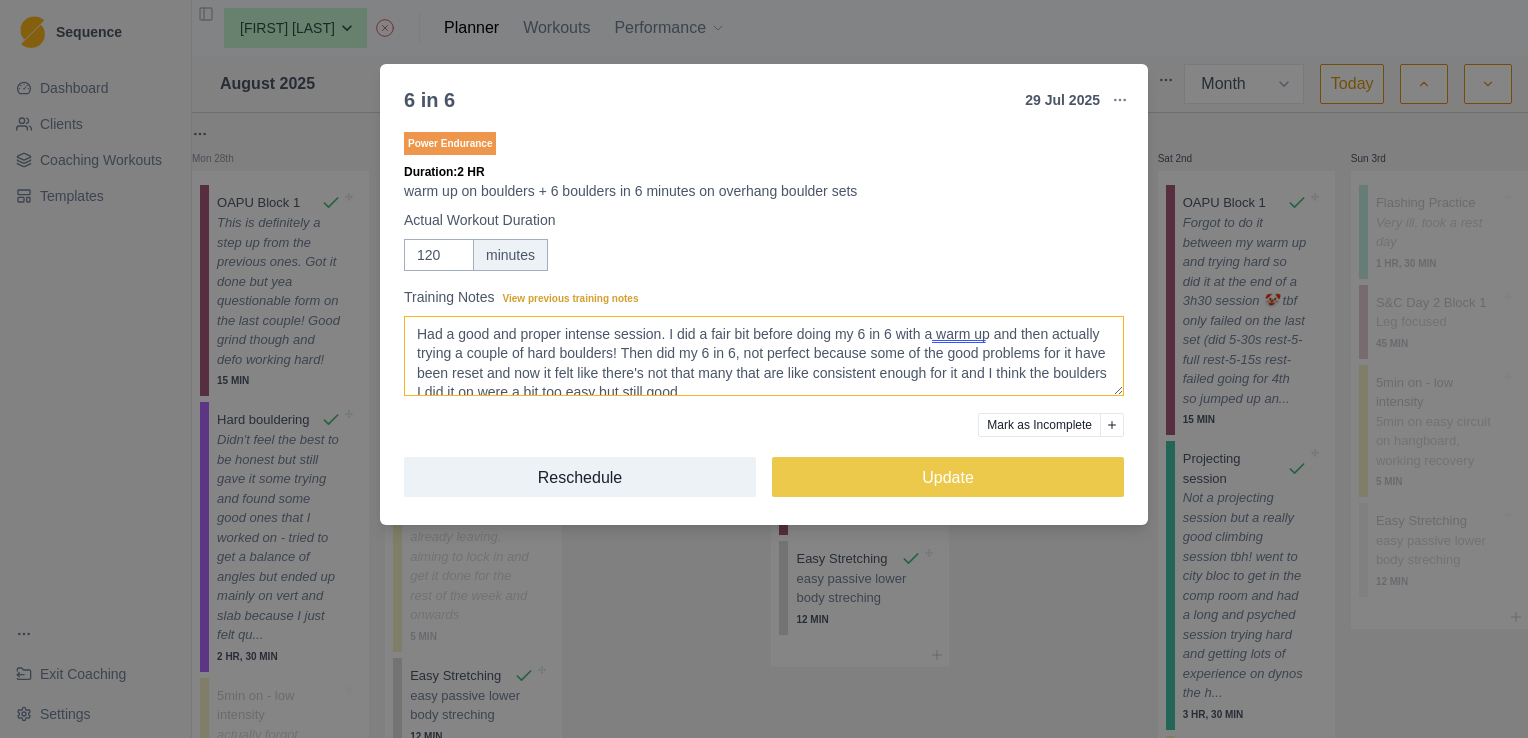 scroll, scrollTop: 14, scrollLeft: 0, axis: vertical 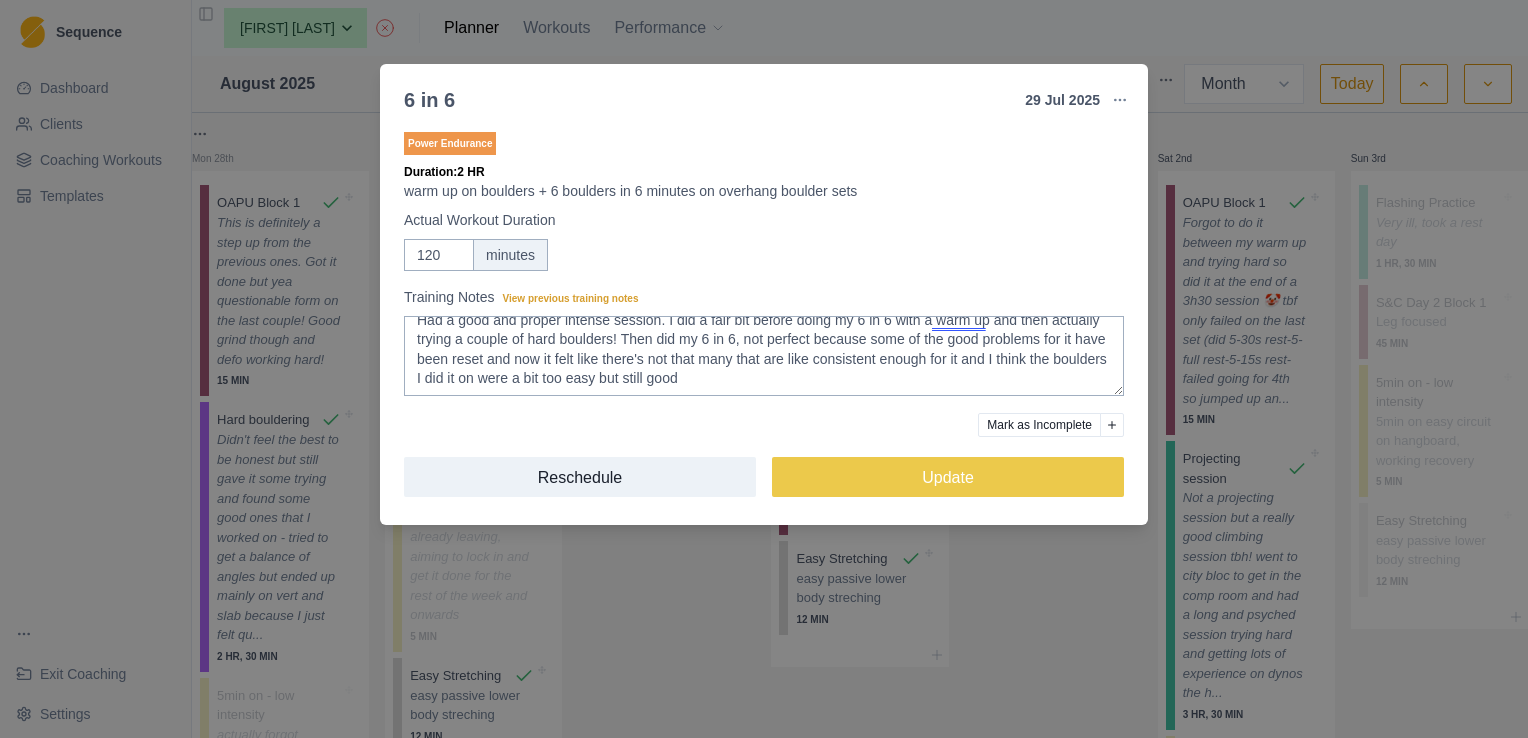 click on "6 in 6 29 Jul 2025 Link To Goal View Workout Metrics Edit Original Workout Reschedule Workout Remove From Schedule Power Endurance Duration:  2 HR warm up on boulders + 6 boulders in 6 minutes on overhang boulder sets Actual Workout Duration 120 minutes Training Notes View previous training notes Had a good and proper intense session. I did a fair bit before doing my 6 in 6 with a warm up and then actually trying a couple of hard boulders! Then did my 6 in 6, not perfect because some of the good problems for it have been reset and now it felt like there's not that many that are like consistent enough for it and I think the boulders I did it on were a bit too easy but still good Mark as Incomplete Reschedule Update" at bounding box center (764, 369) 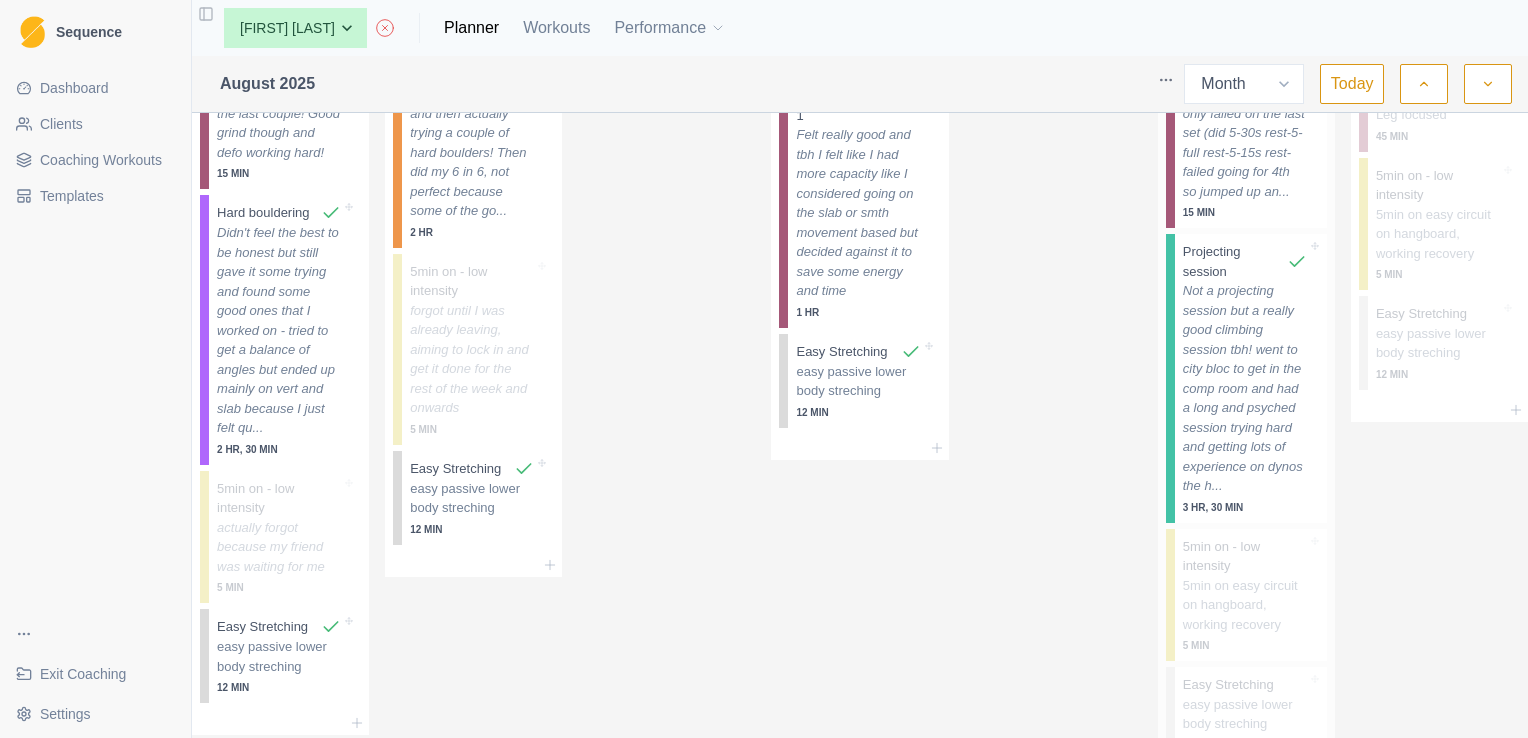 scroll, scrollTop: 206, scrollLeft: 0, axis: vertical 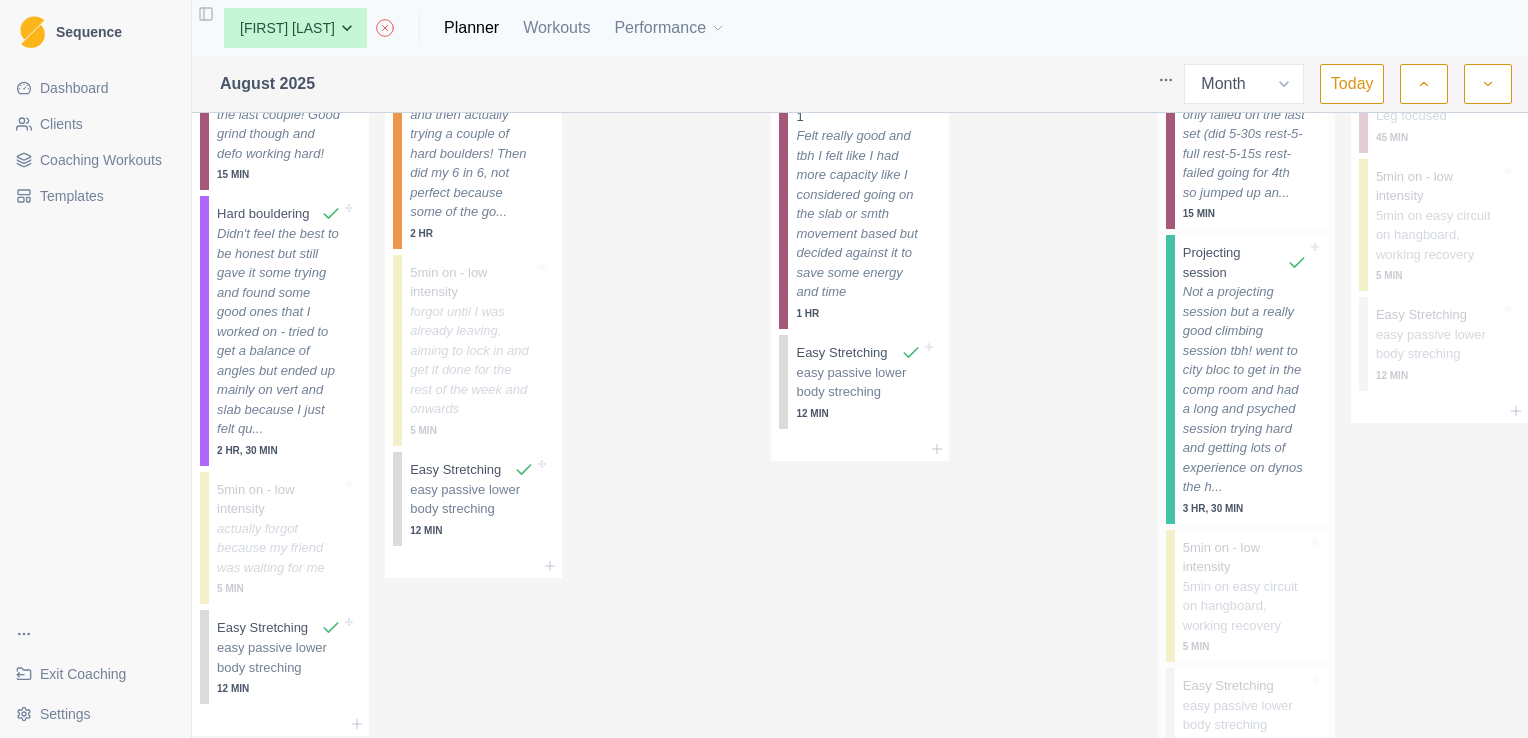 click on "Not a projecting session but a really good climbing session tbh! went to city bloc to get in the comp room and had a long and psyched session trying hard and getting lots of experience on dynos
the h..." at bounding box center (1245, 389) 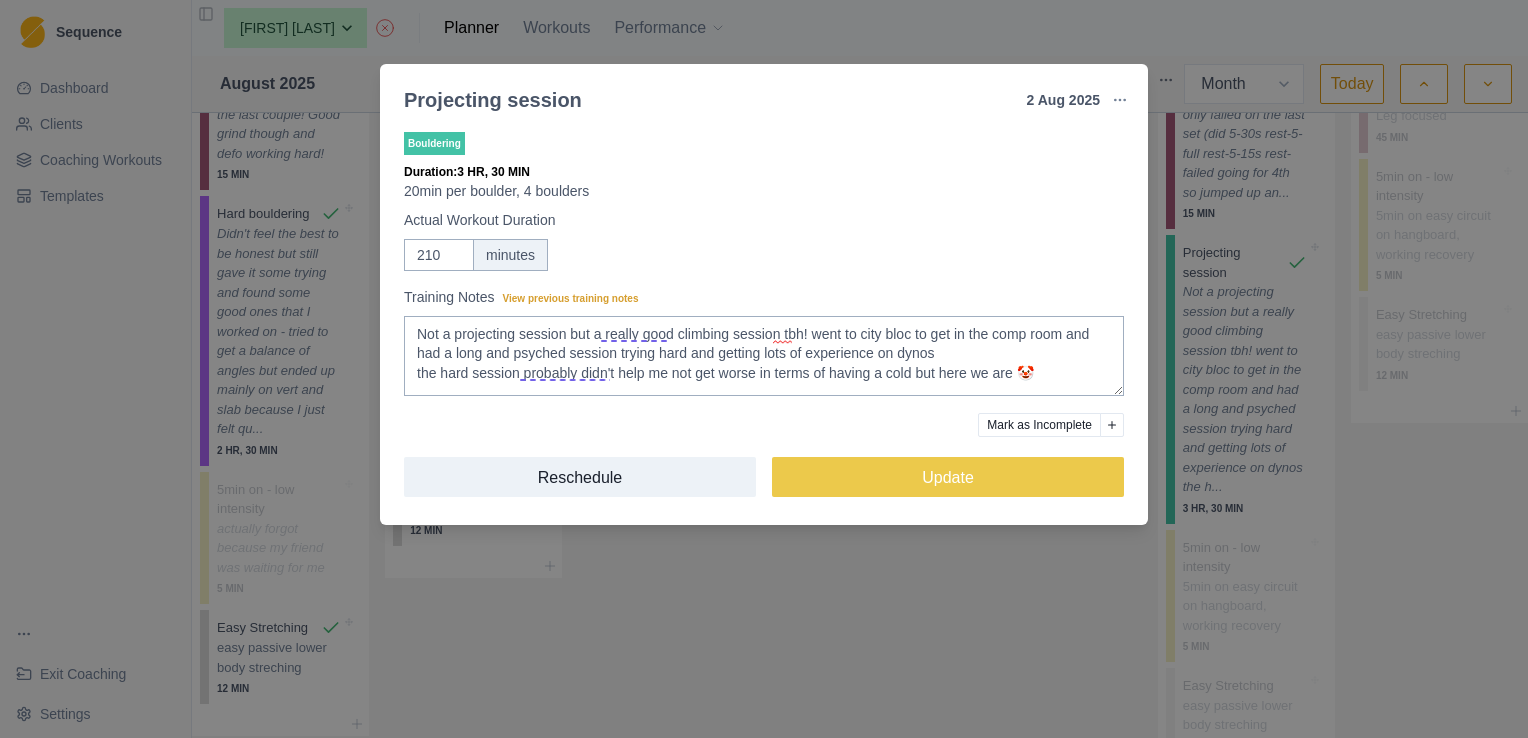 click on "Projecting session 2 Aug 2025 Link To Goal View Workout Metrics Edit Original Workout Reschedule Workout Remove From Schedule Bouldering Duration:  3 HR, 30 MIN 20min per boulder, 4 boulders Actual Workout Duration 210 minutes Training Notes View previous training notes Not a projecting session but a really good climbing session tbh! went to city bloc to get in the comp room and had a long and psyched session trying hard and getting lots of experience on dynos
the hard session probably didn't help me not get worse in terms of having a cold but here we are 🤡 Mark as Incomplete Reschedule Update" at bounding box center (764, 369) 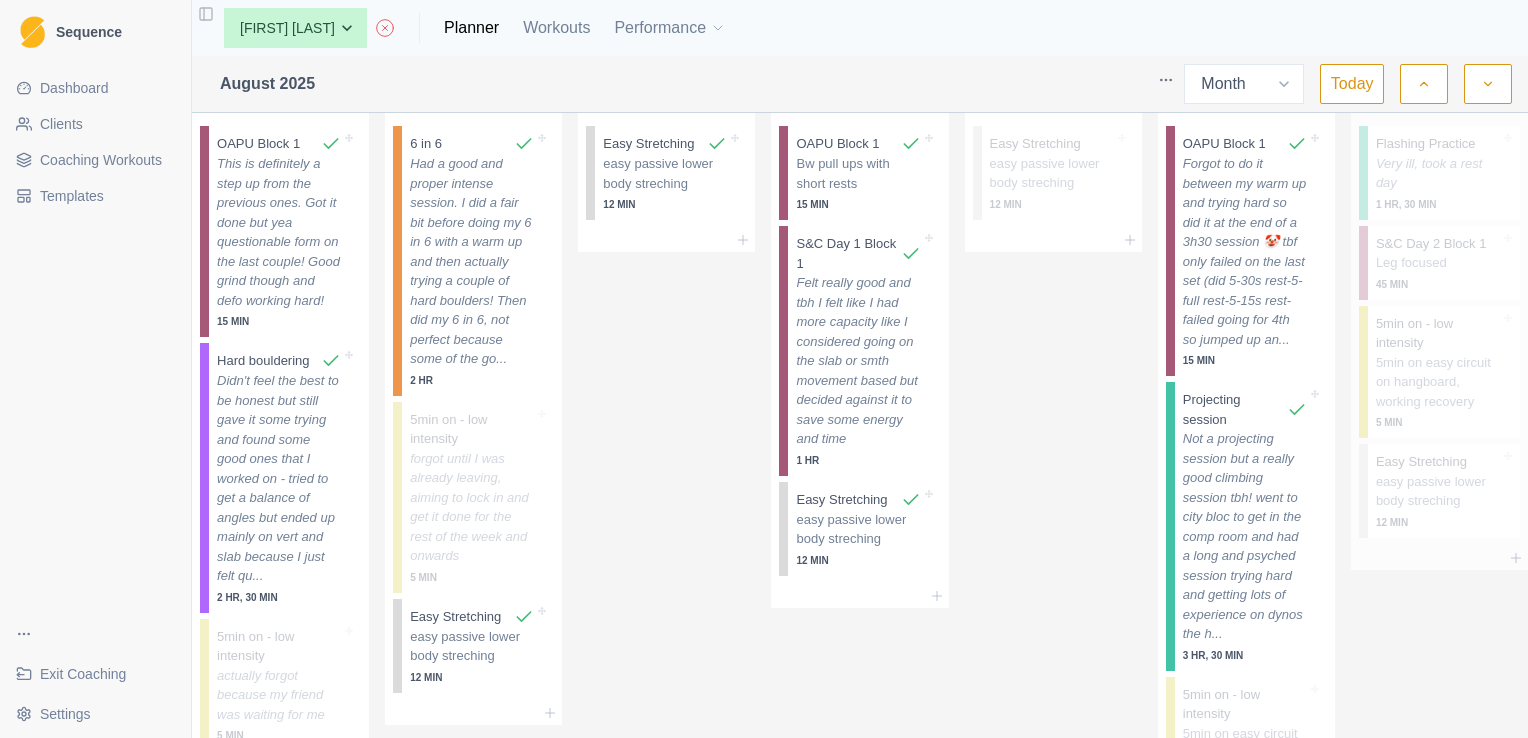 scroll, scrollTop: 0, scrollLeft: 0, axis: both 